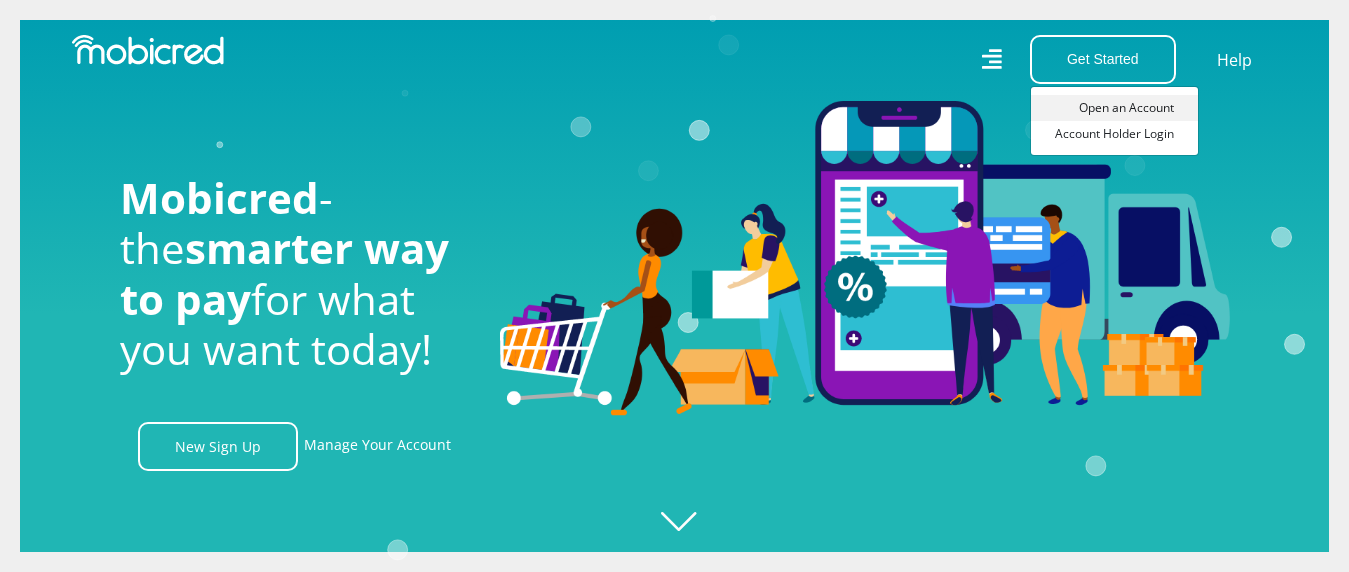 scroll, scrollTop: 0, scrollLeft: 0, axis: both 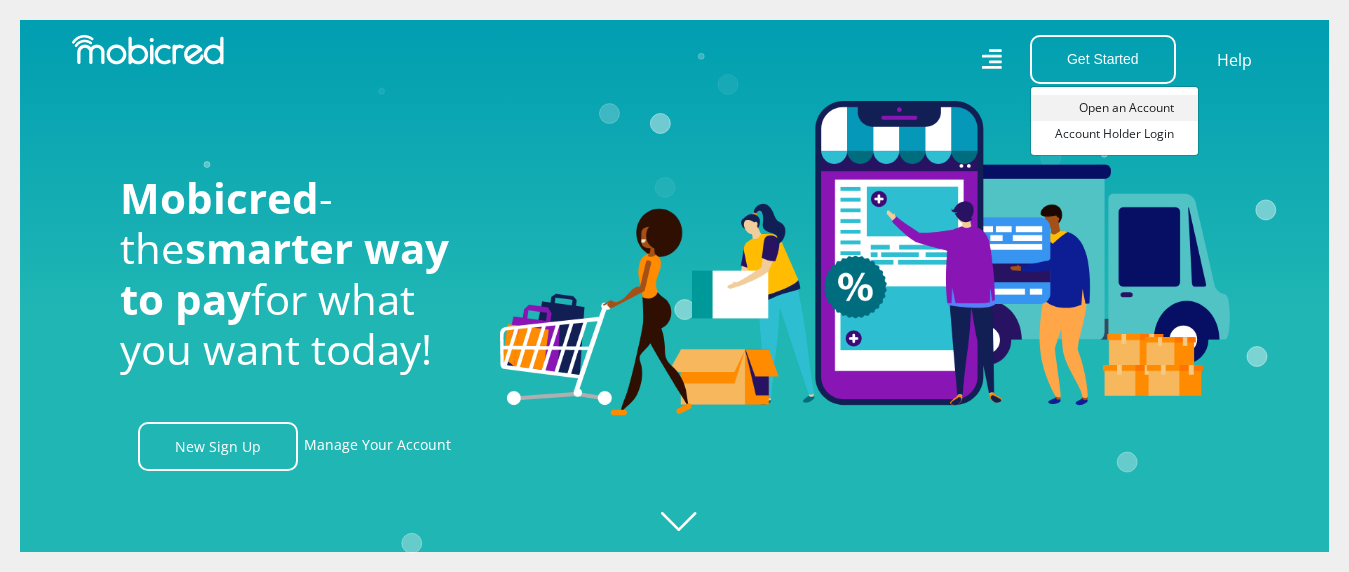 click on "Open an Account" at bounding box center (1114, 108) 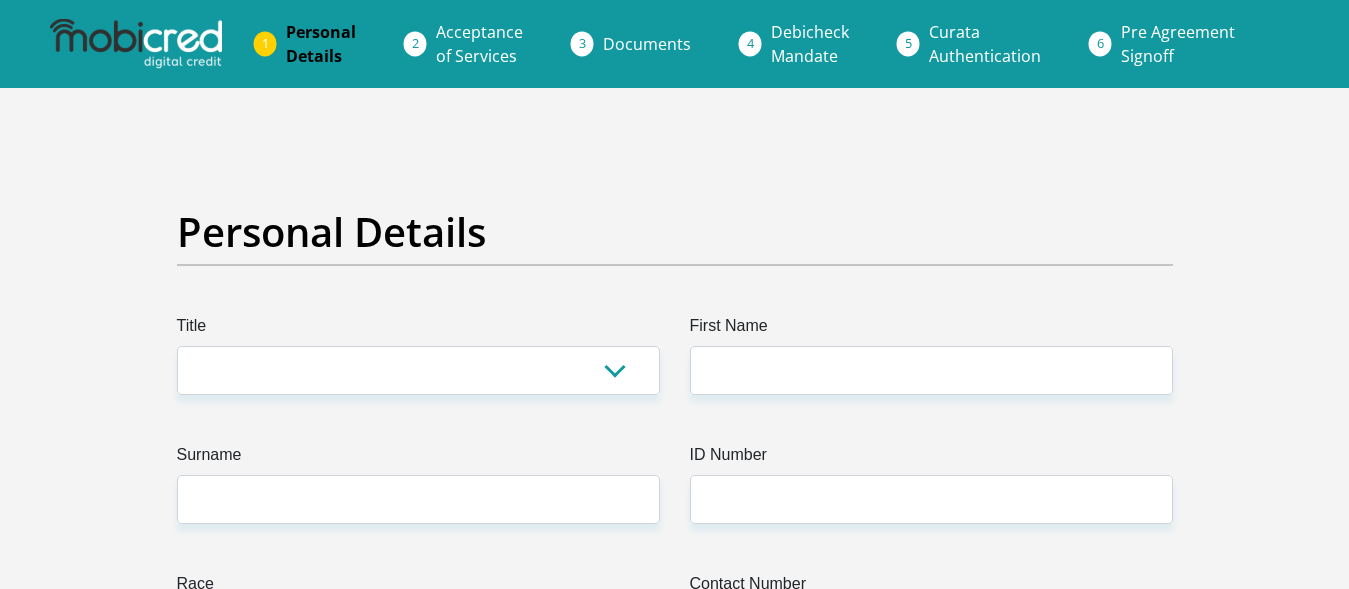 scroll, scrollTop: 0, scrollLeft: 0, axis: both 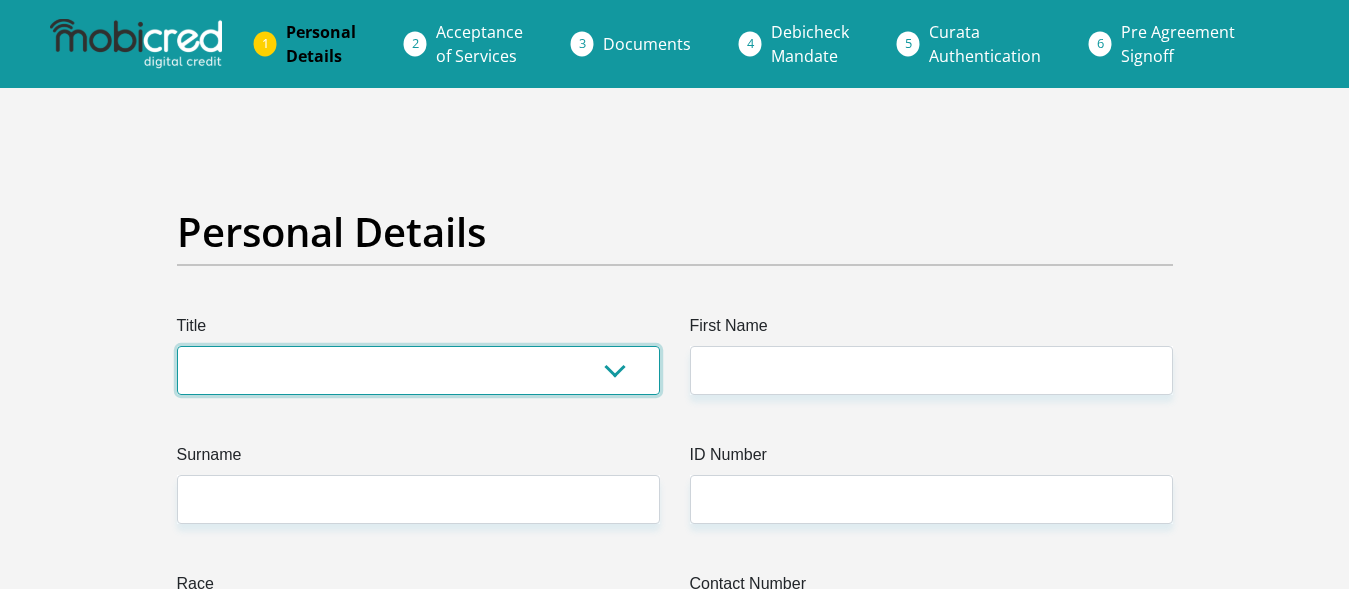 click on "Mr
Ms
Mrs
Dr
Other" at bounding box center [418, 370] 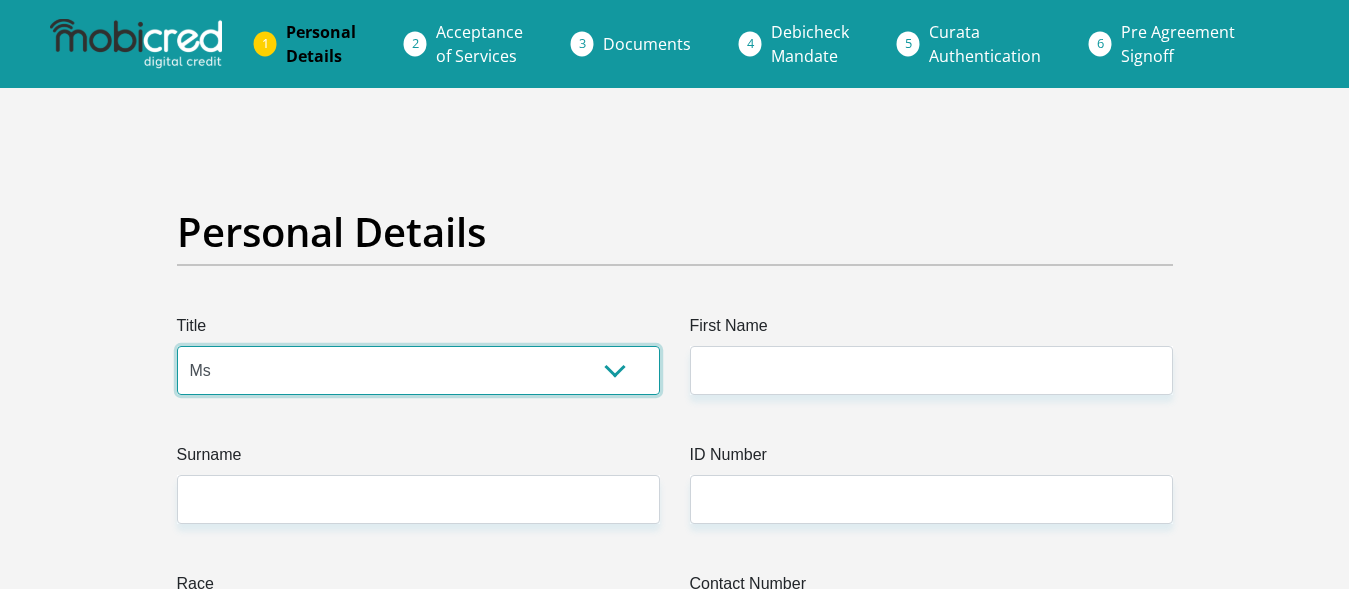 click on "Ms" at bounding box center [0, 0] 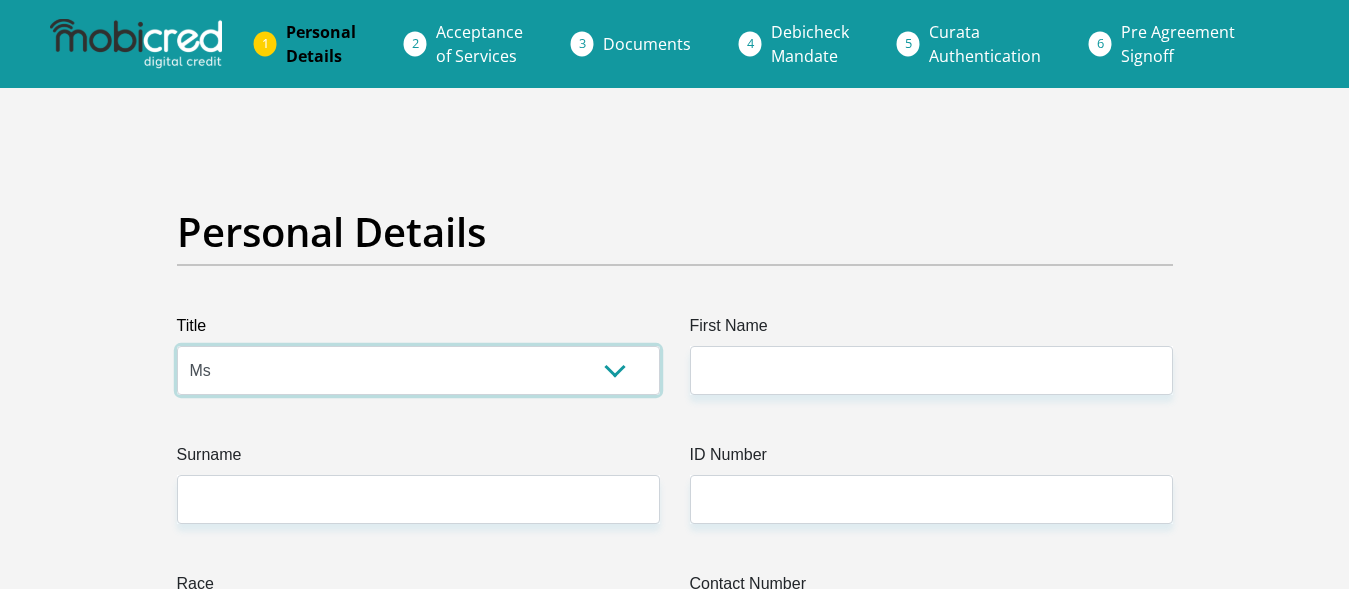 select on "Mrs" 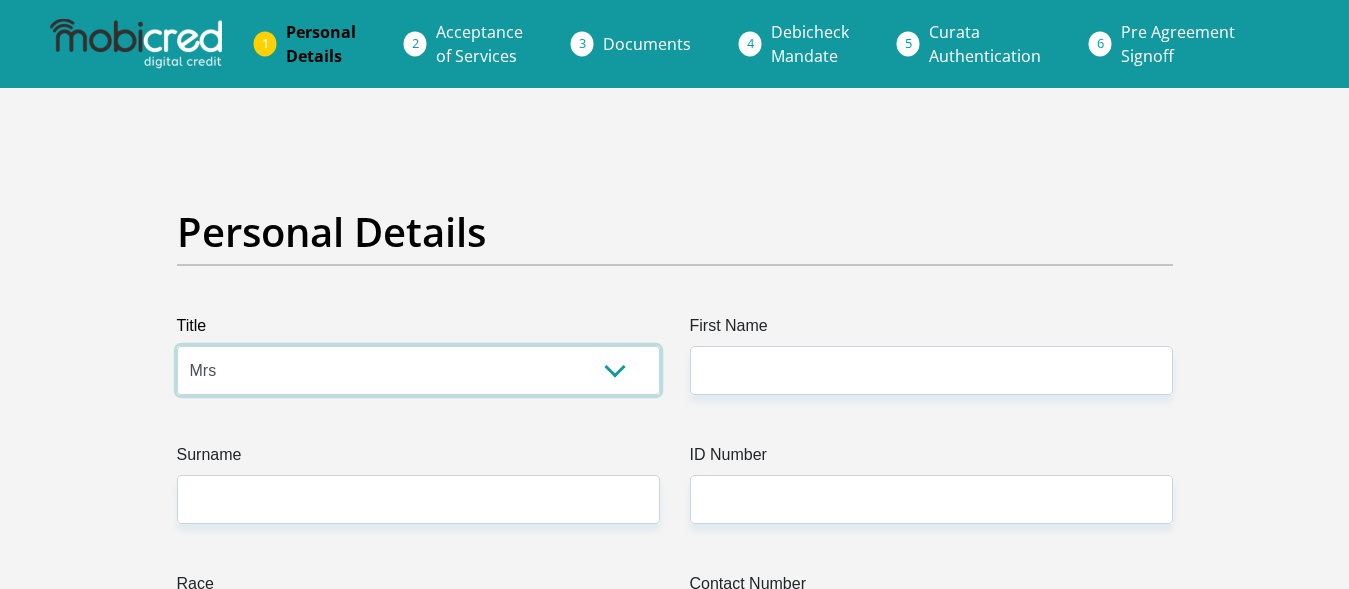 click on "Mrs" at bounding box center (0, 0) 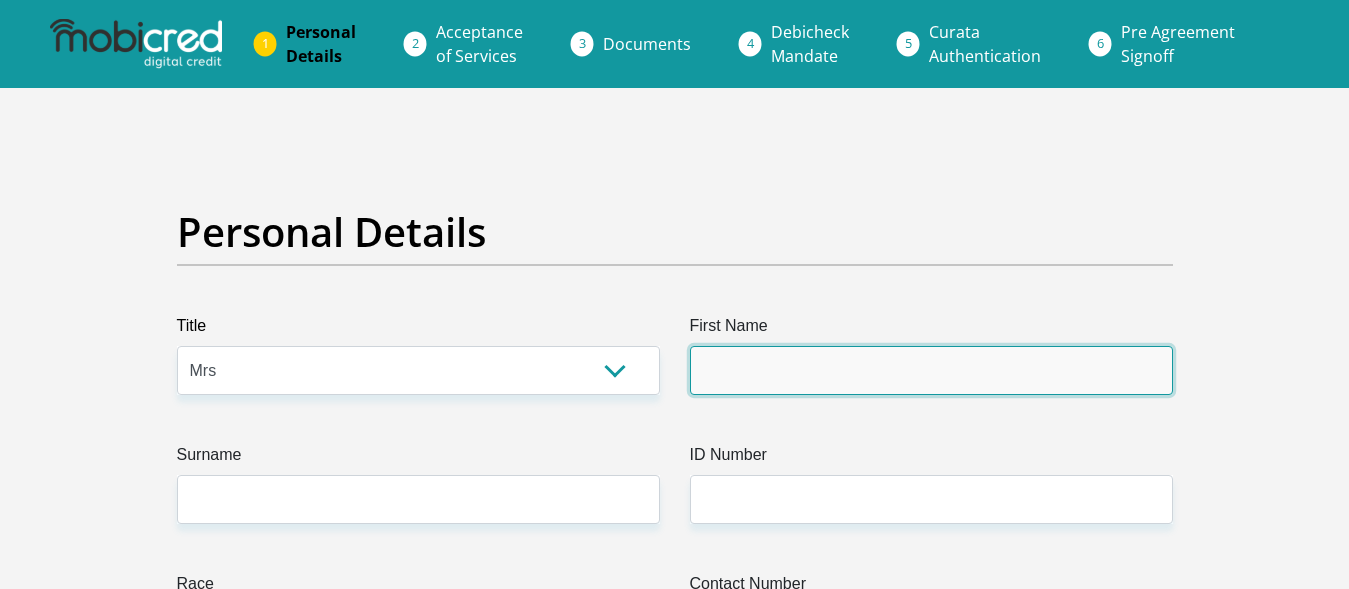 click on "First Name" at bounding box center (931, 370) 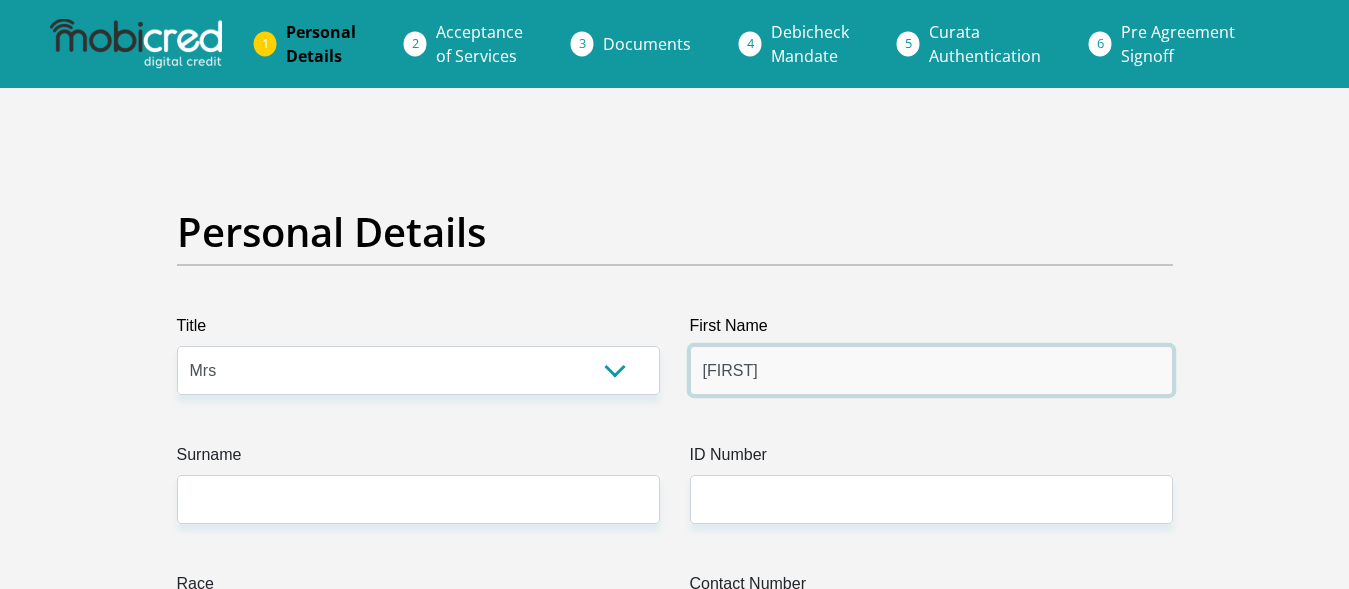 type on "[FIRST]" 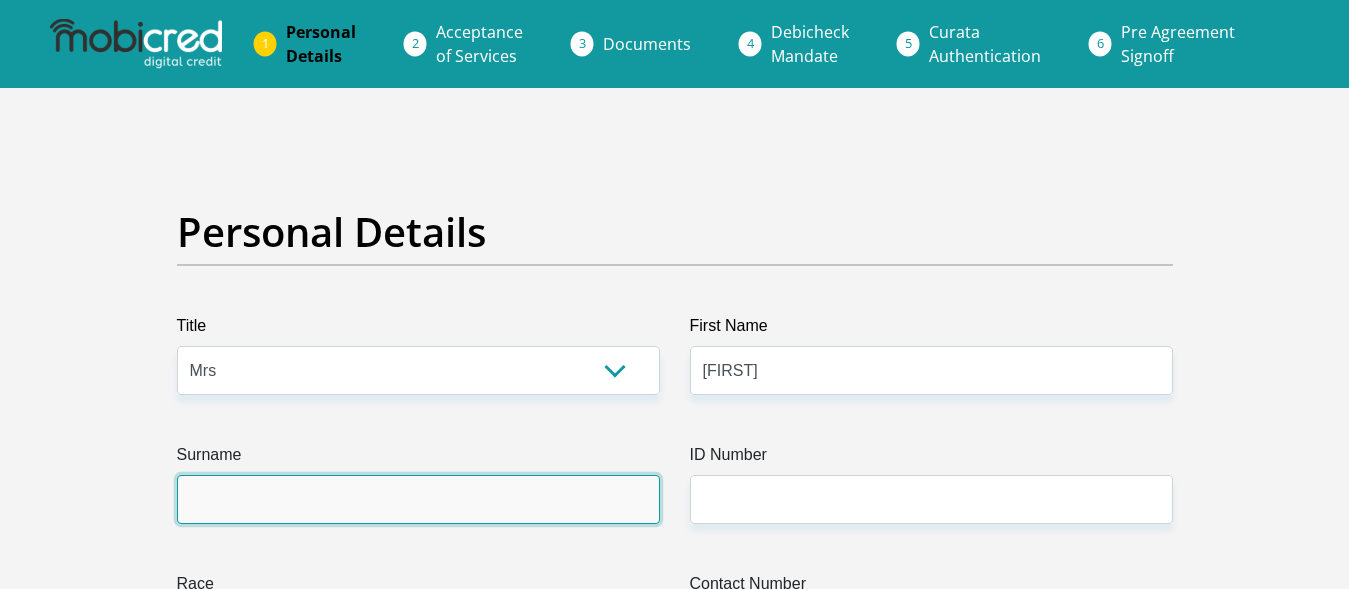 click on "Surname" at bounding box center (418, 499) 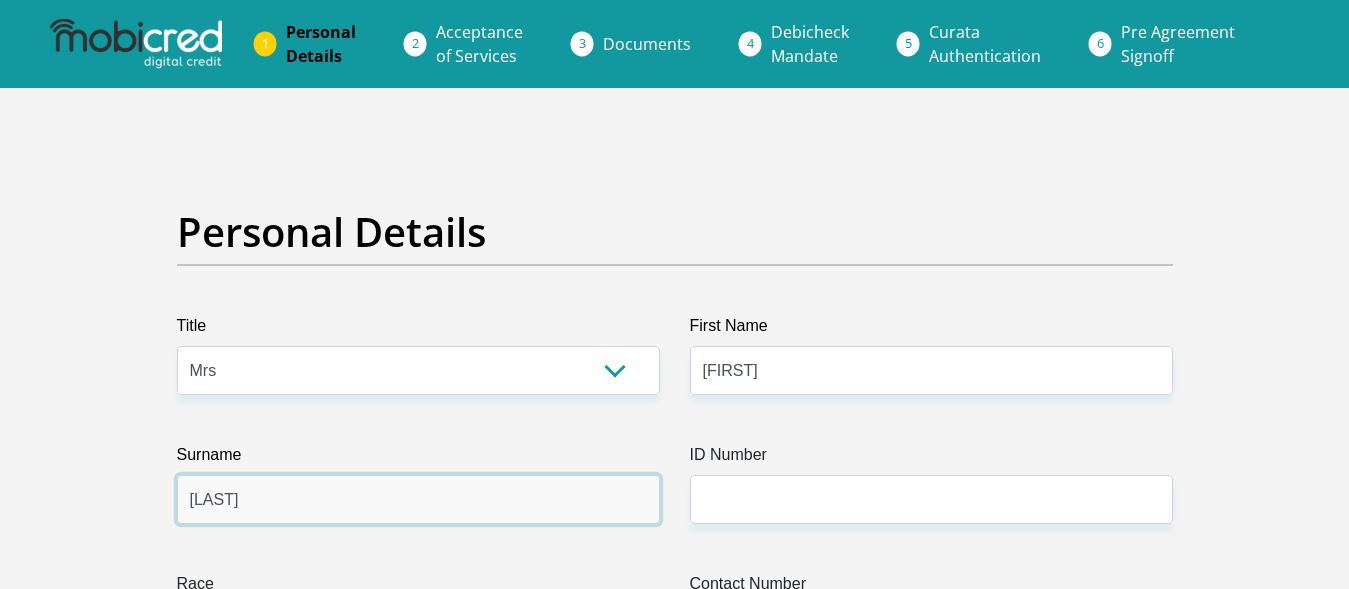 type on "[LAST]" 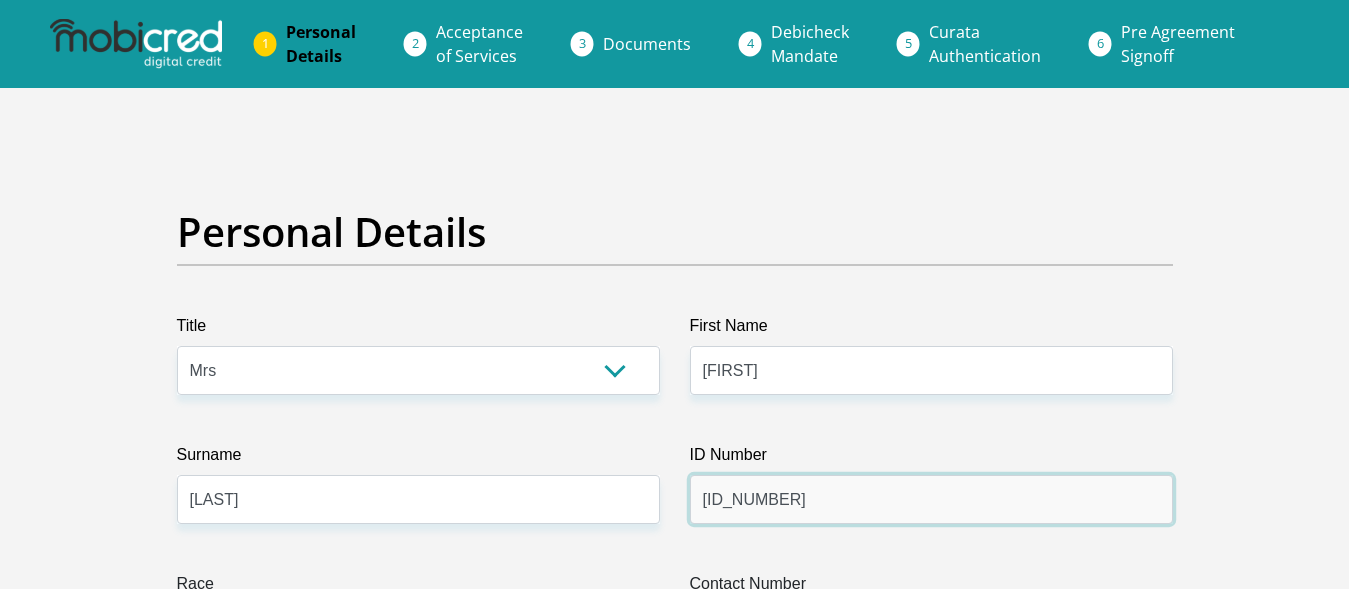 type on "[ID_NUMBER]" 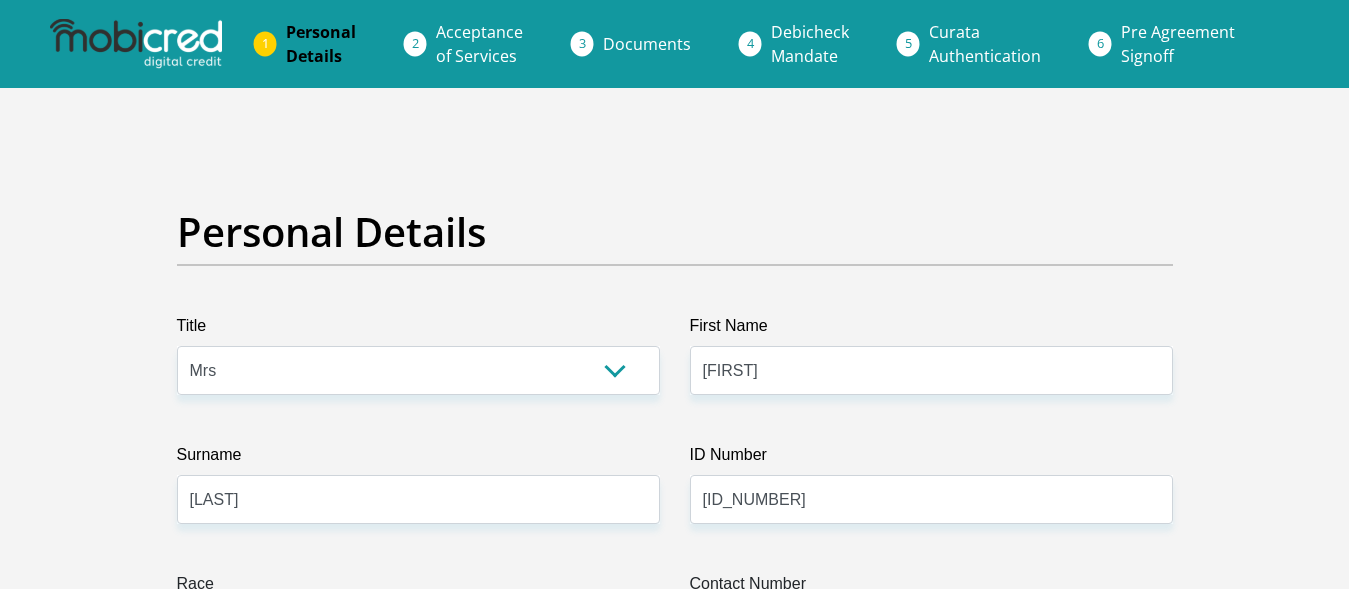 scroll, scrollTop: 334, scrollLeft: 0, axis: vertical 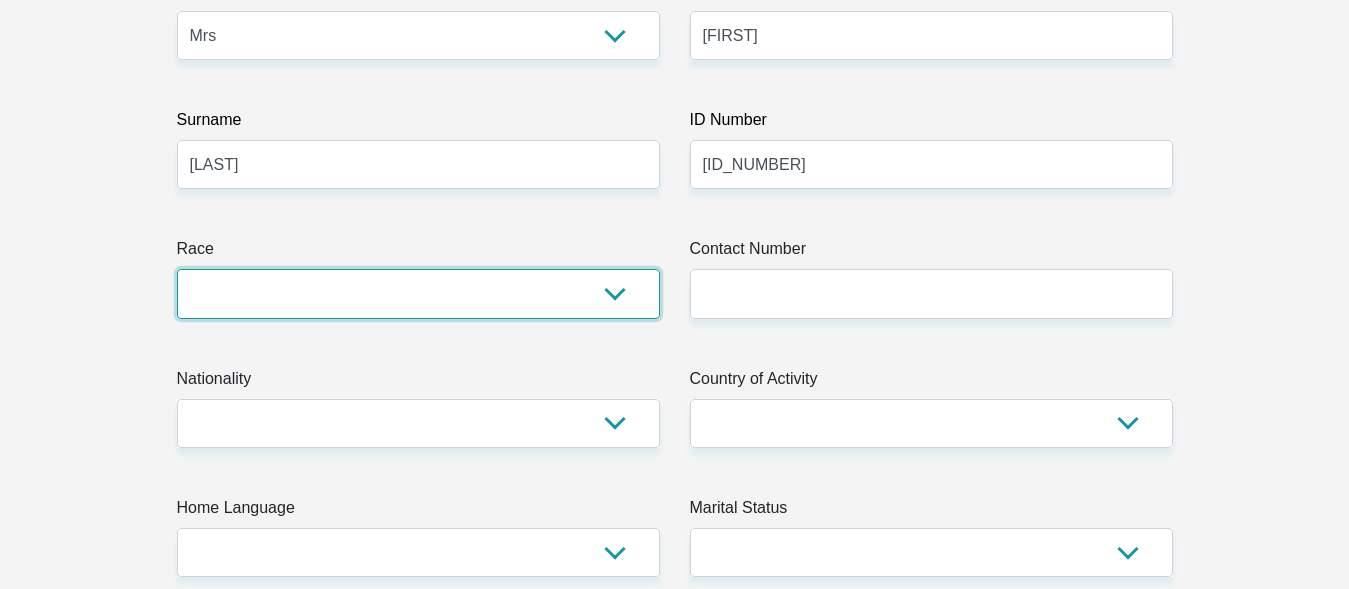 select on "4" 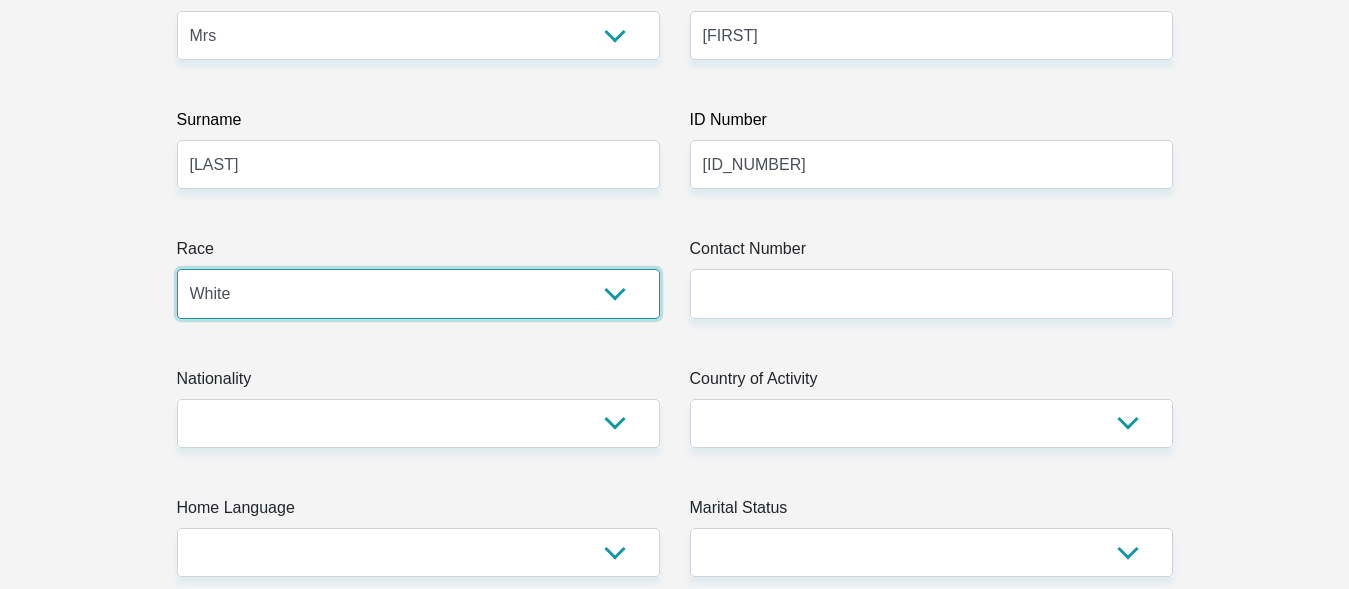 click on "White" at bounding box center (0, 0) 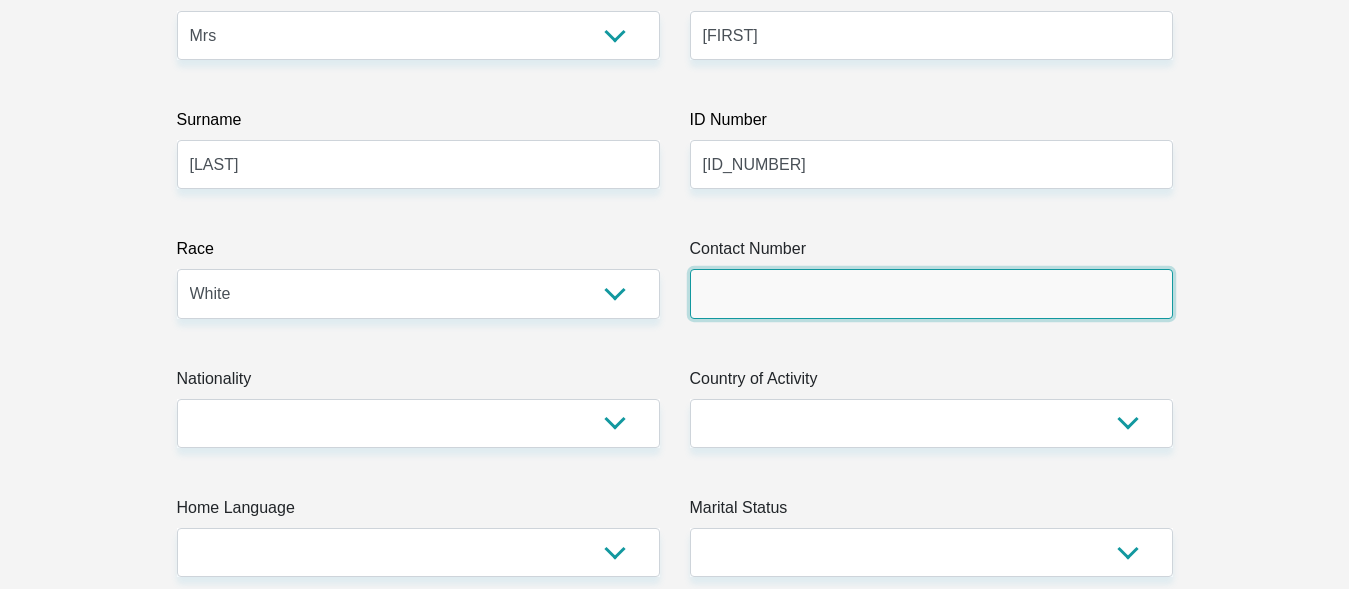 click on "Contact Number" at bounding box center [931, 293] 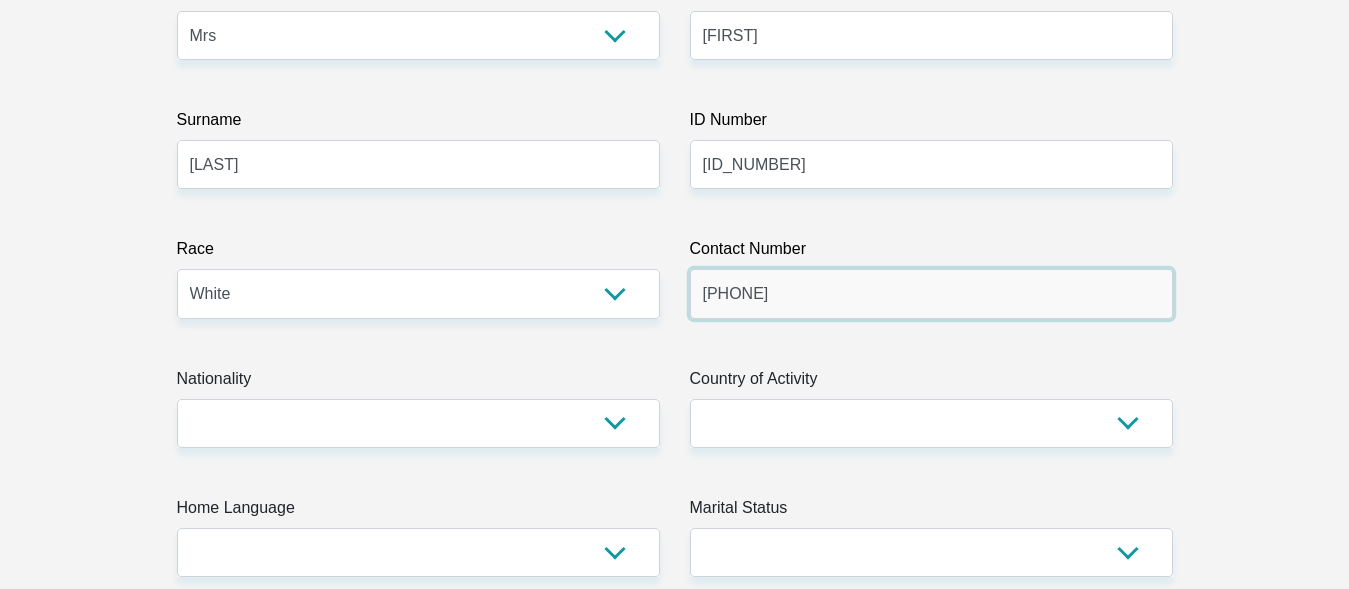 type on "[PHONE]" 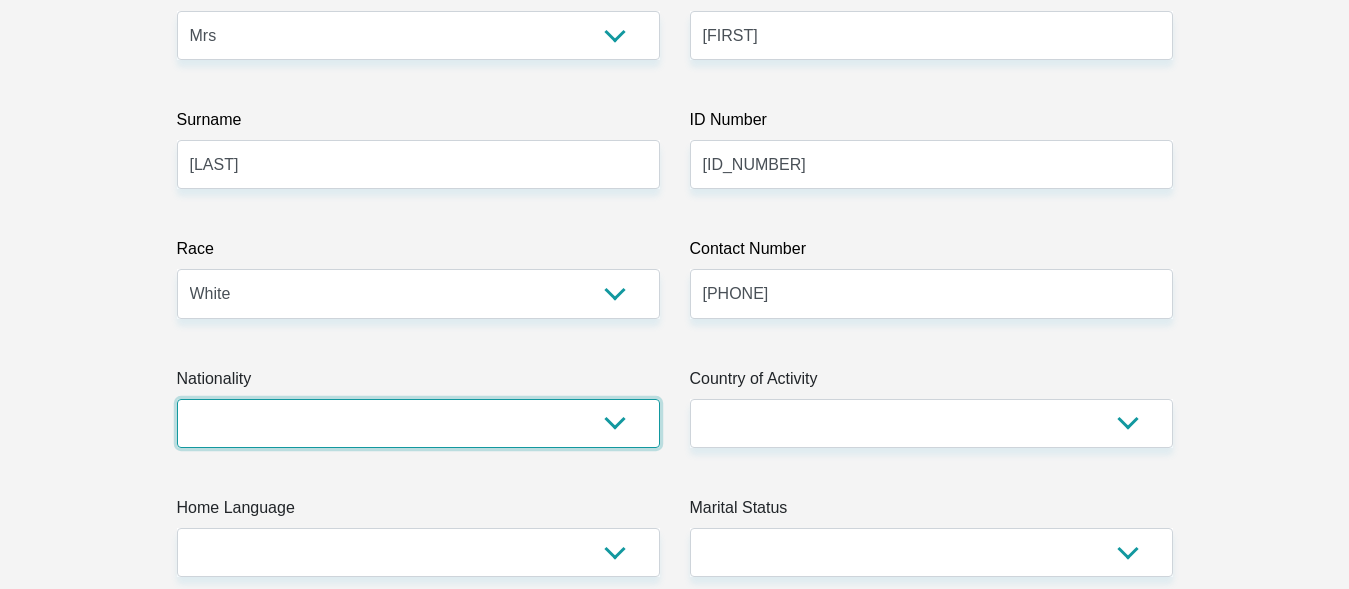 scroll, scrollTop: 334, scrollLeft: 0, axis: vertical 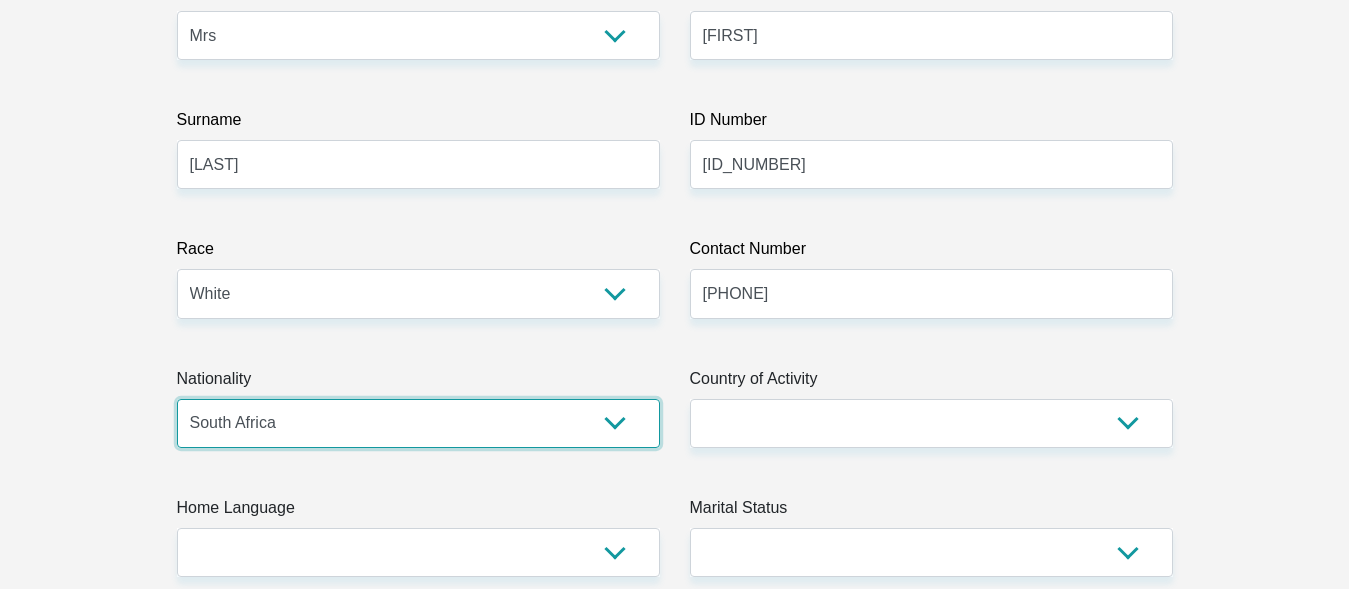 click on "South Africa" at bounding box center (0, 0) 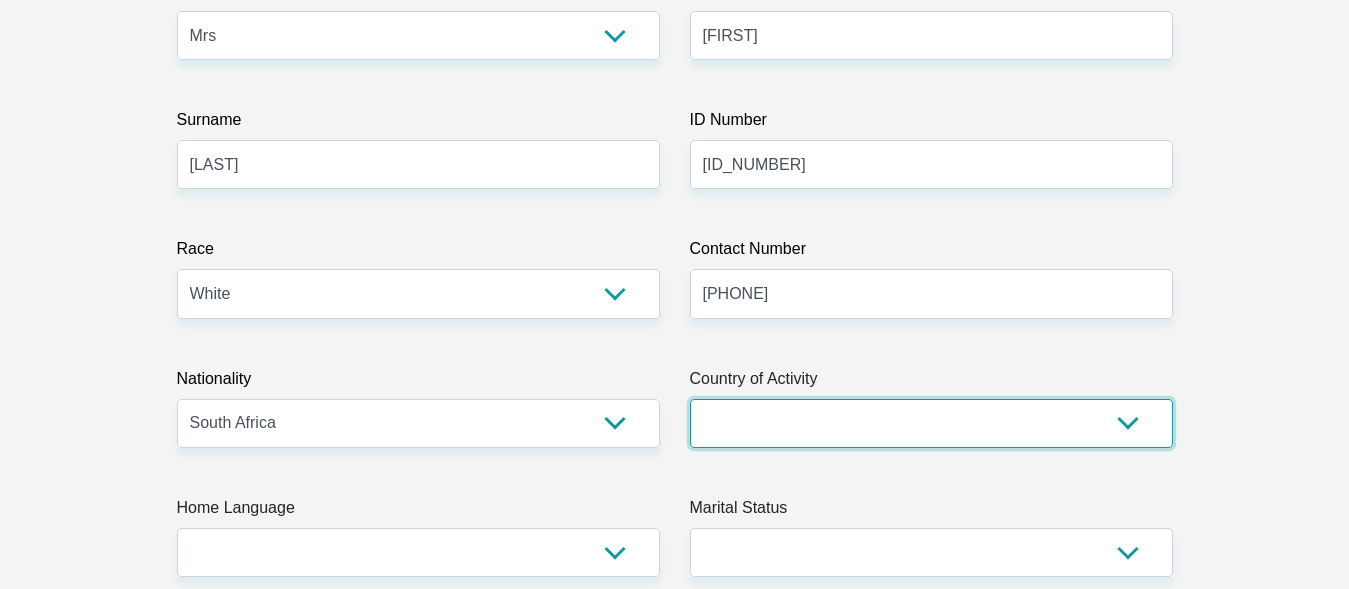 select on "ZAF" 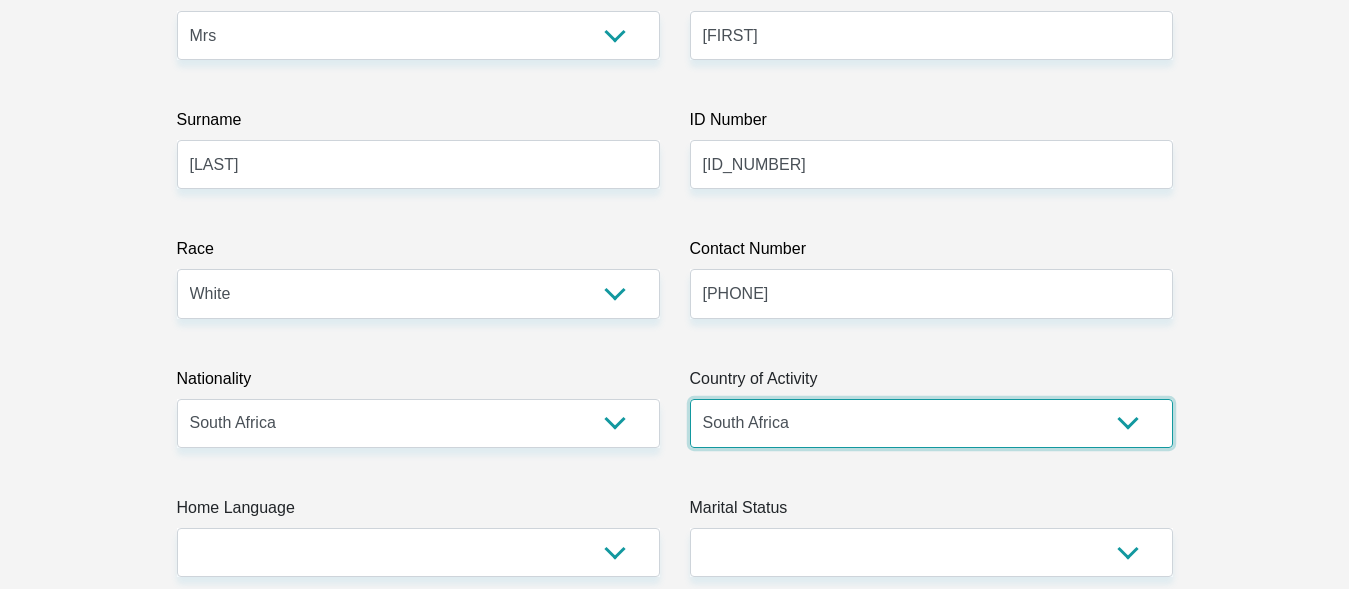 click on "South Africa" at bounding box center [0, 0] 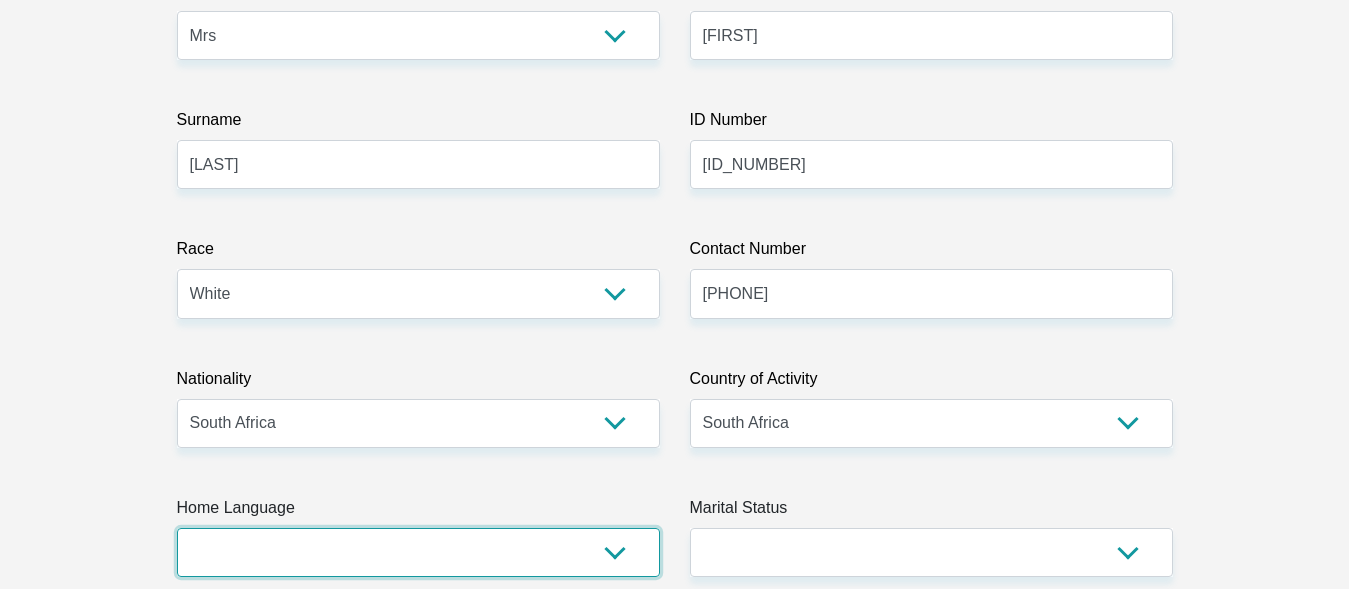 select on "eng" 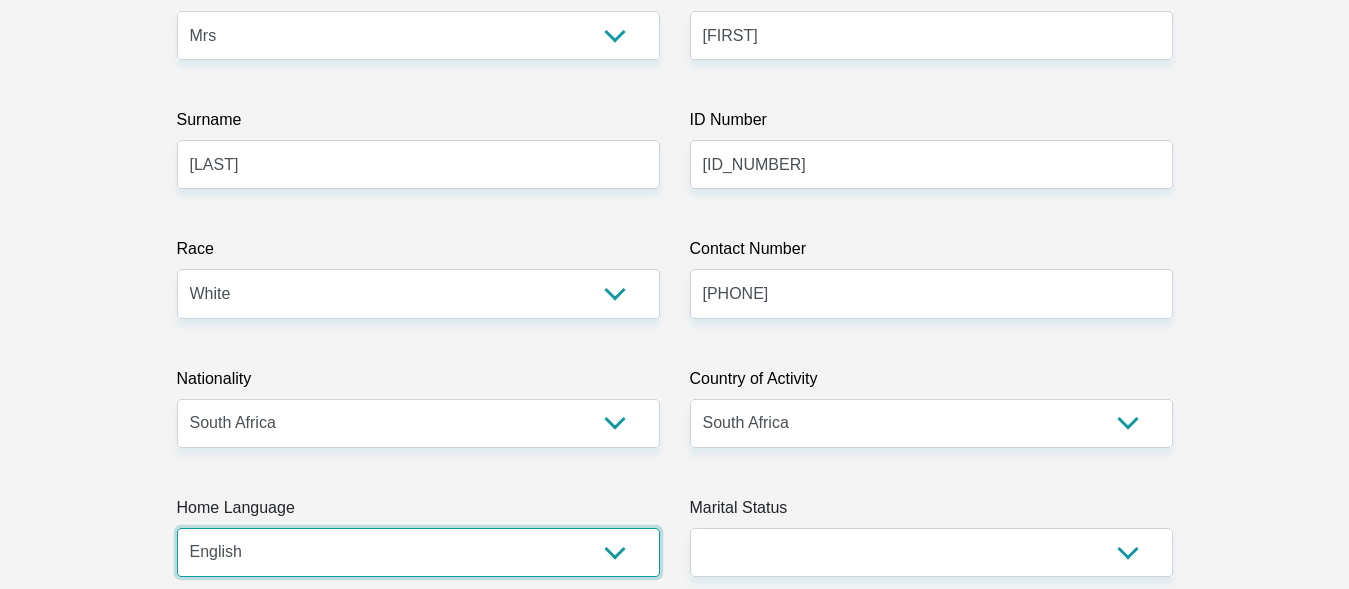 click on "English" at bounding box center [0, 0] 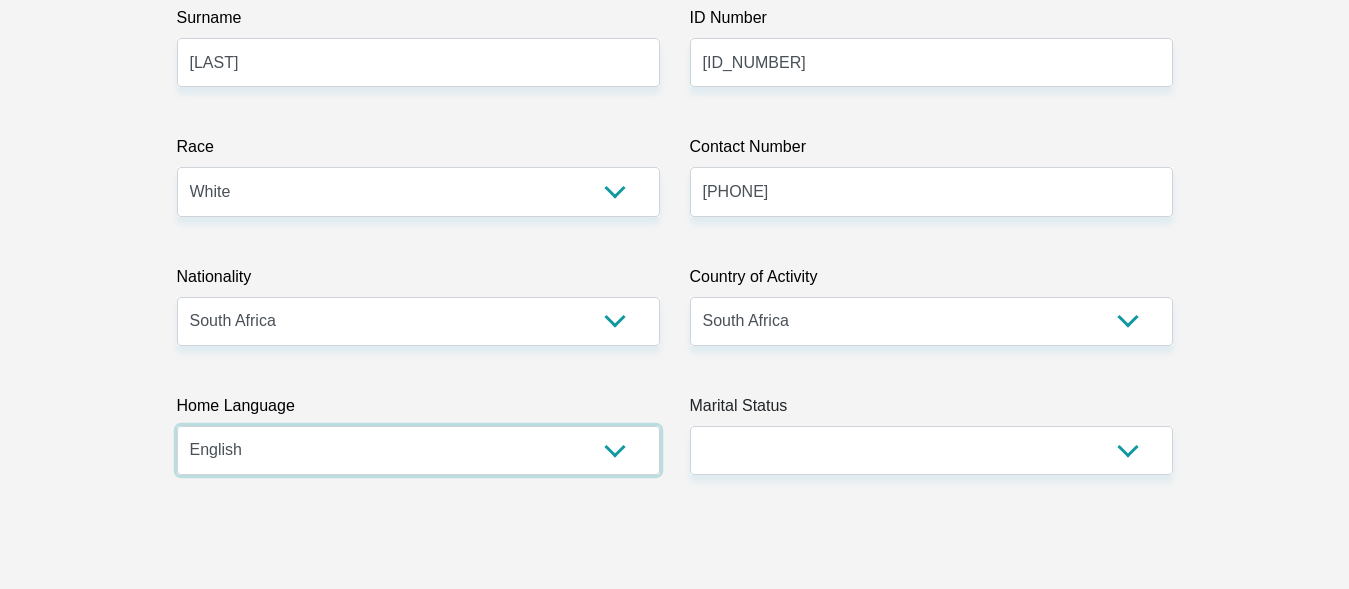 scroll, scrollTop: 488, scrollLeft: 0, axis: vertical 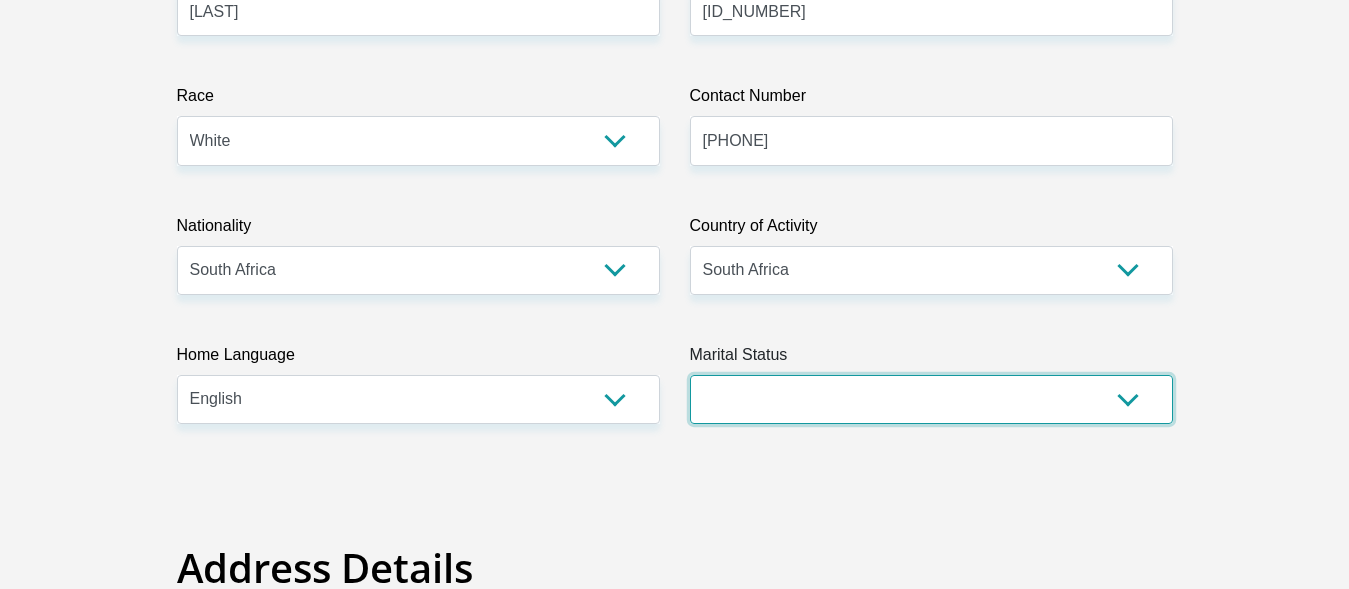 select on "1" 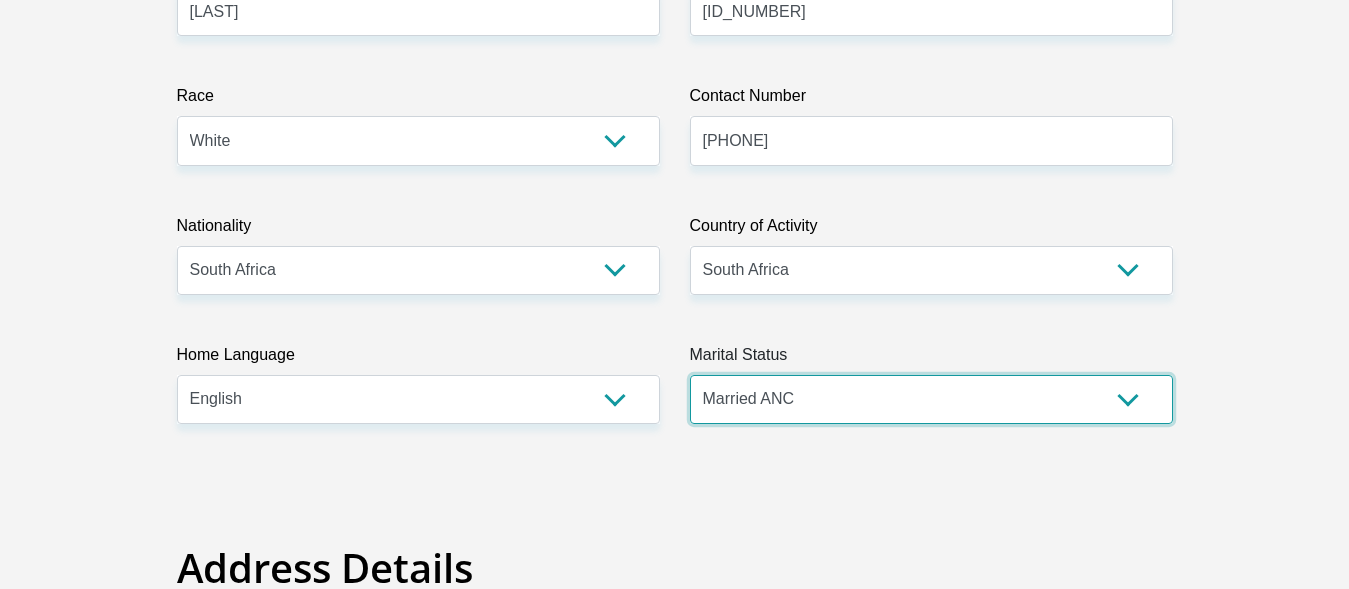 click on "Married ANC" at bounding box center [0, 0] 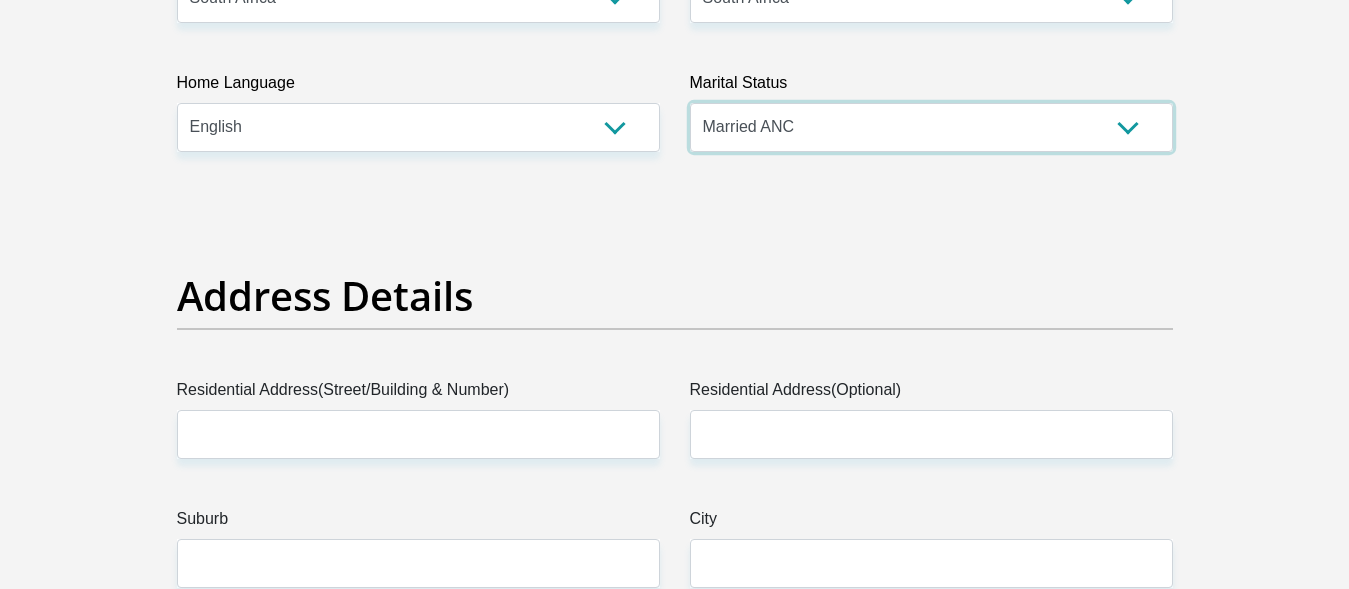 scroll, scrollTop: 777, scrollLeft: 0, axis: vertical 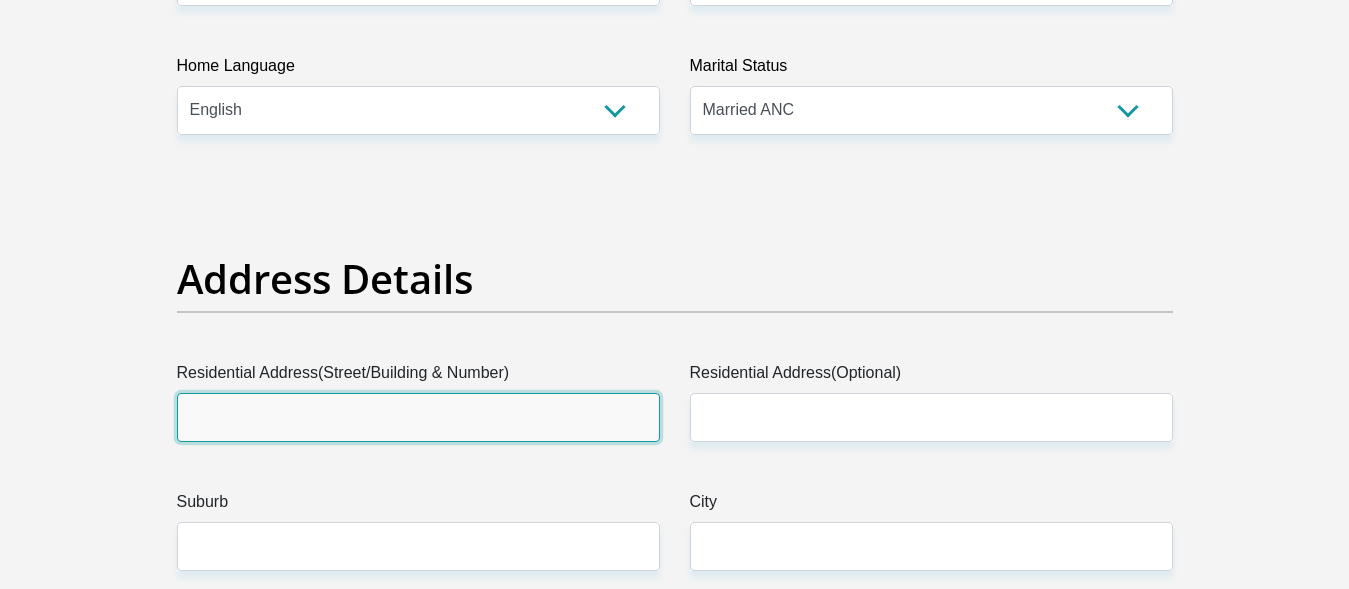 click on "Residential Address(Street/Building & Number)" at bounding box center (418, 417) 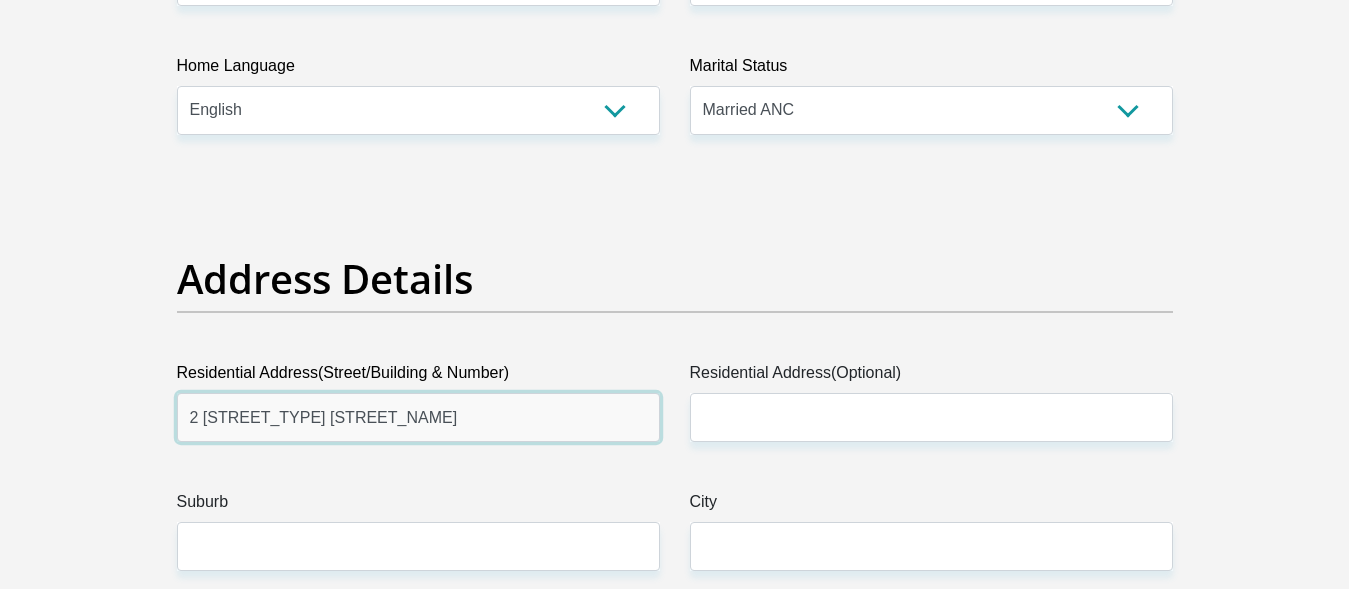 type on "2 [STREET_TYPE] [STREET_NAME]" 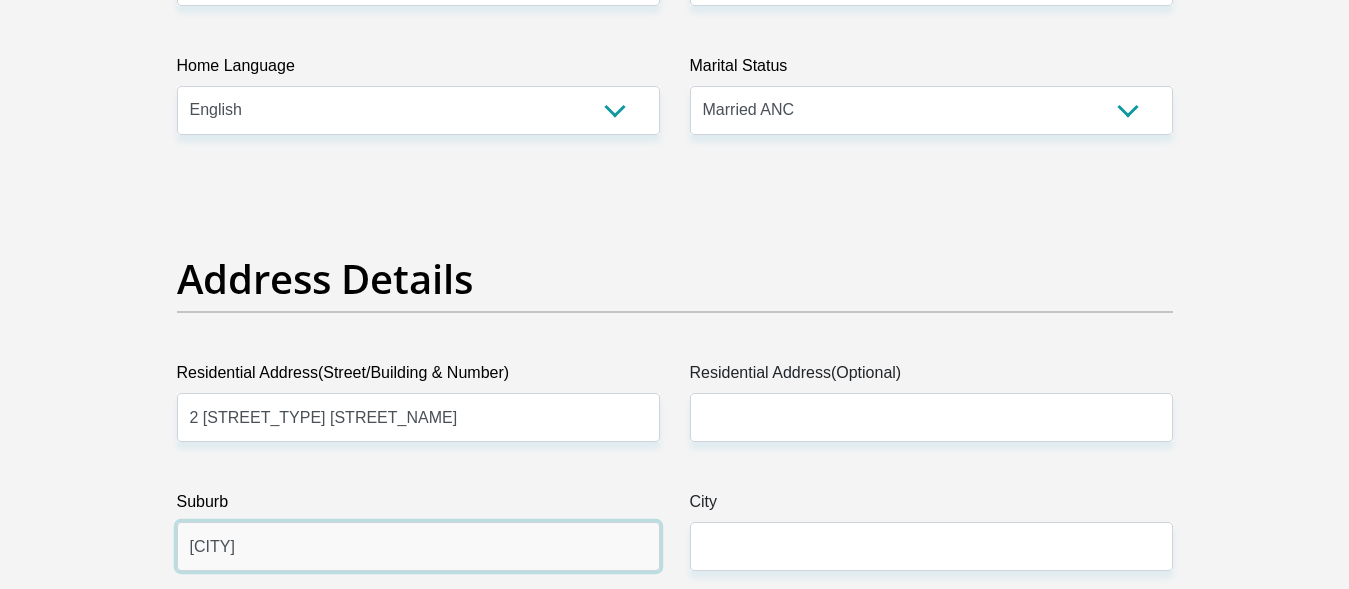 type on "[CITY]" 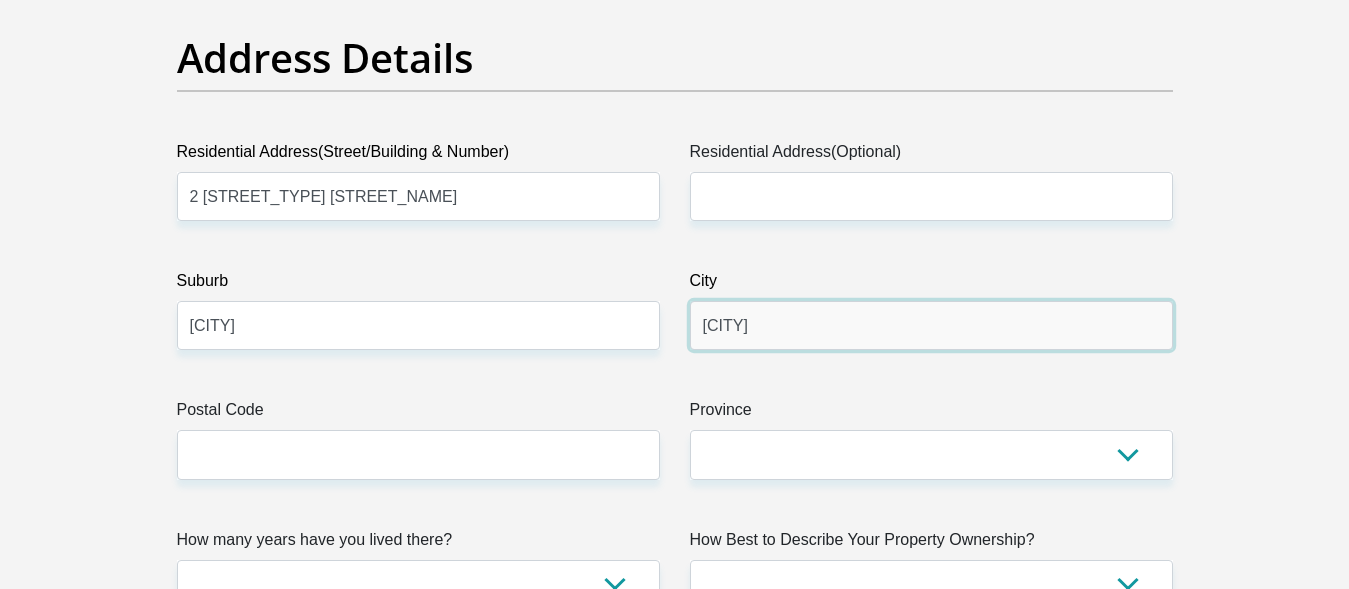 scroll, scrollTop: 1032, scrollLeft: 0, axis: vertical 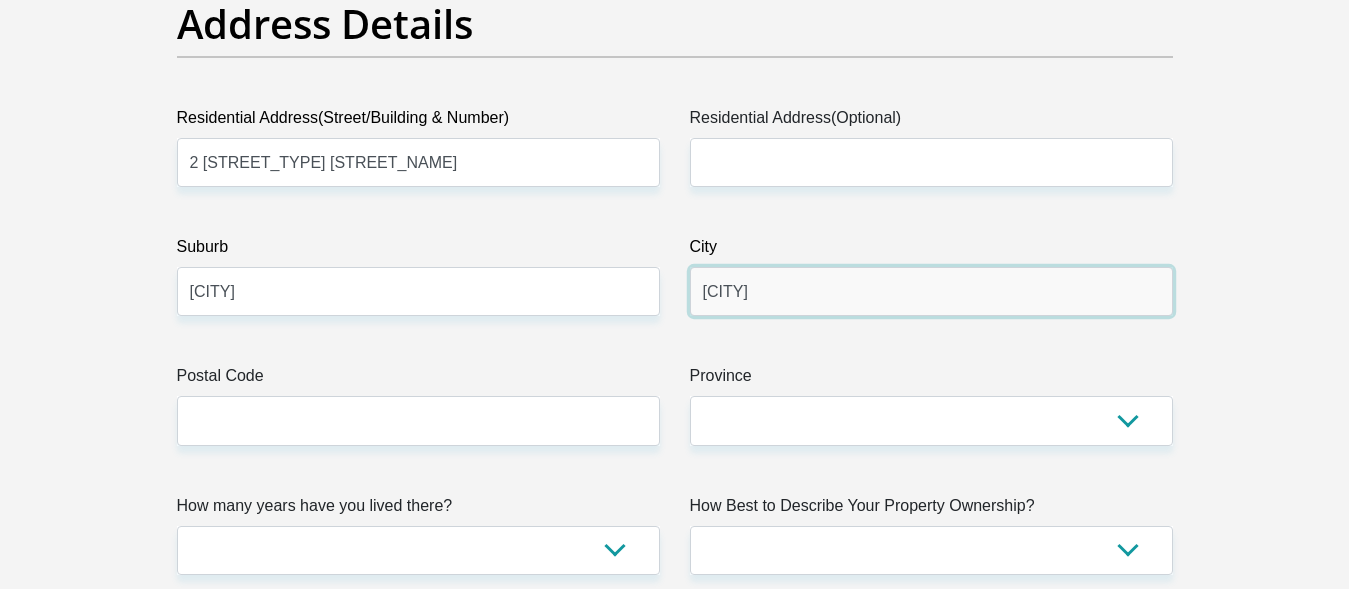 type on "[CITY]" 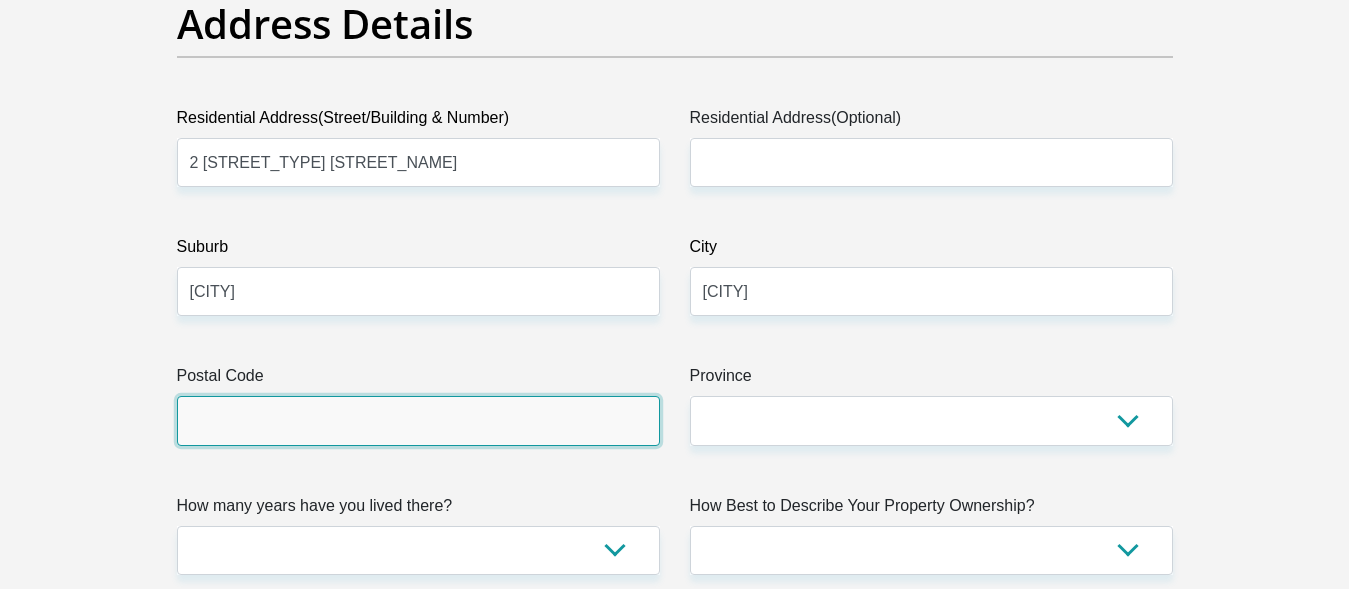 click on "Postal Code" at bounding box center [418, 420] 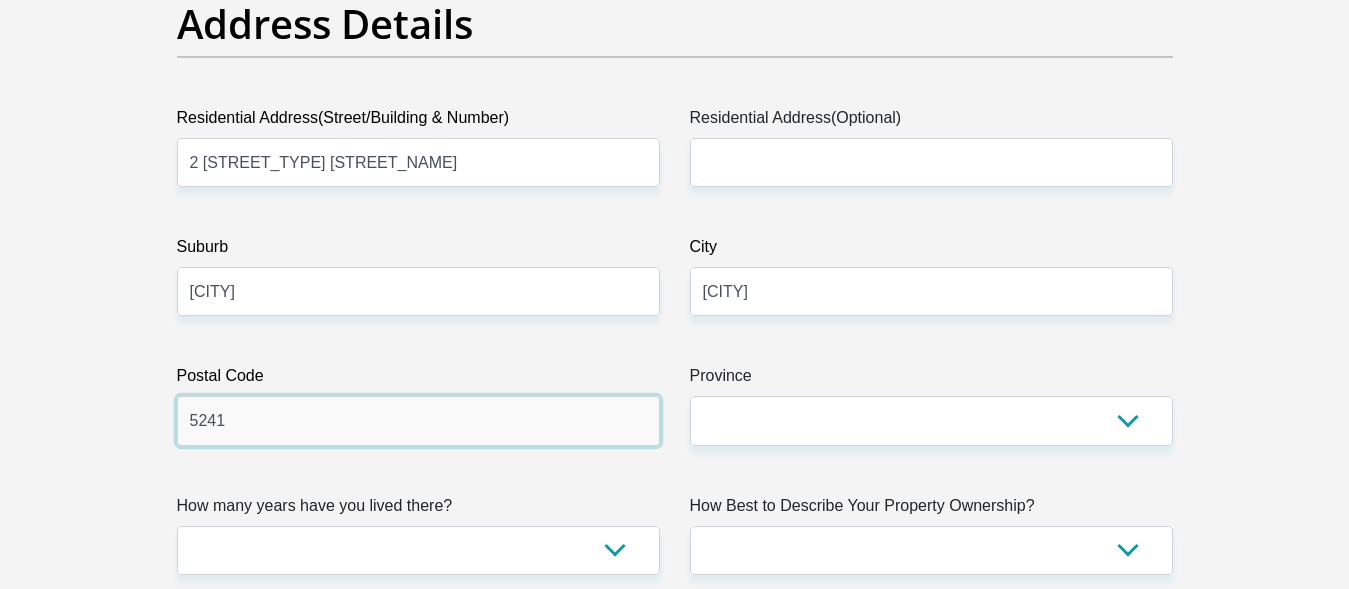 type on "5241" 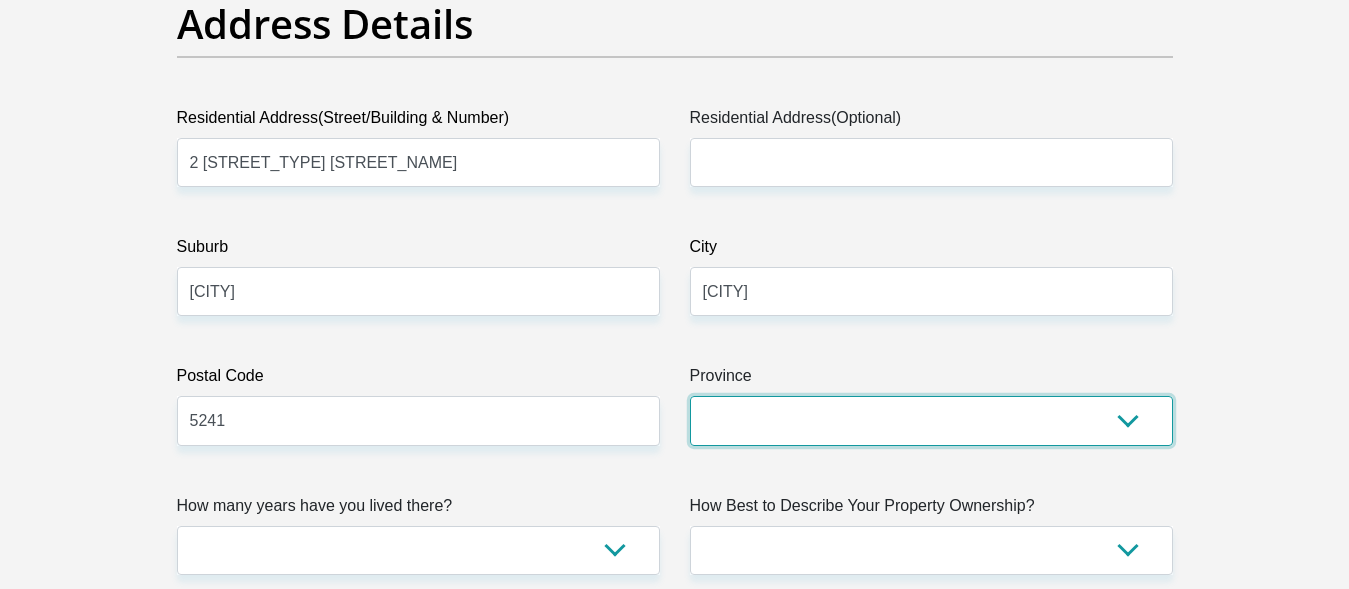 click on "Eastern Cape
Free State
Gauteng
KwaZulu-Natal
Limpopo
Mpumalanga
Northern Cape
North West
Western Cape" at bounding box center [931, 420] 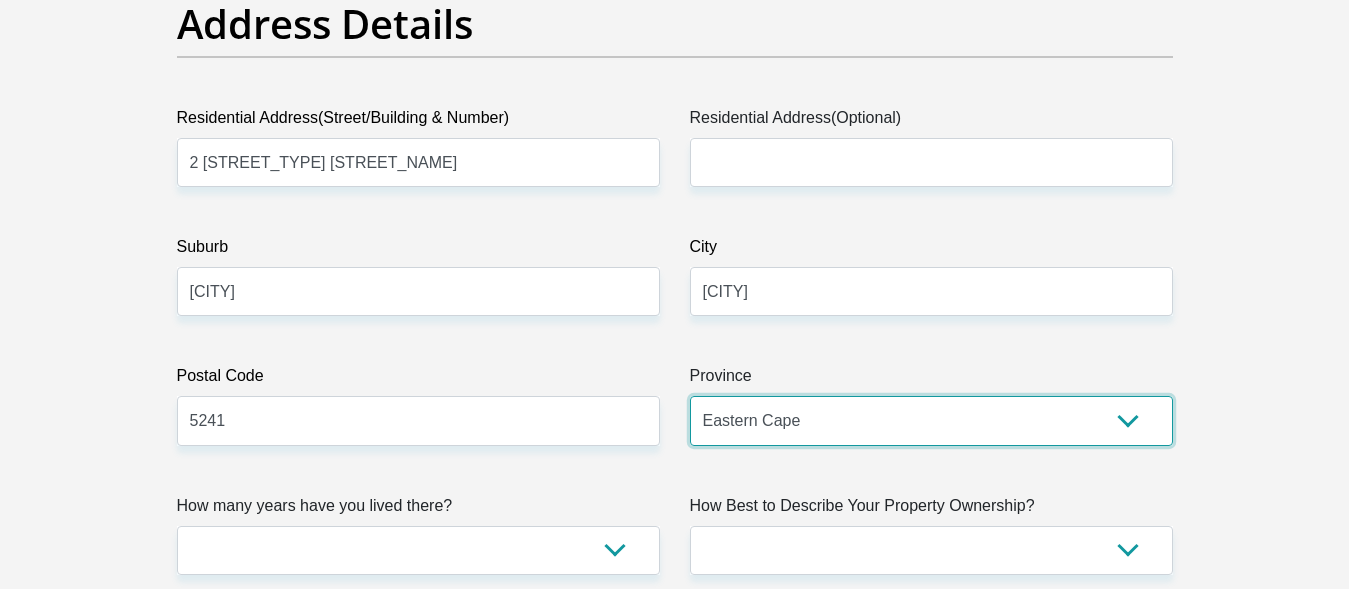 click on "Eastern Cape" at bounding box center [0, 0] 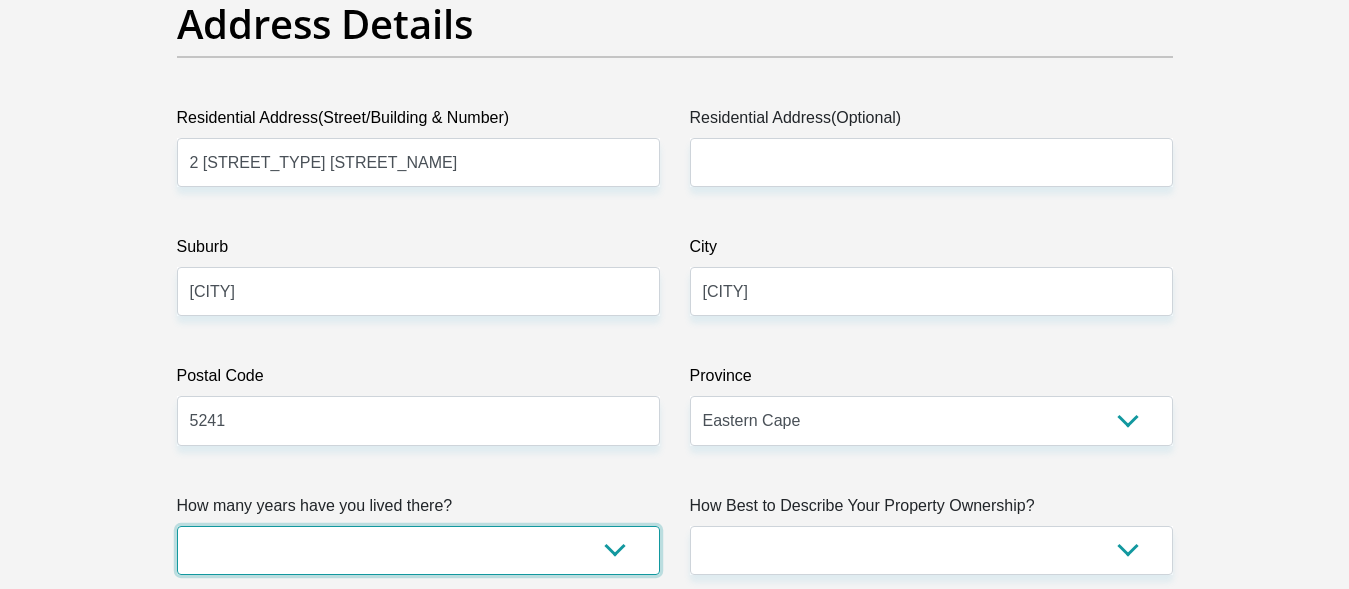 click on "less than 1 year
1-3 years
3-5 years
5+ years" at bounding box center (418, 550) 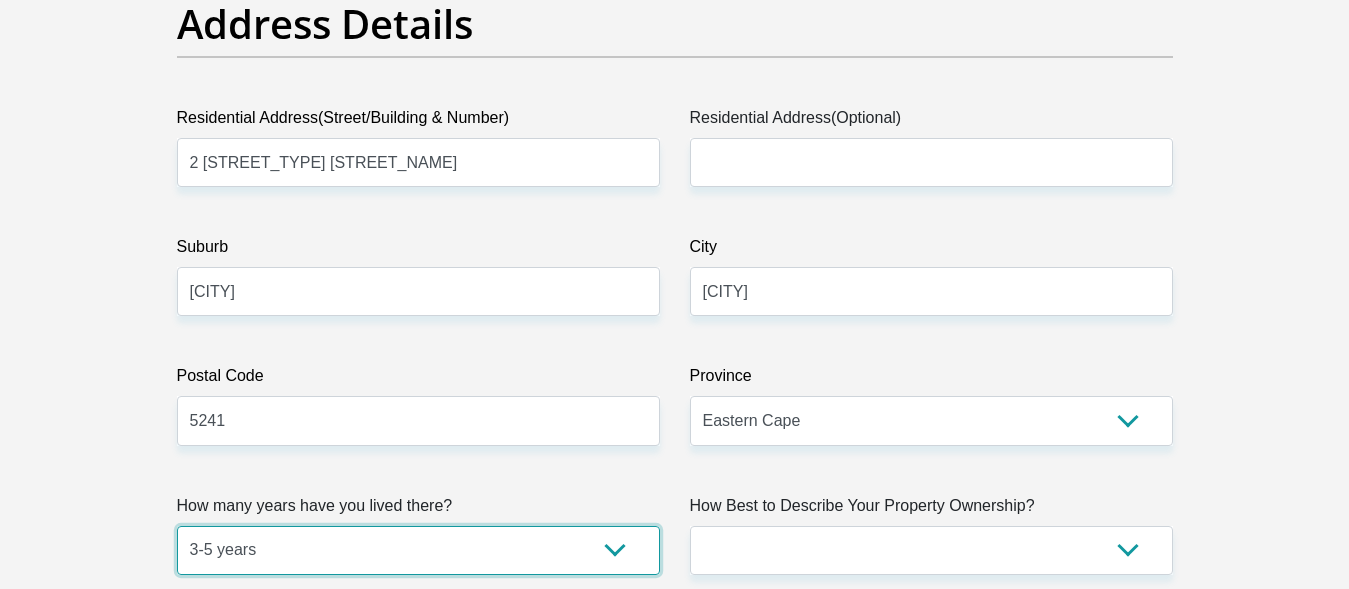 click on "3-5 years" at bounding box center [0, 0] 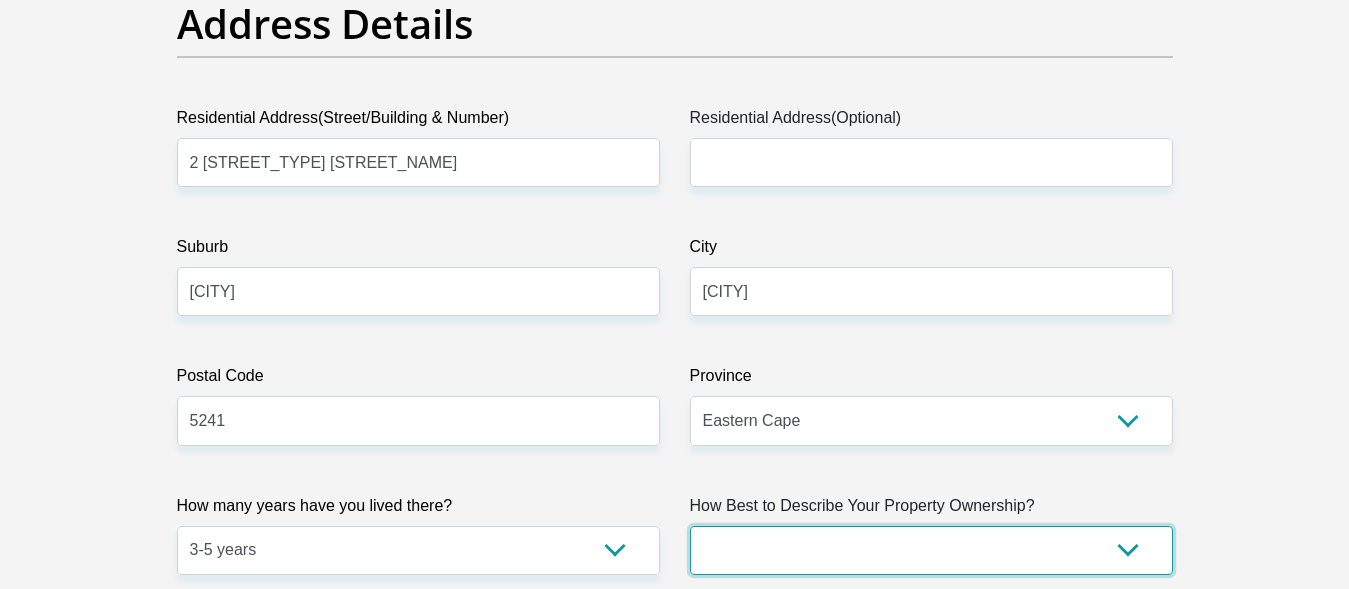 select on "Rented" 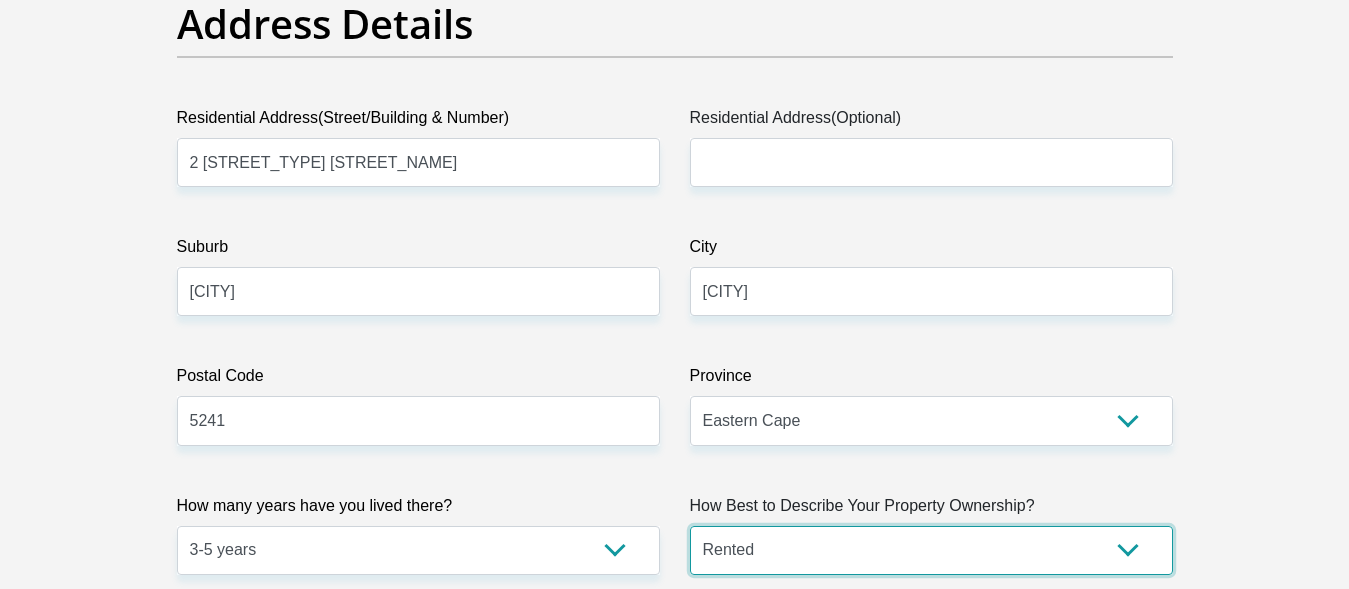 click on "Rented" at bounding box center [0, 0] 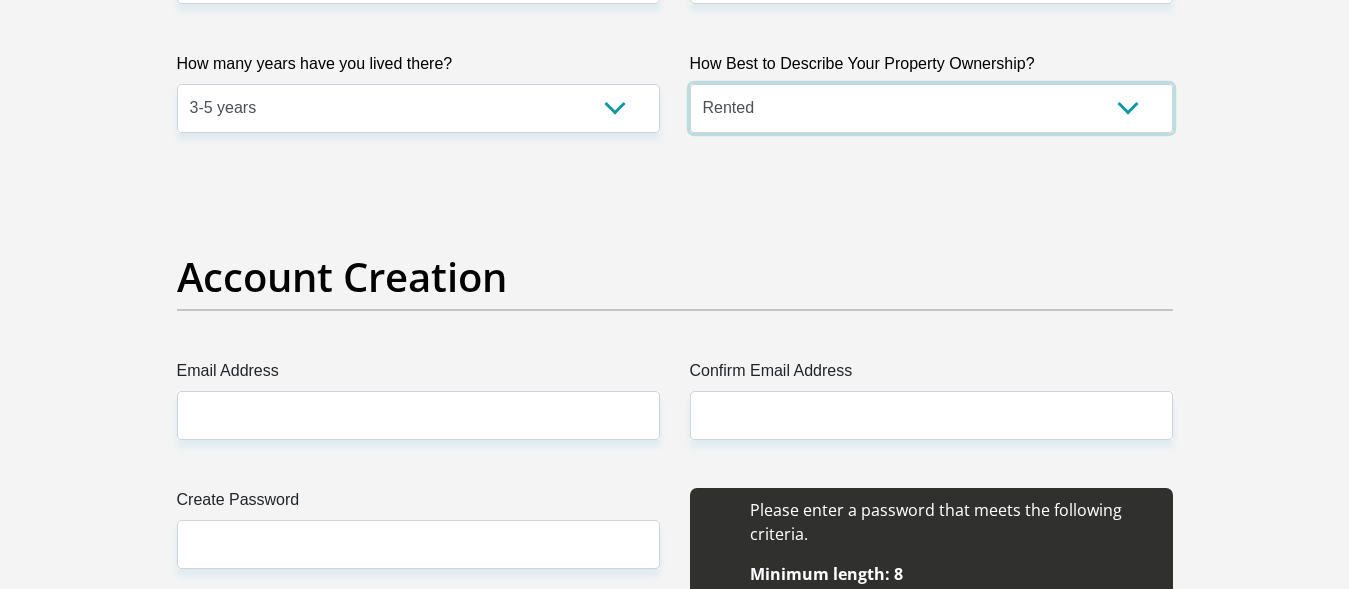 scroll, scrollTop: 1525, scrollLeft: 0, axis: vertical 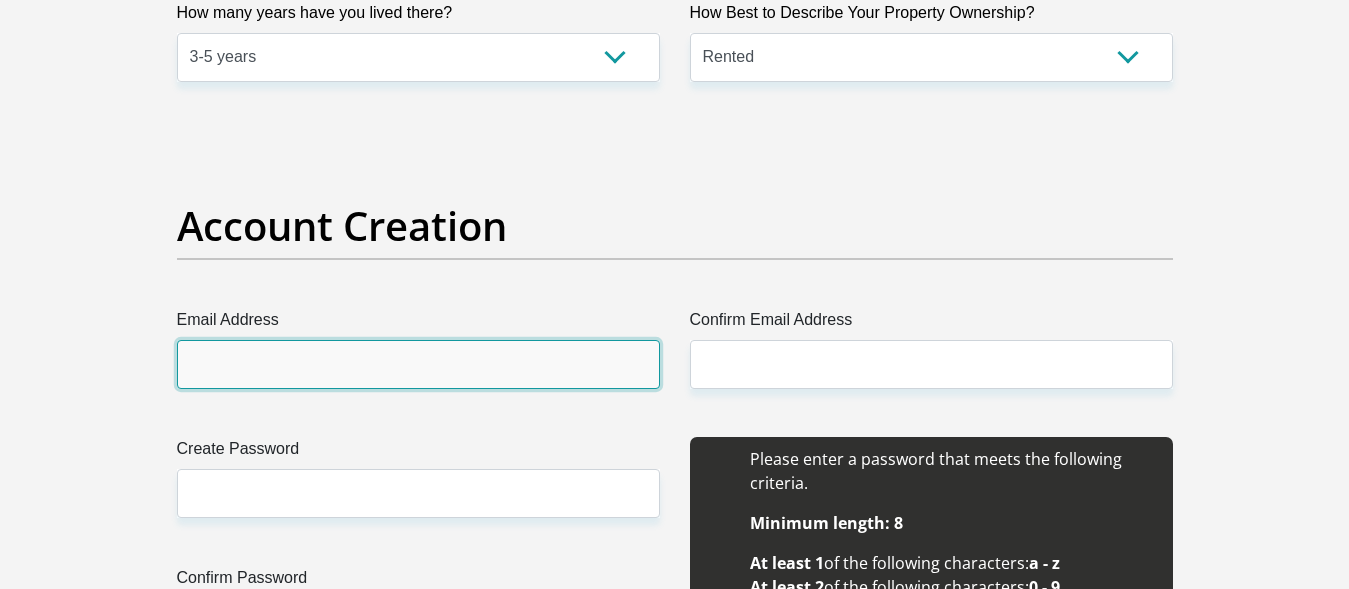 click on "Email Address" at bounding box center (418, 364) 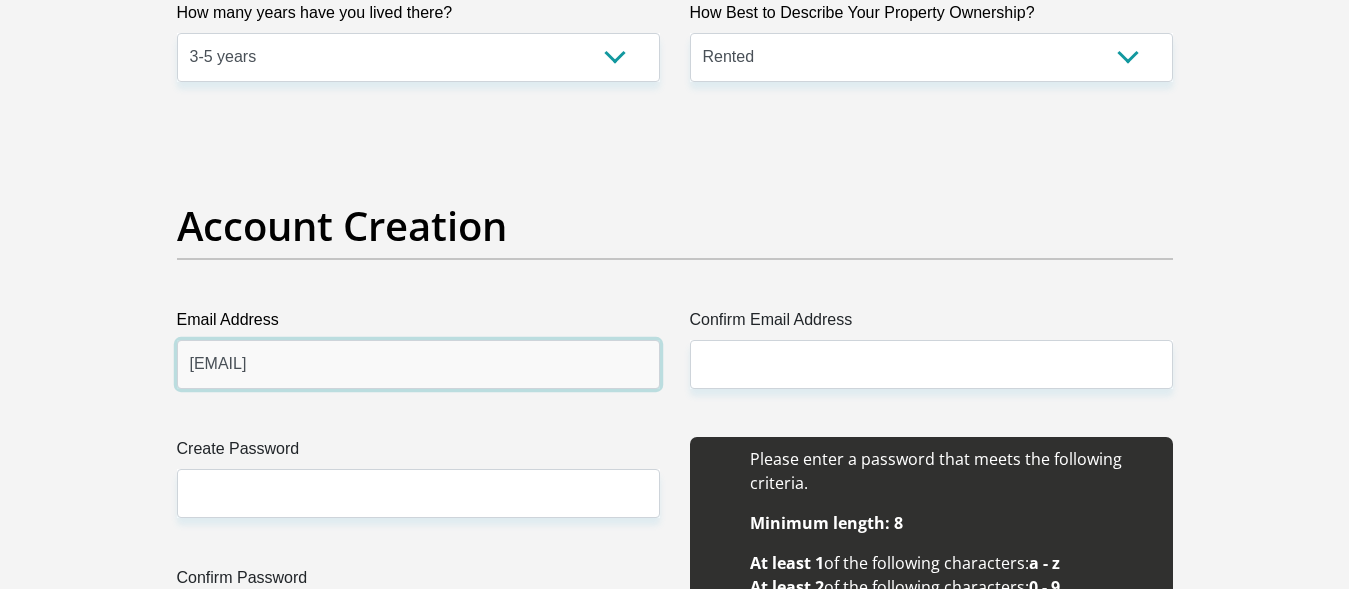 type on "[EMAIL]" 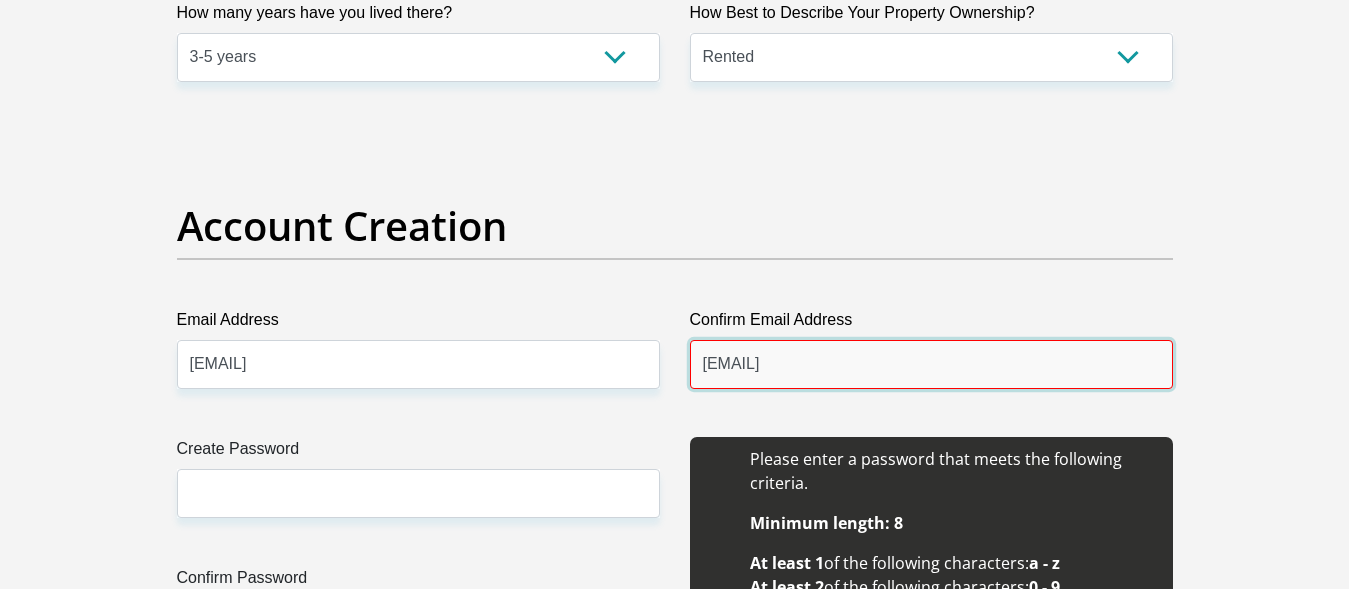 type on "[EMAIL]" 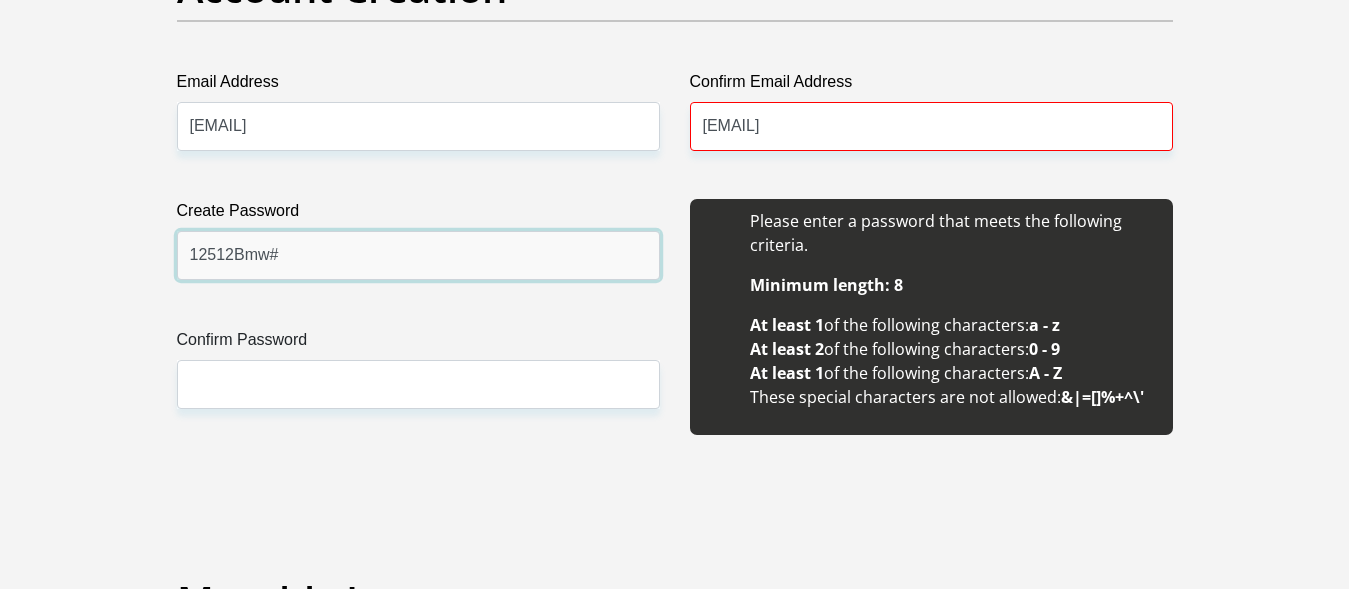 scroll, scrollTop: 1797, scrollLeft: 0, axis: vertical 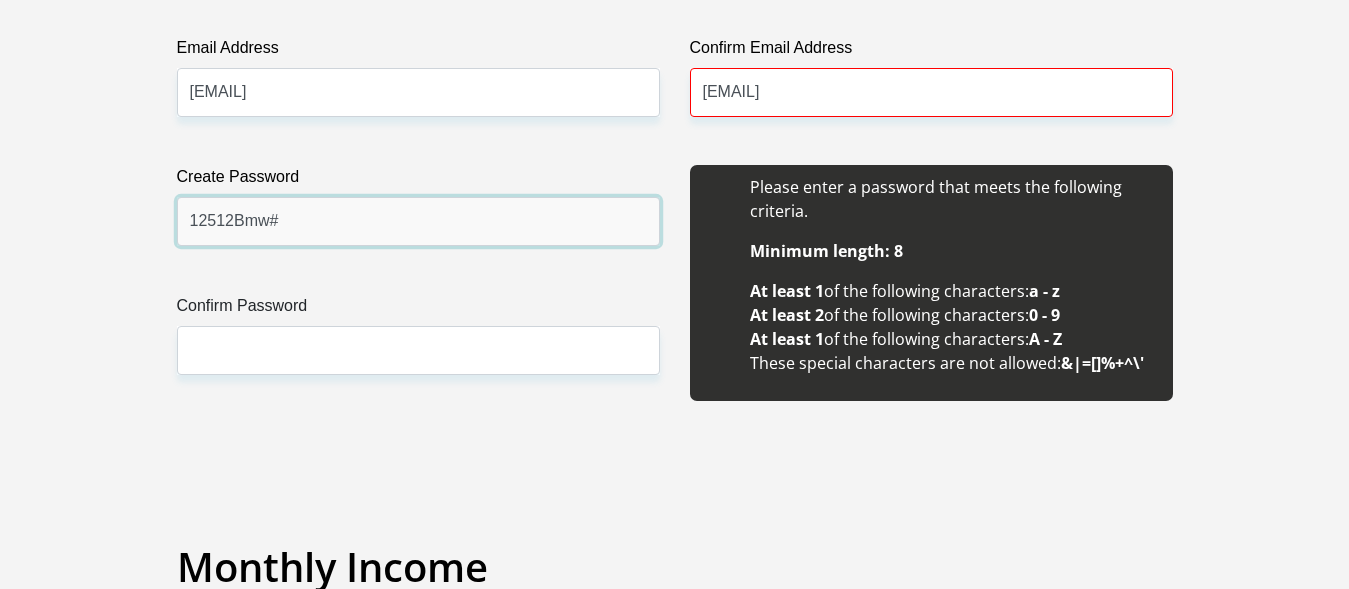 type on "12512Bmw#" 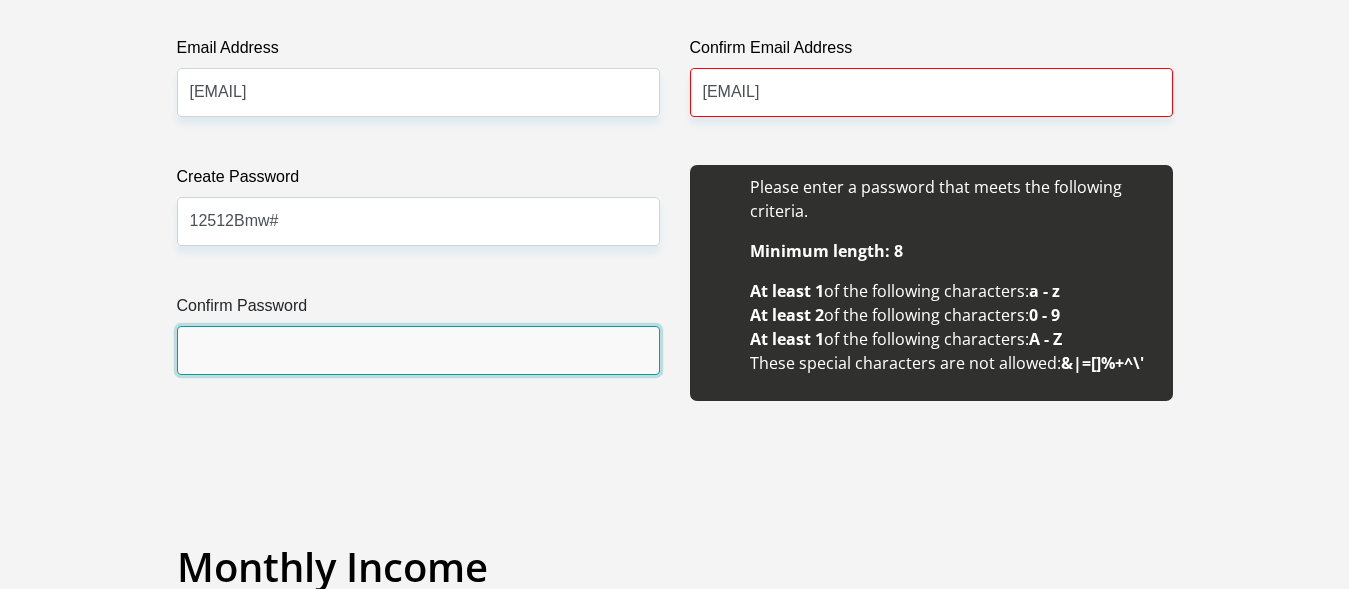 click on "Confirm Password" at bounding box center [418, 350] 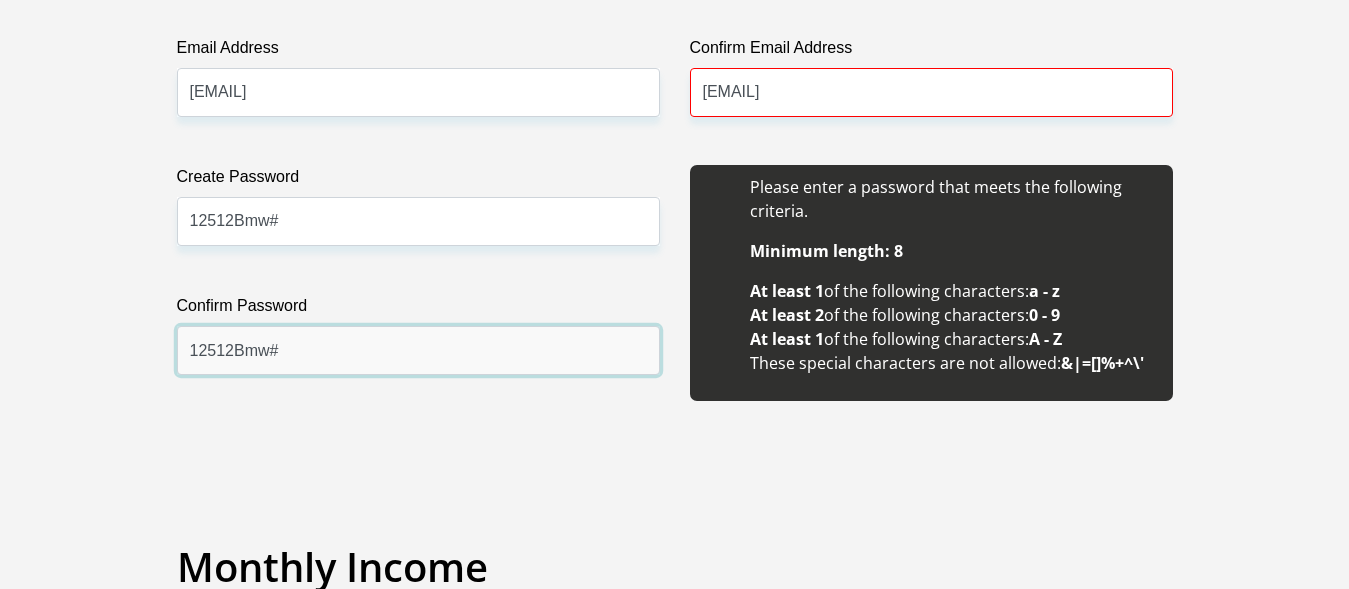 type on "12512Bmw#" 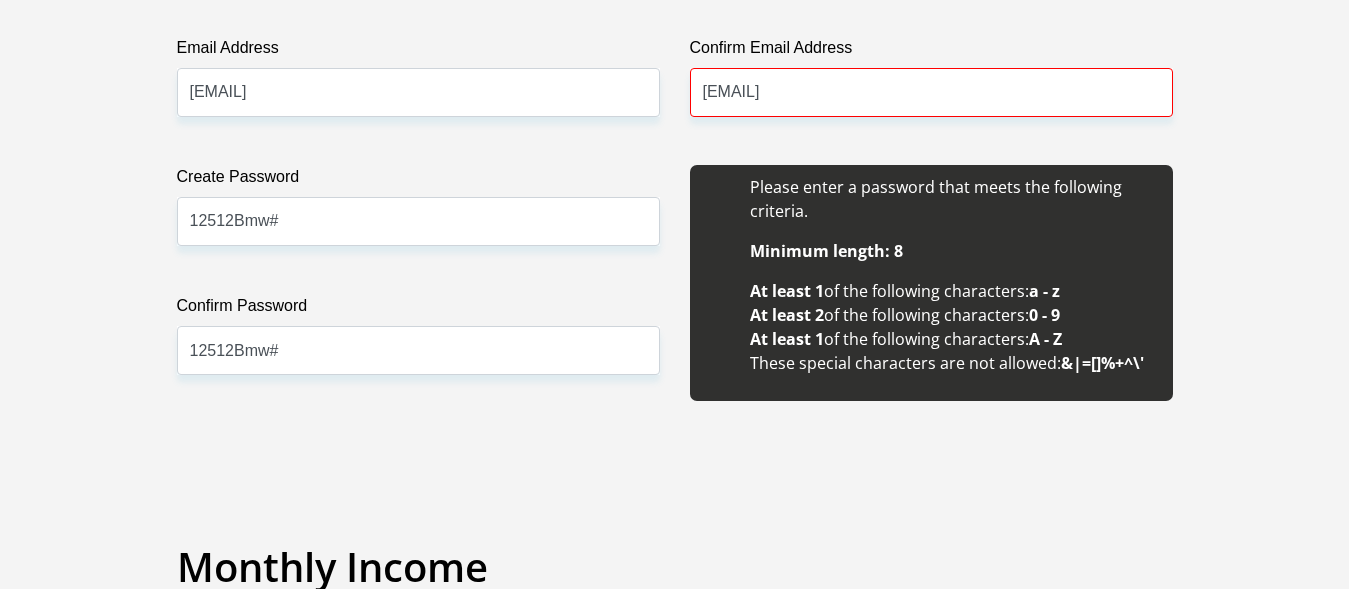 click on "Title
Mr
Ms
Mrs
Dr
Other
First Name
[FIRST]
Surname
[LAST]
ID Number
[ID_NUMBER]
Please input valid ID number
Race
Black
Coloured
Indian
White
Other
Contact Number
[PHONE]
Please input valid contact number
Nationality
South Africa
Afghanistan
Aland Islands  Albania" at bounding box center [675, 1770] 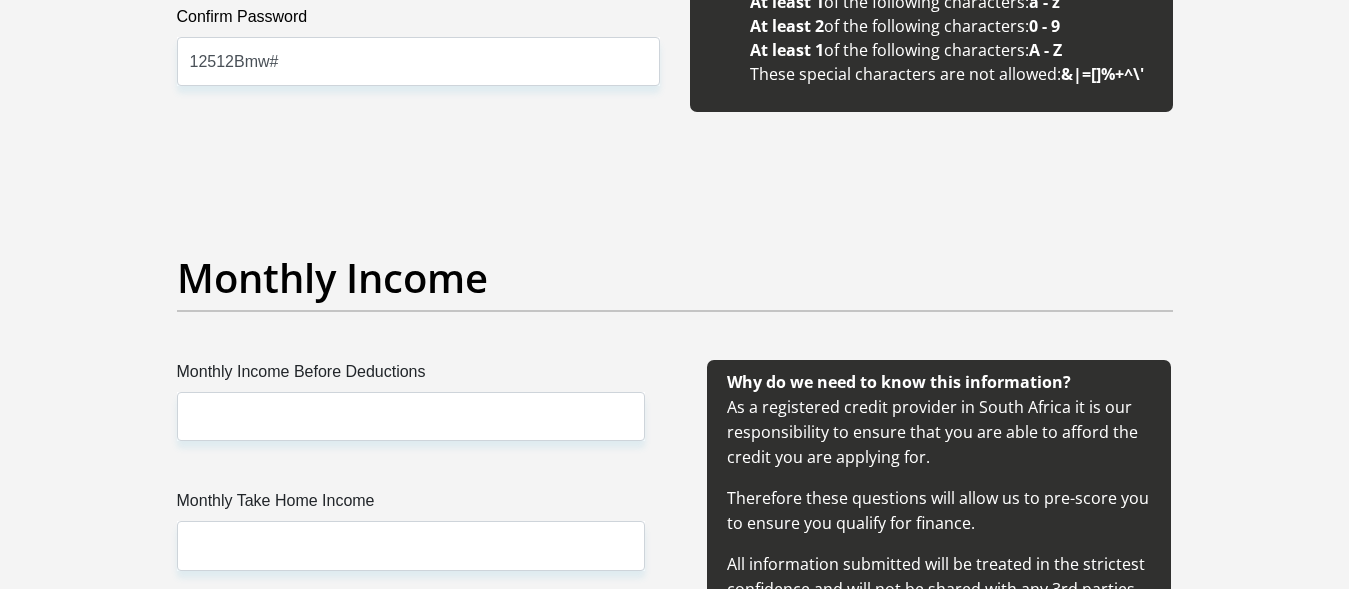 scroll, scrollTop: 2103, scrollLeft: 0, axis: vertical 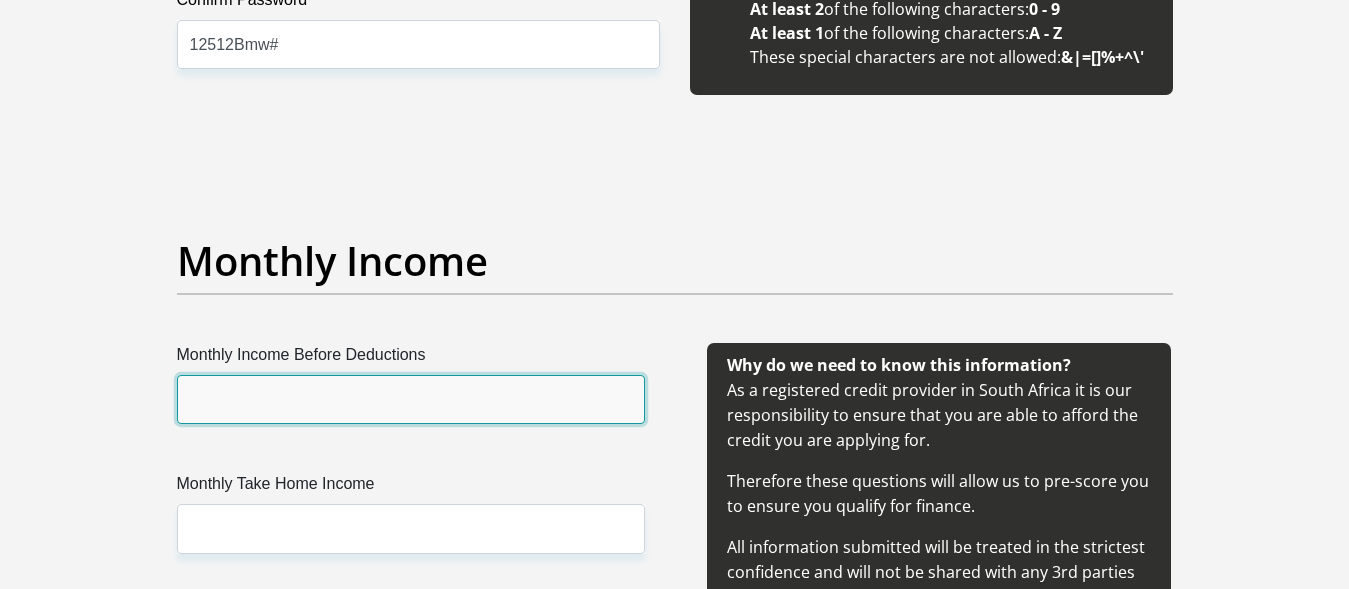 click on "Monthly Income Before Deductions" at bounding box center [411, 399] 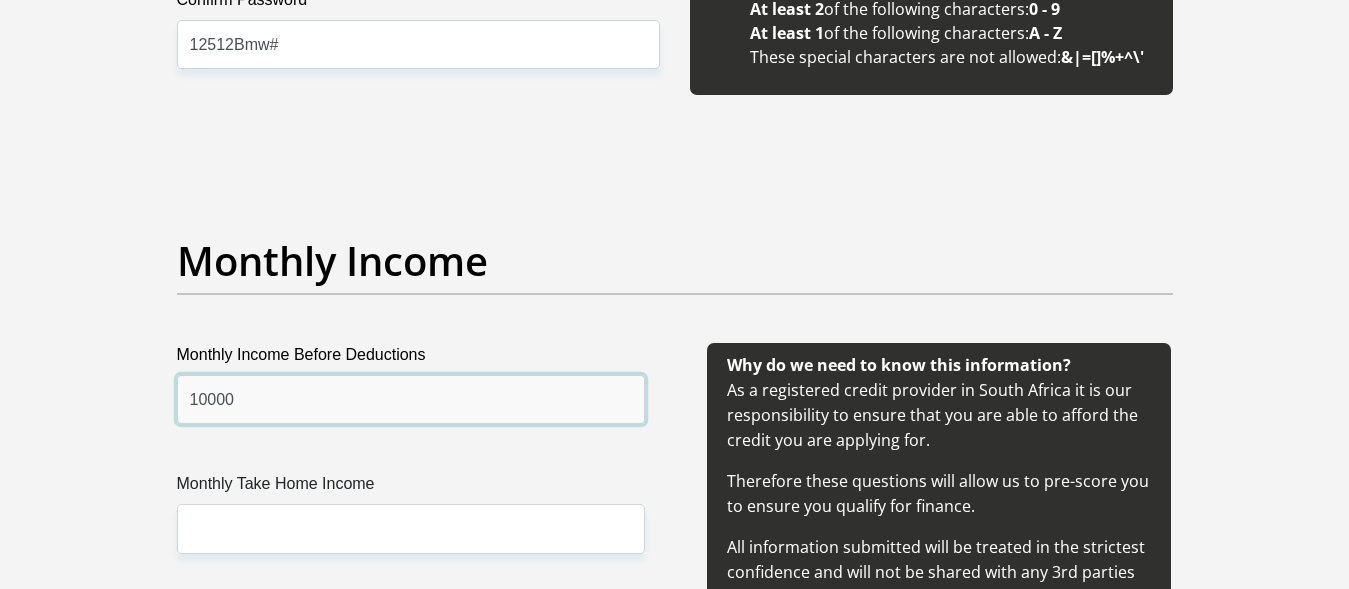 type on "10000" 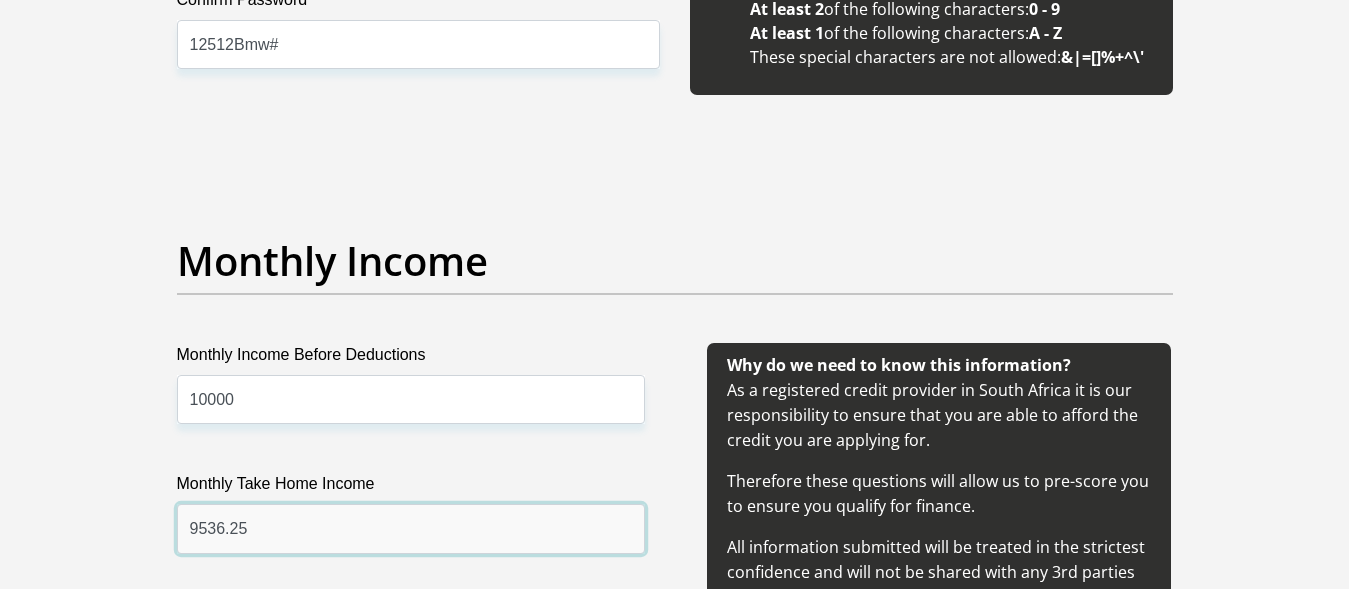 type on "9536.25" 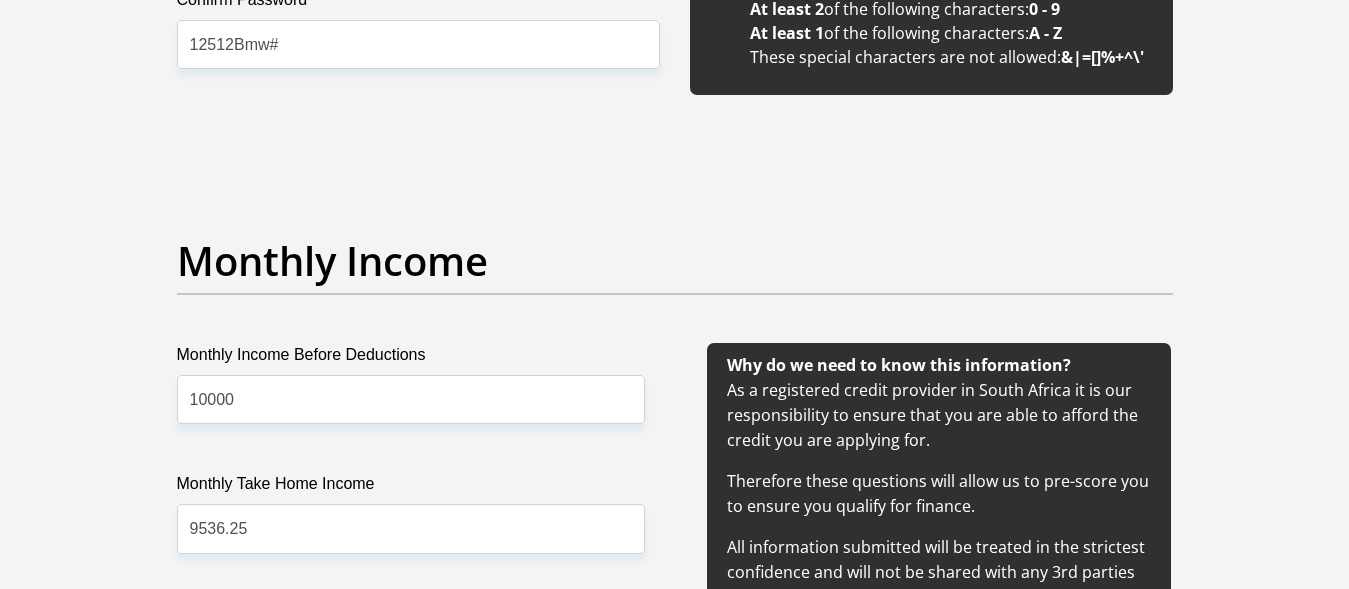 scroll, scrollTop: 2467, scrollLeft: 0, axis: vertical 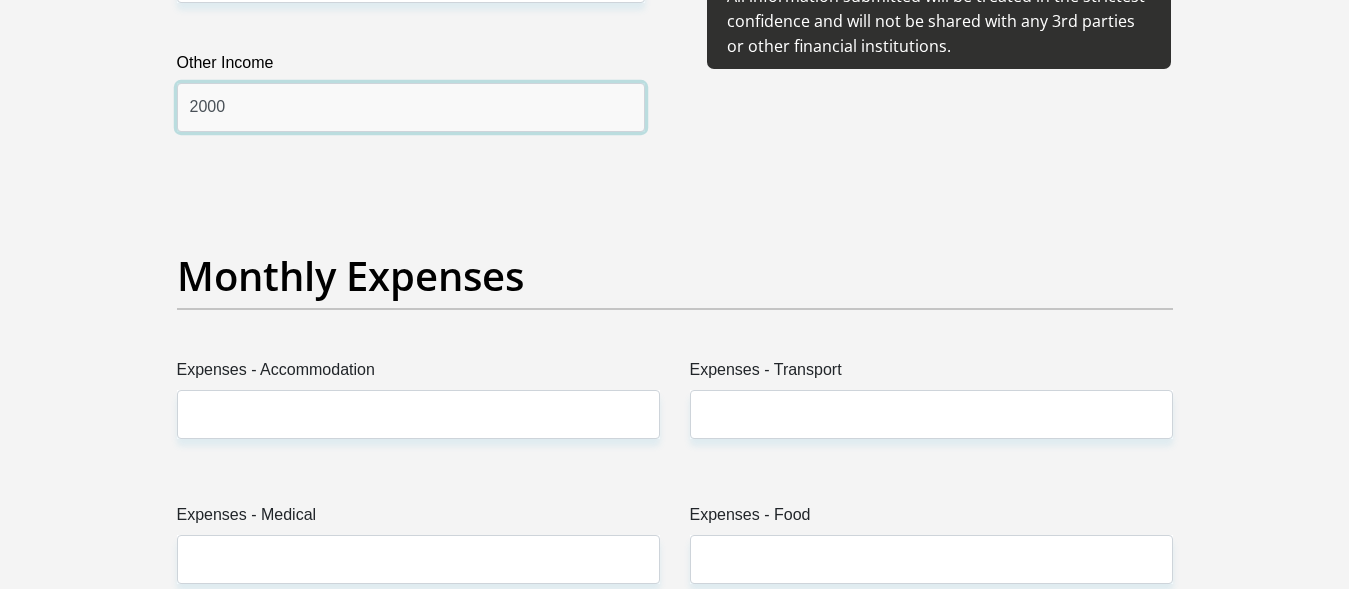 type on "2000" 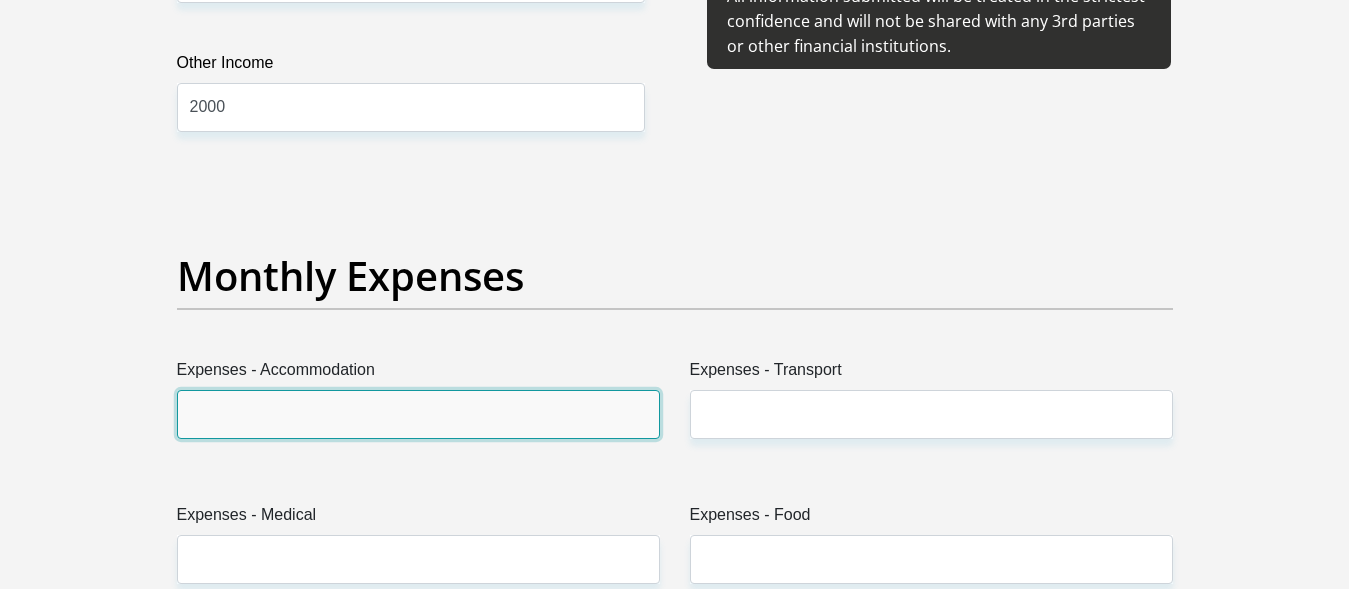click on "Expenses - Accommodation" at bounding box center (418, 414) 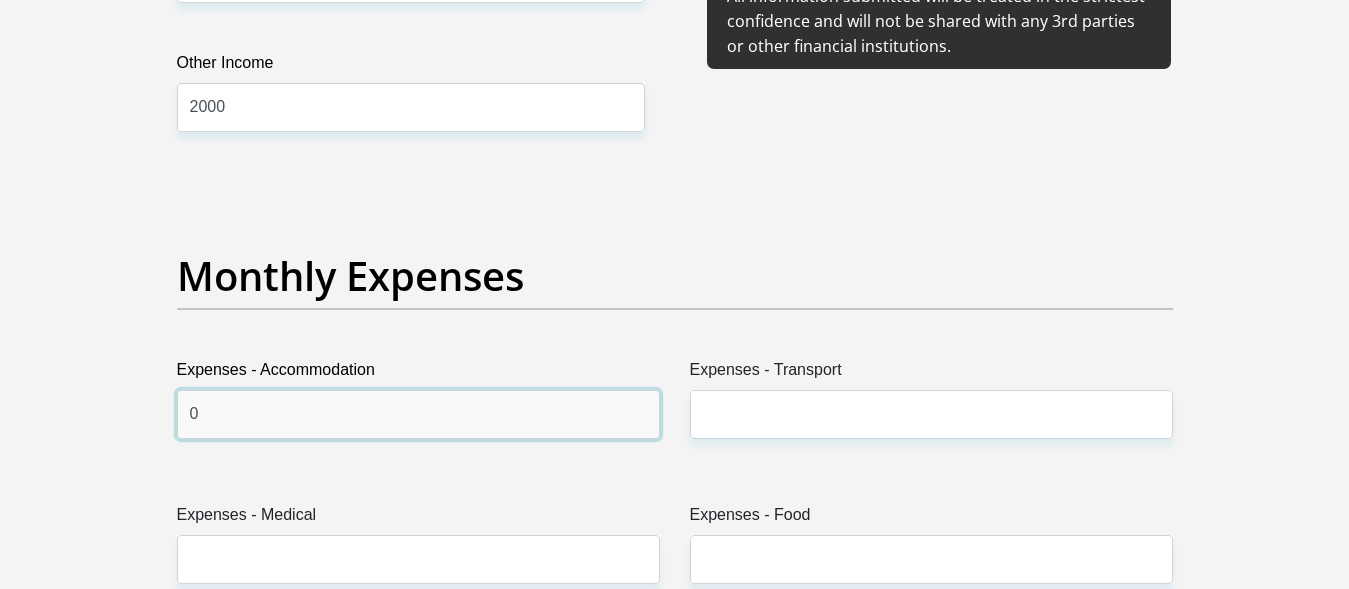 type on "0" 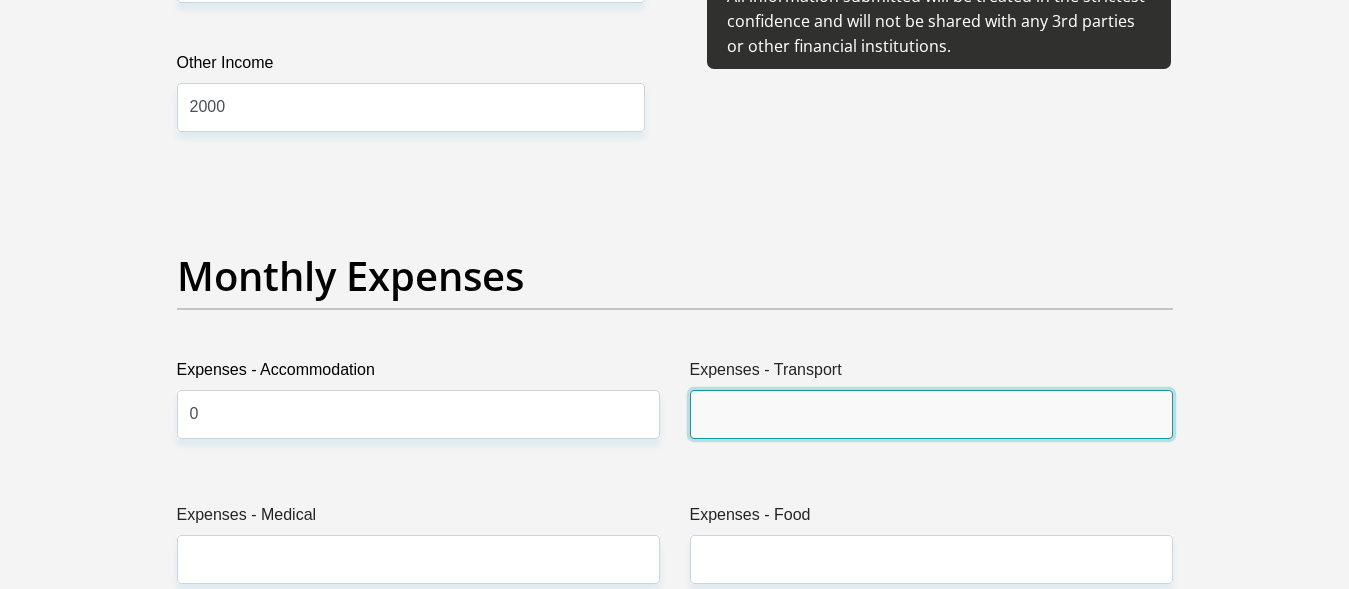 click on "Expenses - Transport" at bounding box center (931, 414) 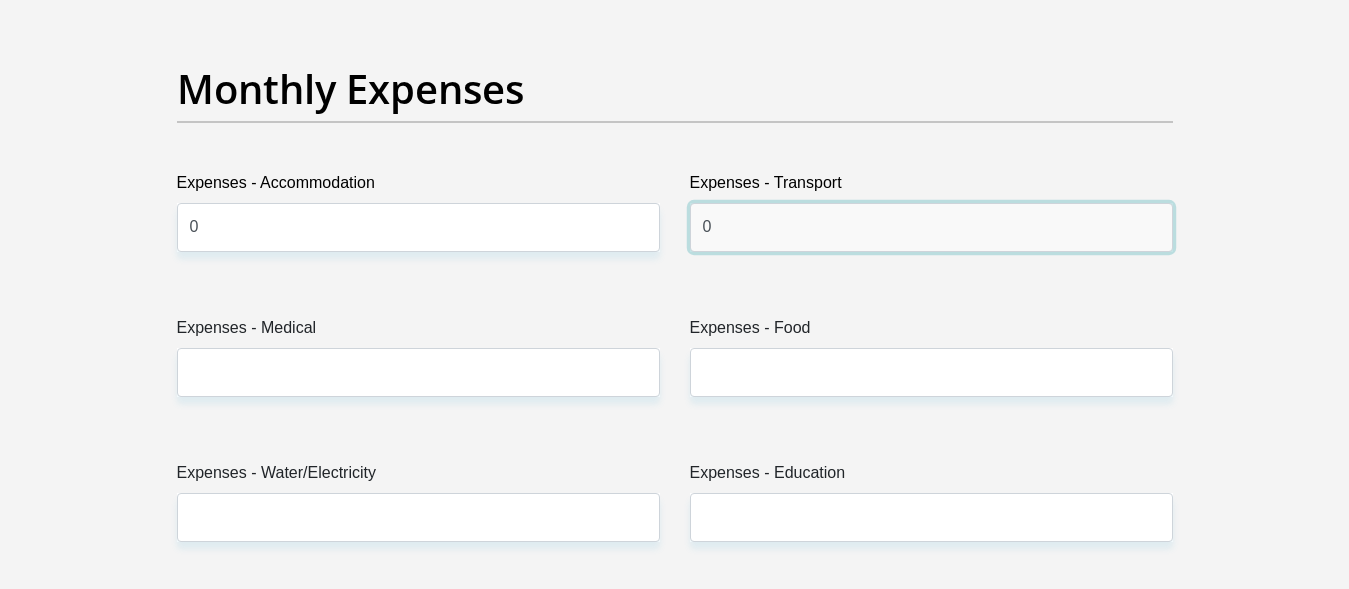 scroll, scrollTop: 2875, scrollLeft: 0, axis: vertical 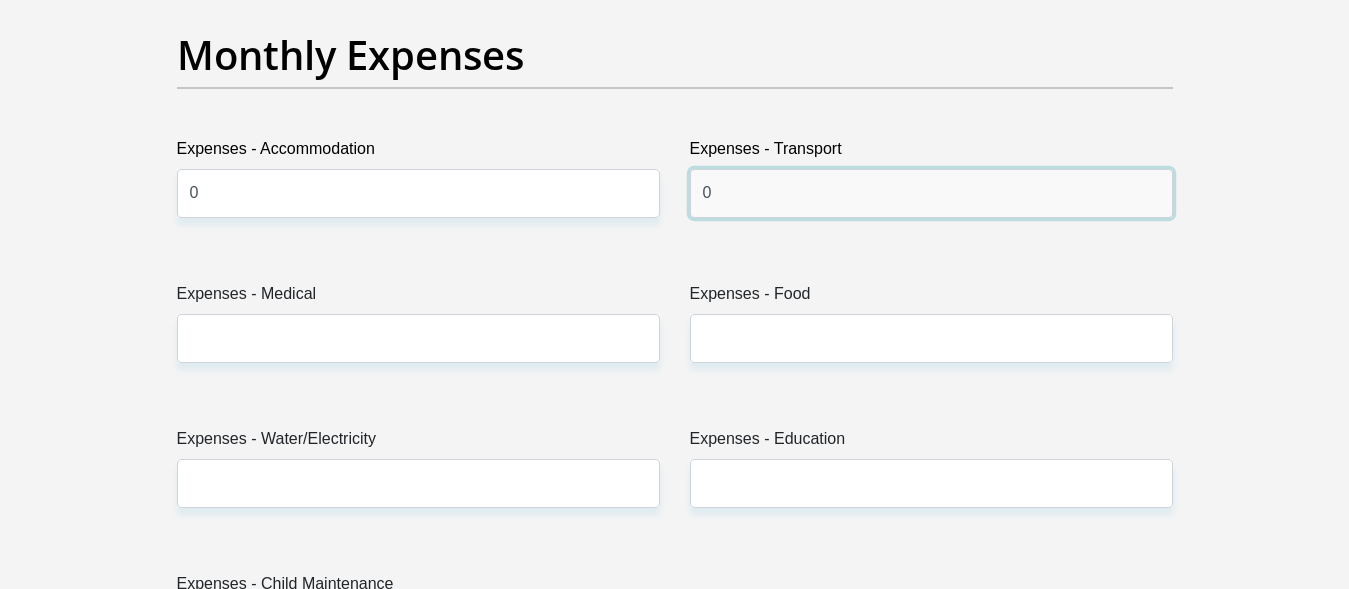 type on "0" 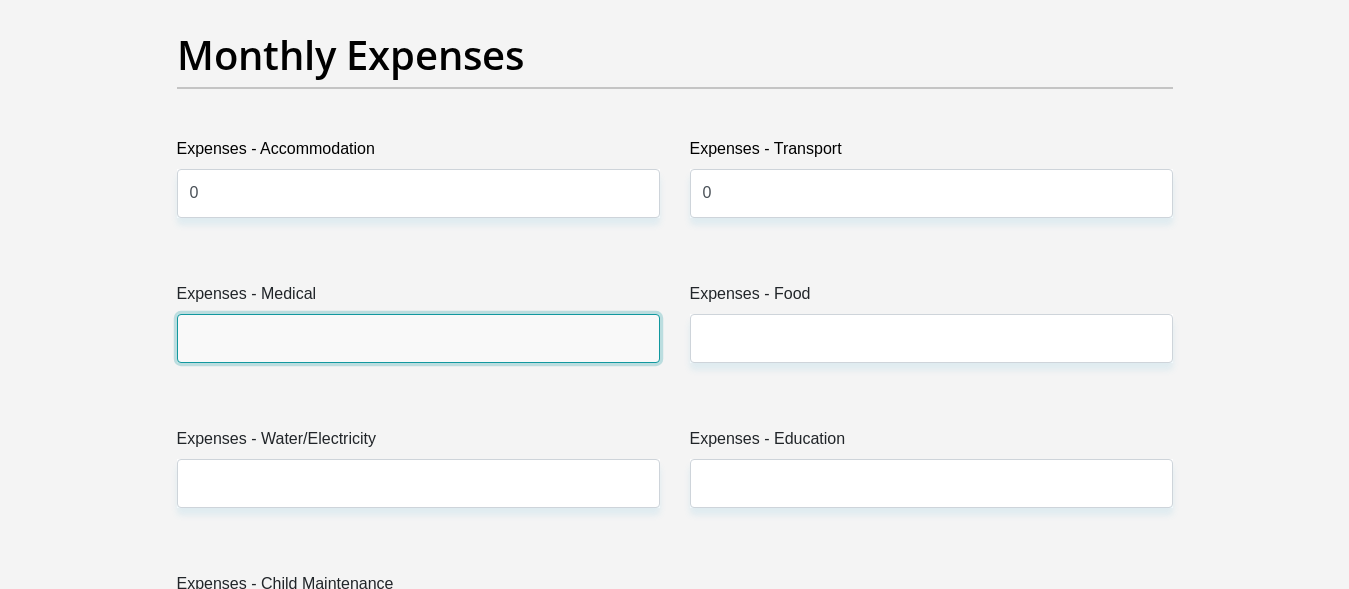 click on "Expenses - Medical" at bounding box center (418, 338) 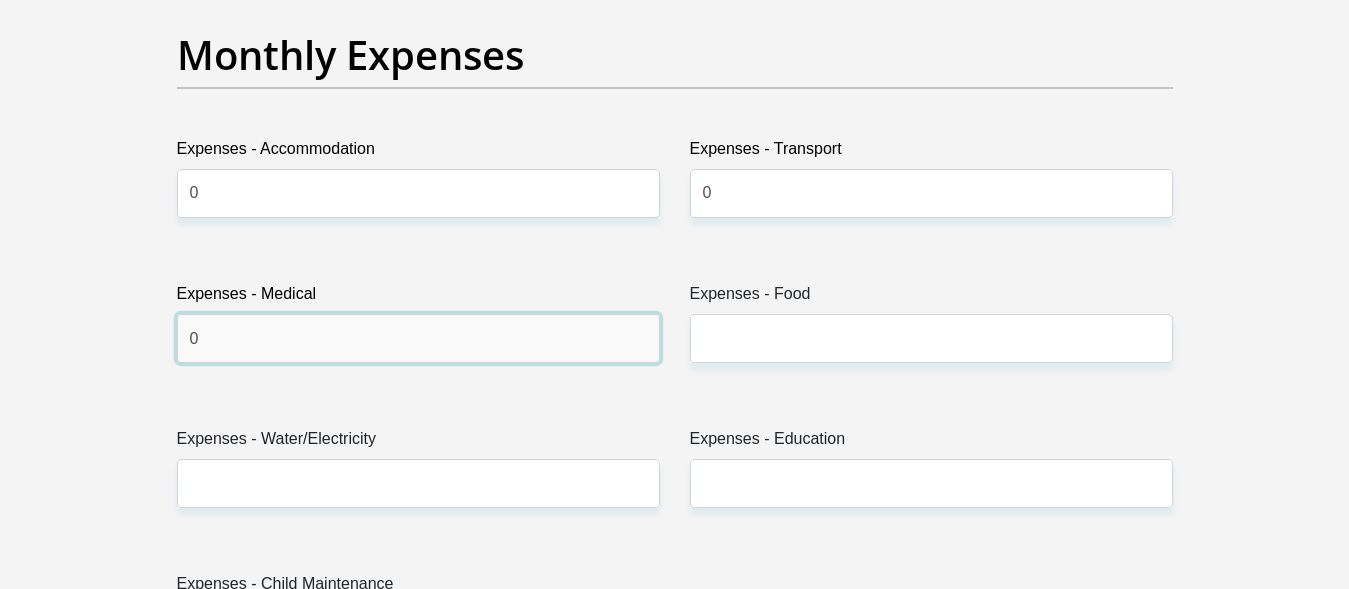 type on "0" 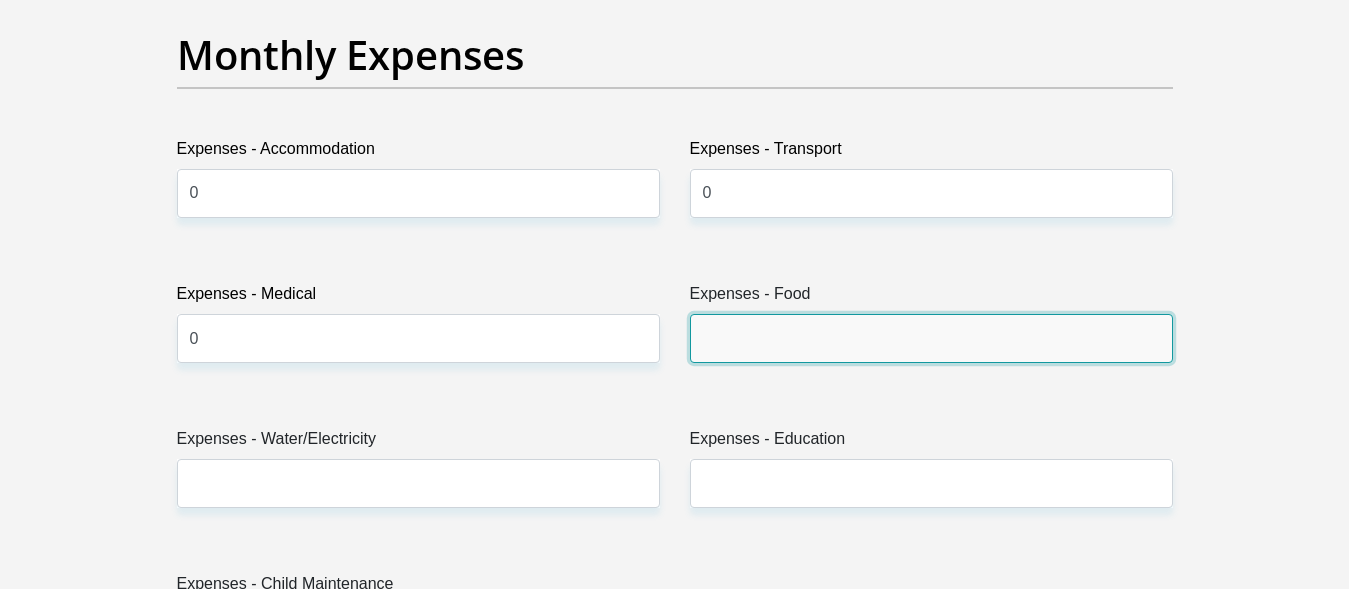 click on "Expenses - Food" at bounding box center [931, 338] 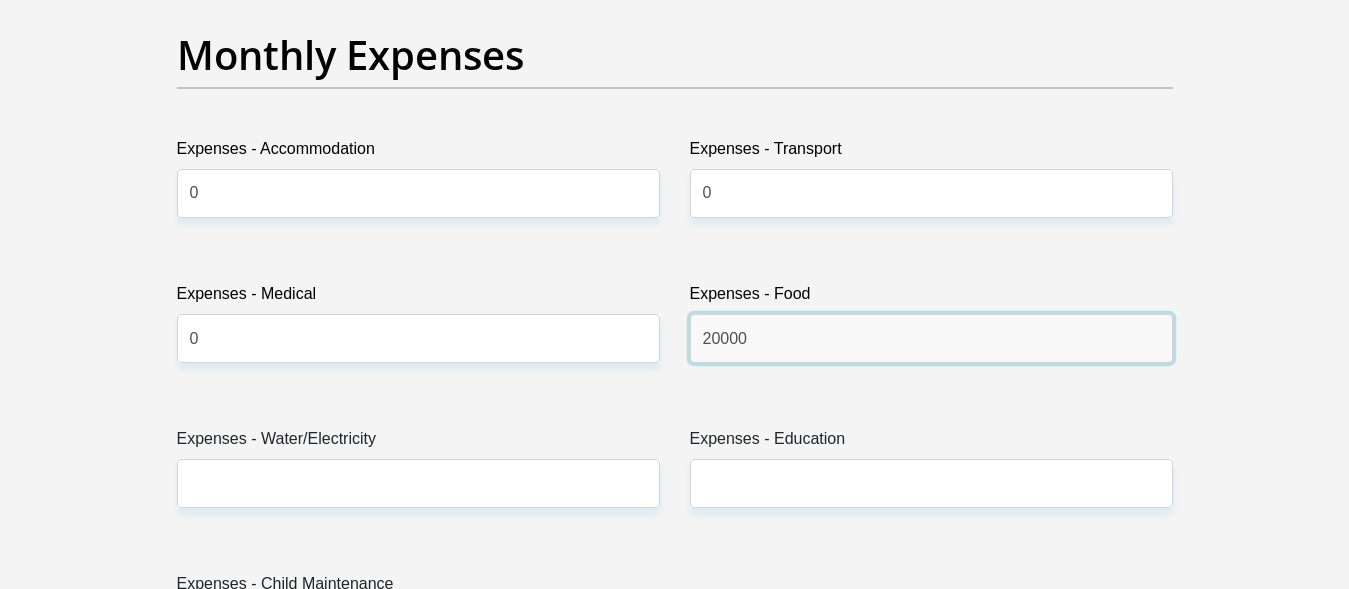 type on "20000" 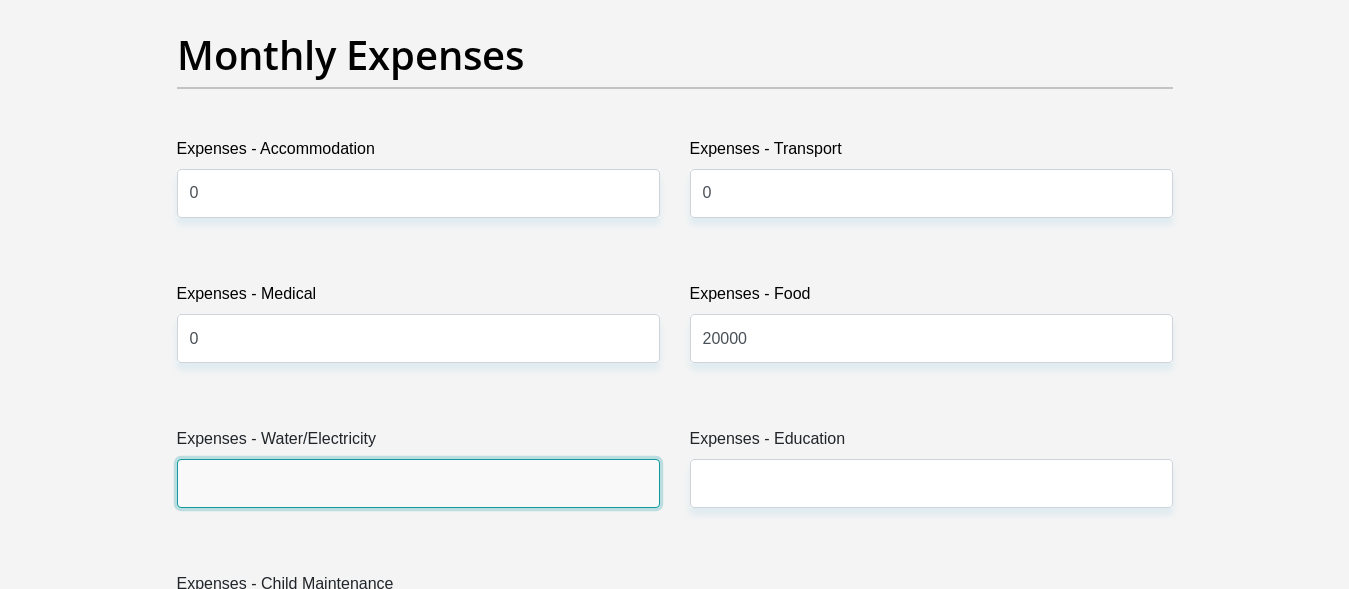click on "Expenses - Water/Electricity" at bounding box center [418, 483] 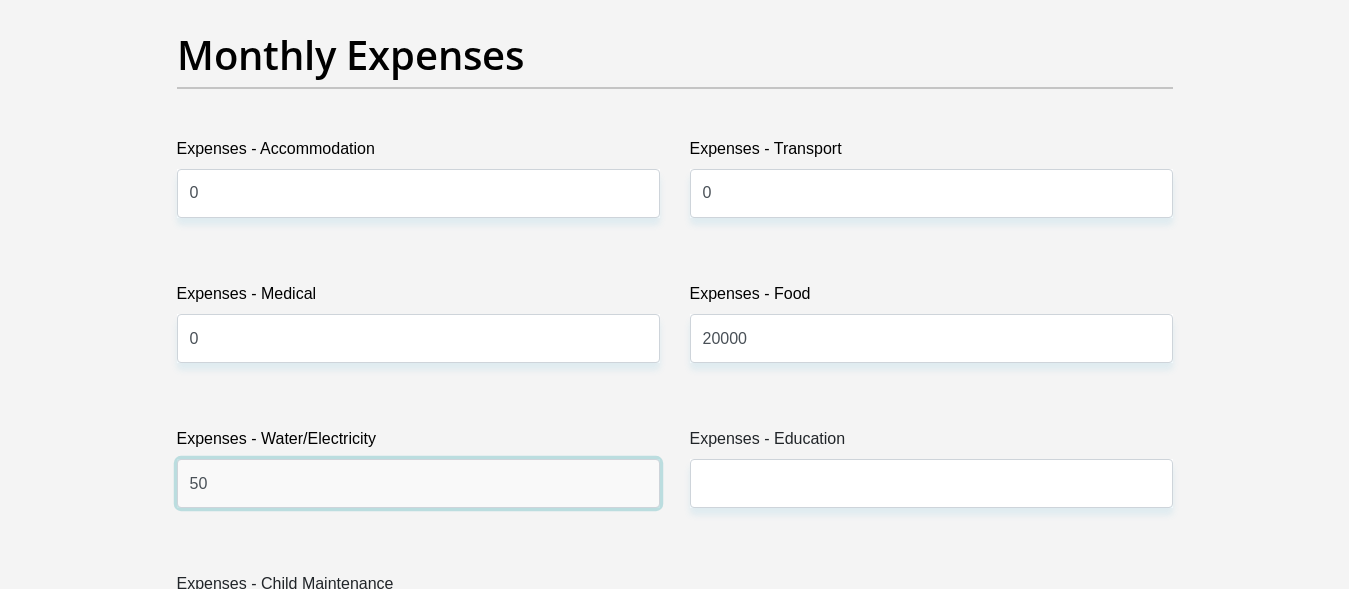 type on "5" 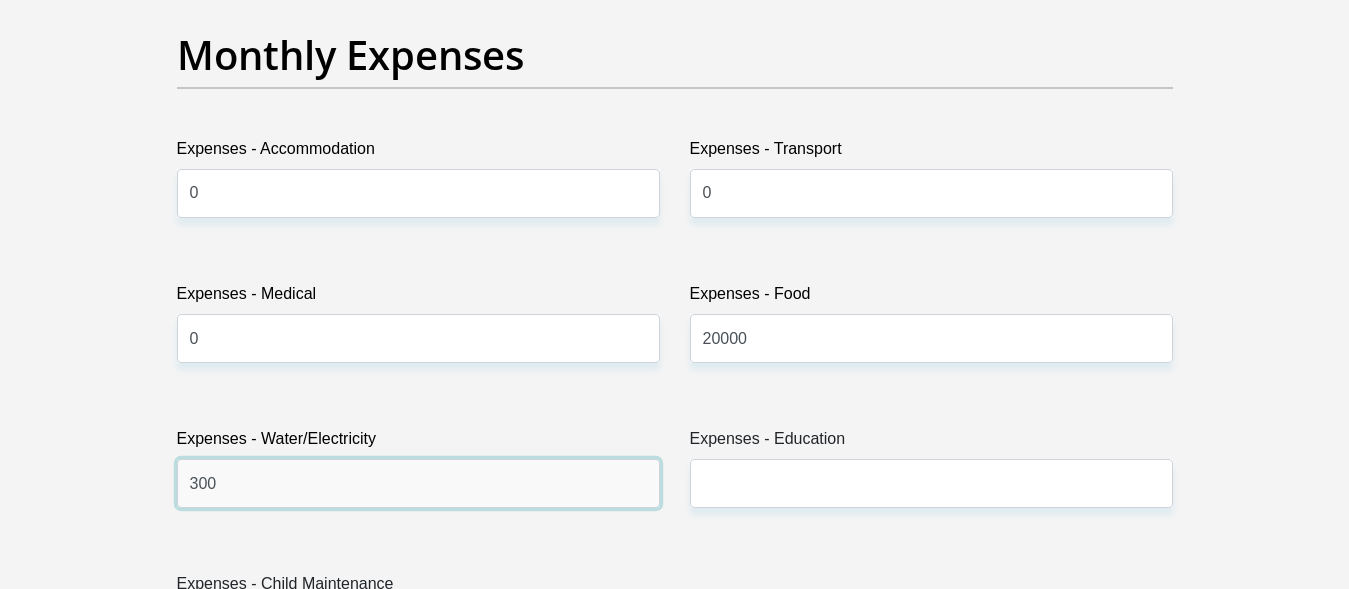 type on "300" 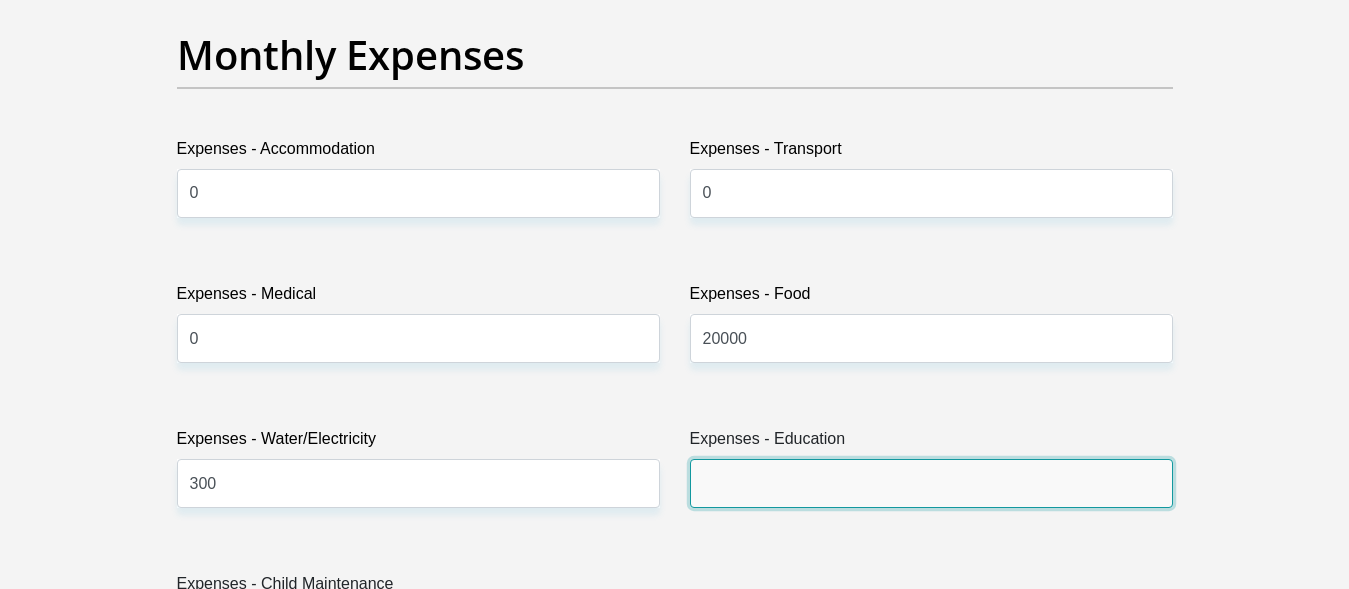 click on "Expenses - Education" at bounding box center [931, 483] 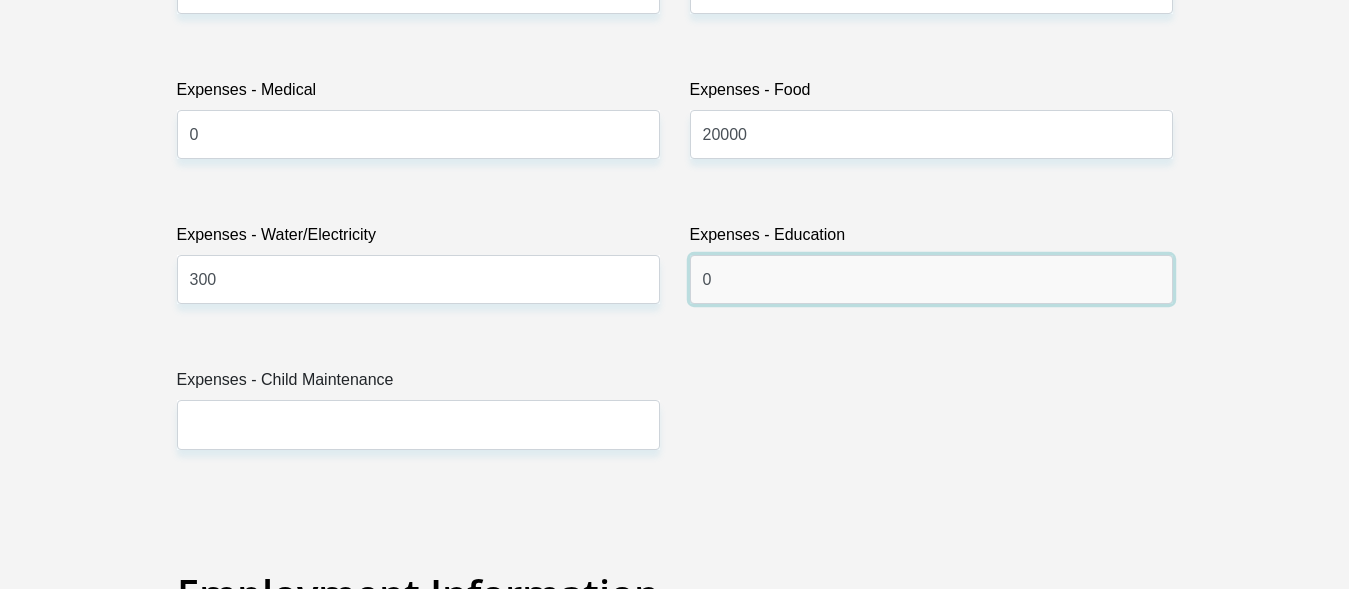 scroll, scrollTop: 3096, scrollLeft: 0, axis: vertical 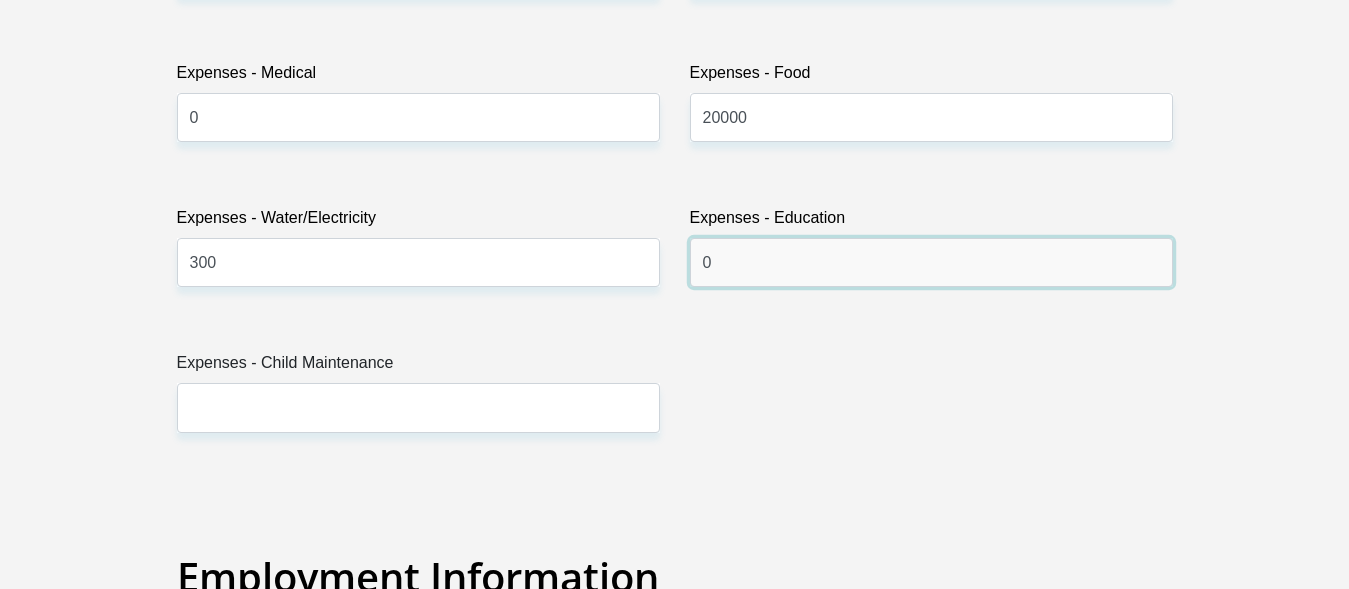 type on "0" 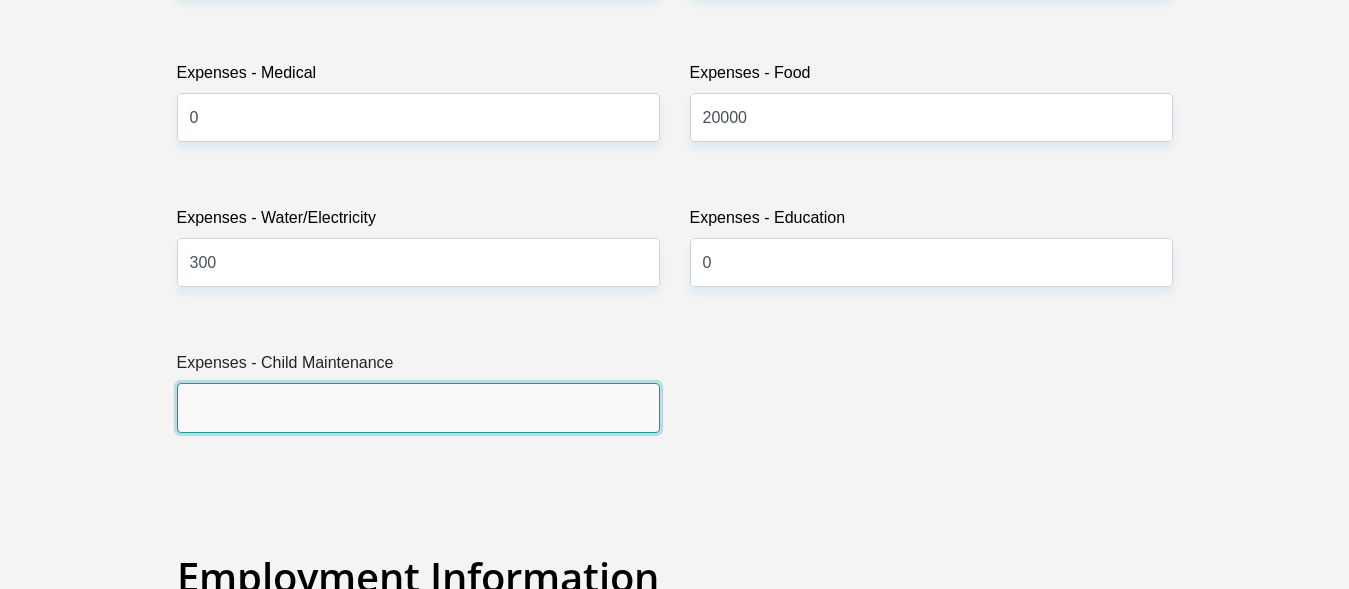 click on "Expenses - Child Maintenance" at bounding box center [418, 407] 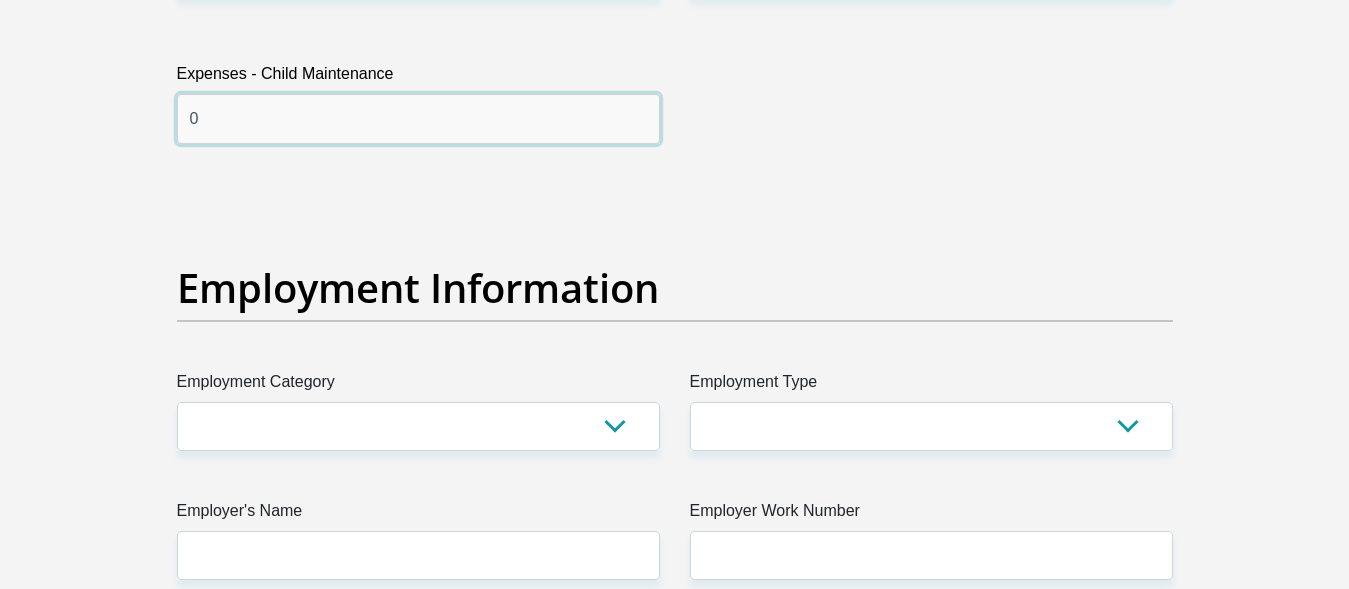scroll, scrollTop: 3436, scrollLeft: 0, axis: vertical 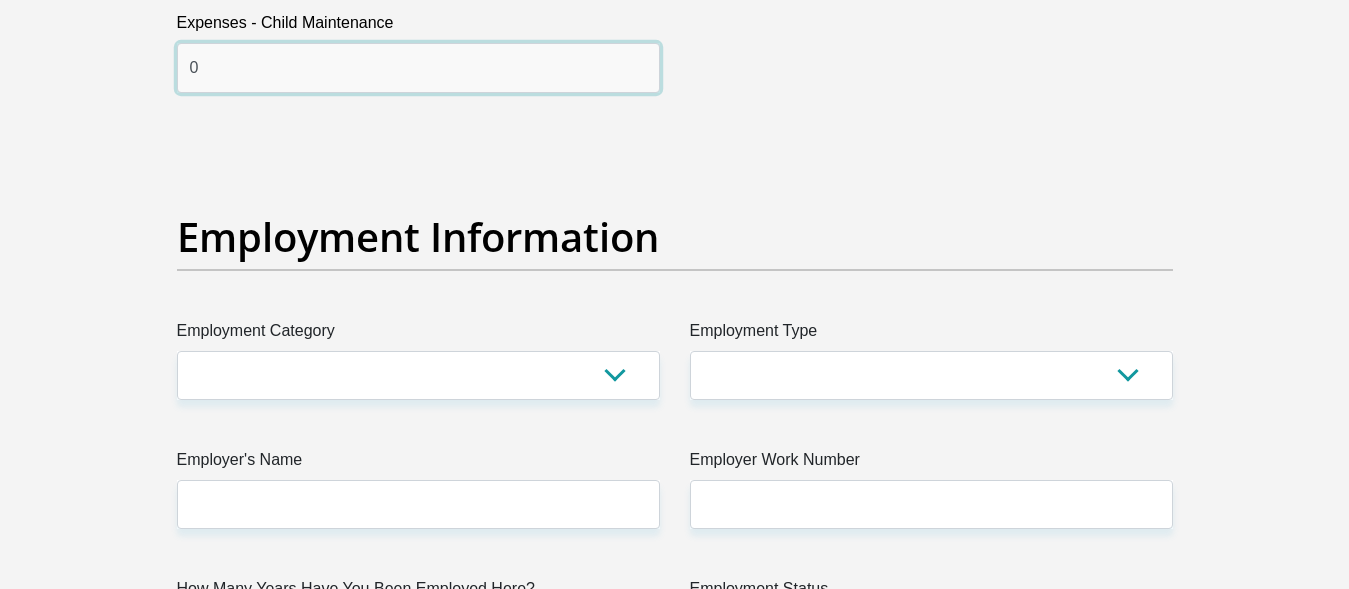 type on "0" 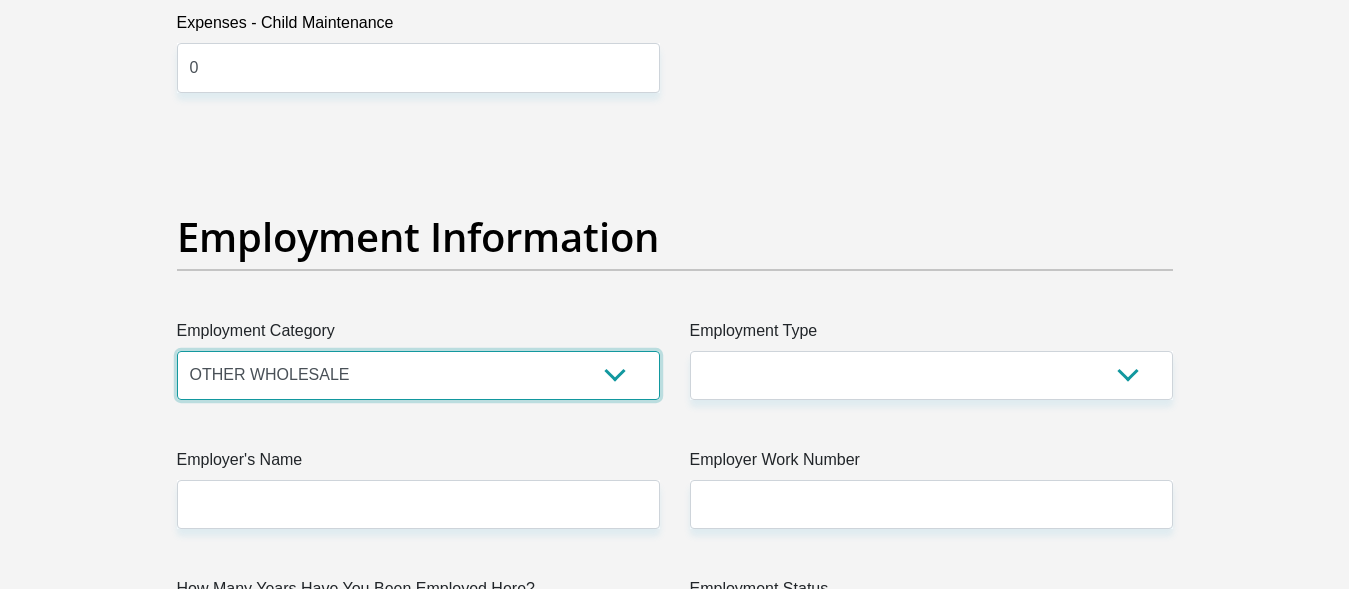 click on "OTHER WHOLESALE" at bounding box center [0, 0] 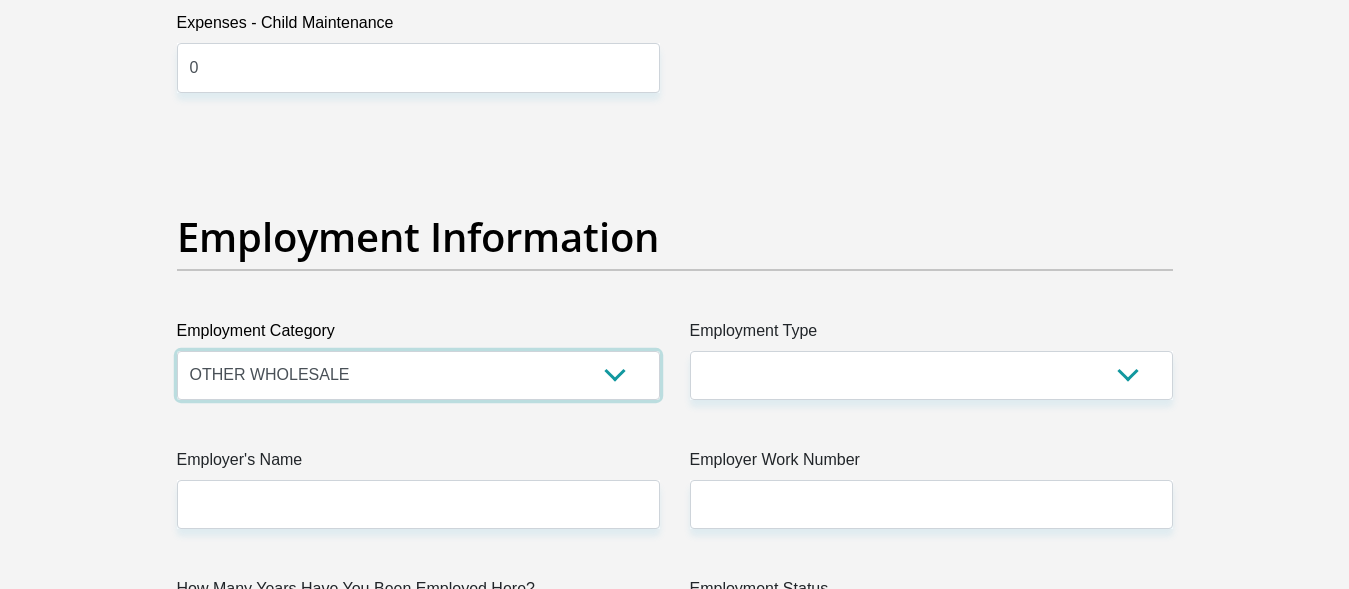 select on "71" 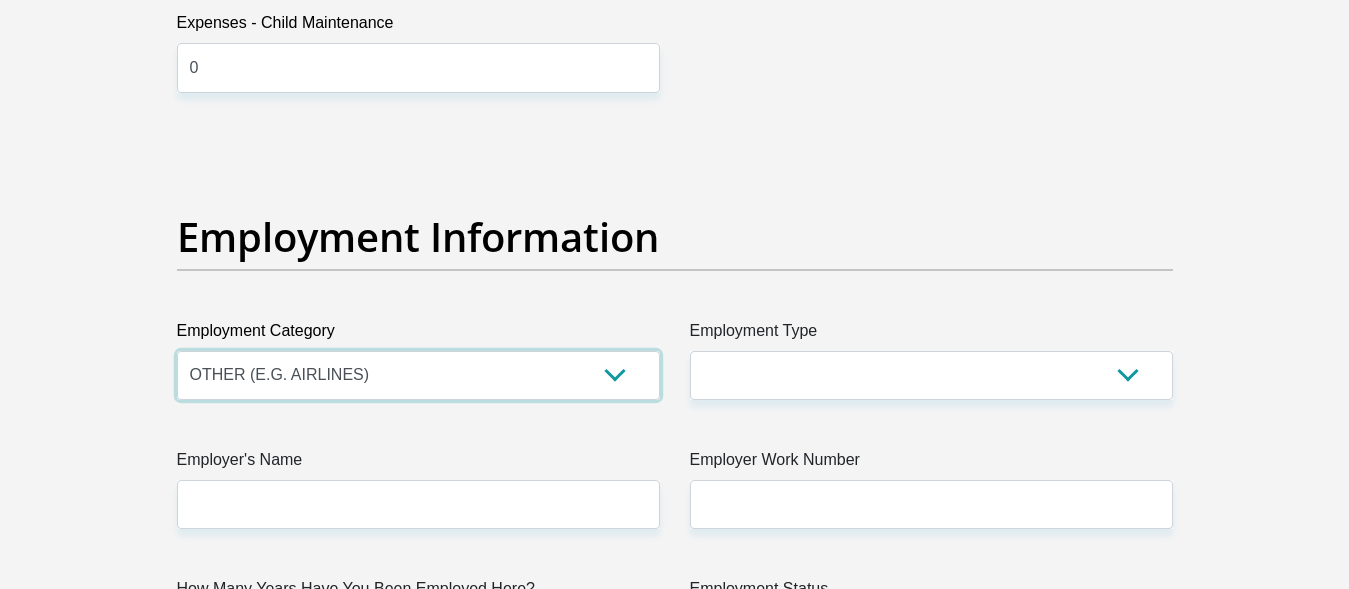 click on "OTHER (E.G. AIRLINES)" at bounding box center (0, 0) 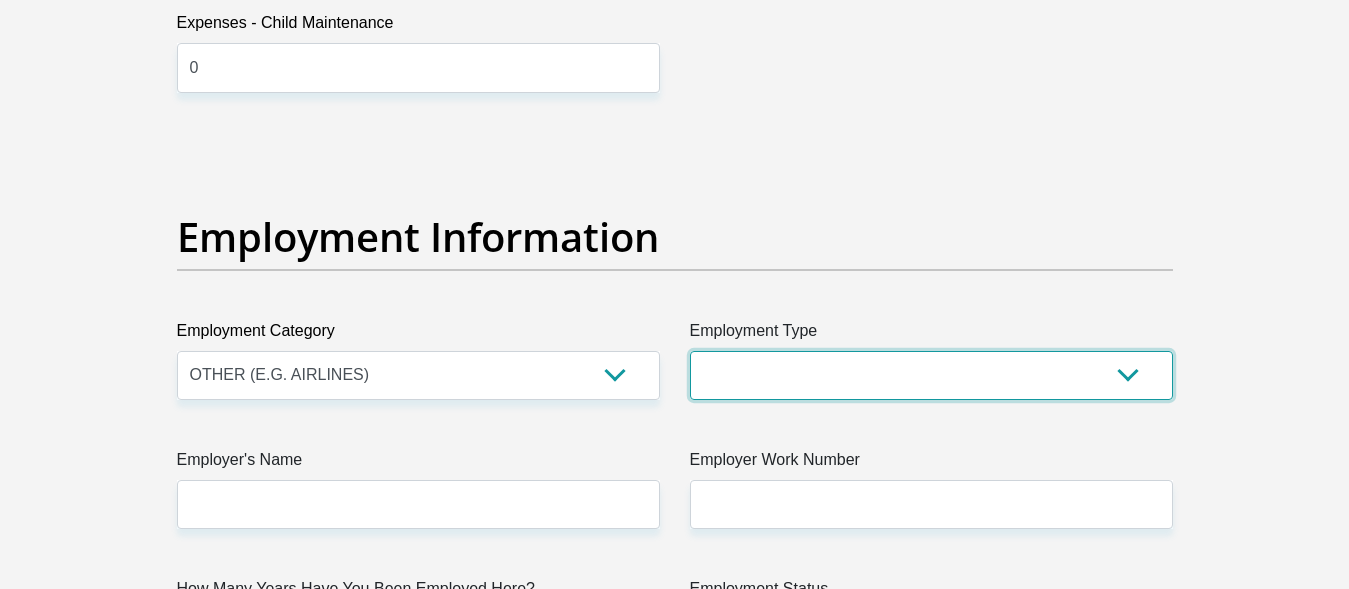 select on "Office Staff/Clerk" 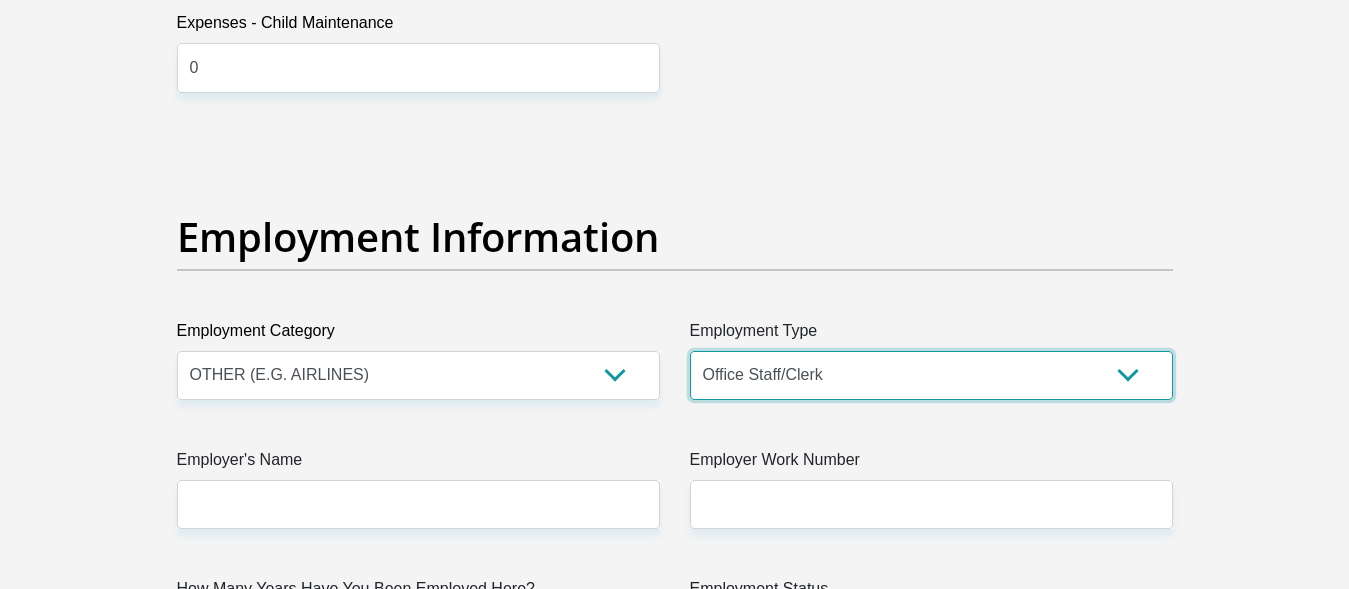 click on "Office Staff/Clerk" at bounding box center [0, 0] 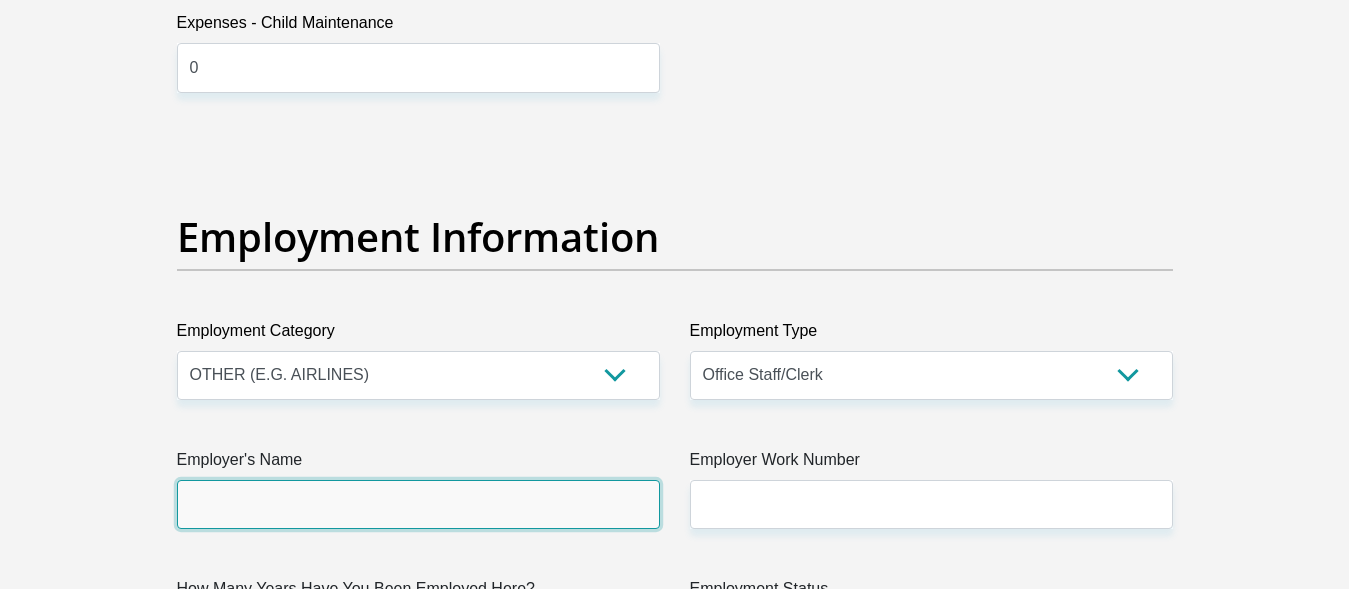 click on "Employer's Name" at bounding box center (418, 504) 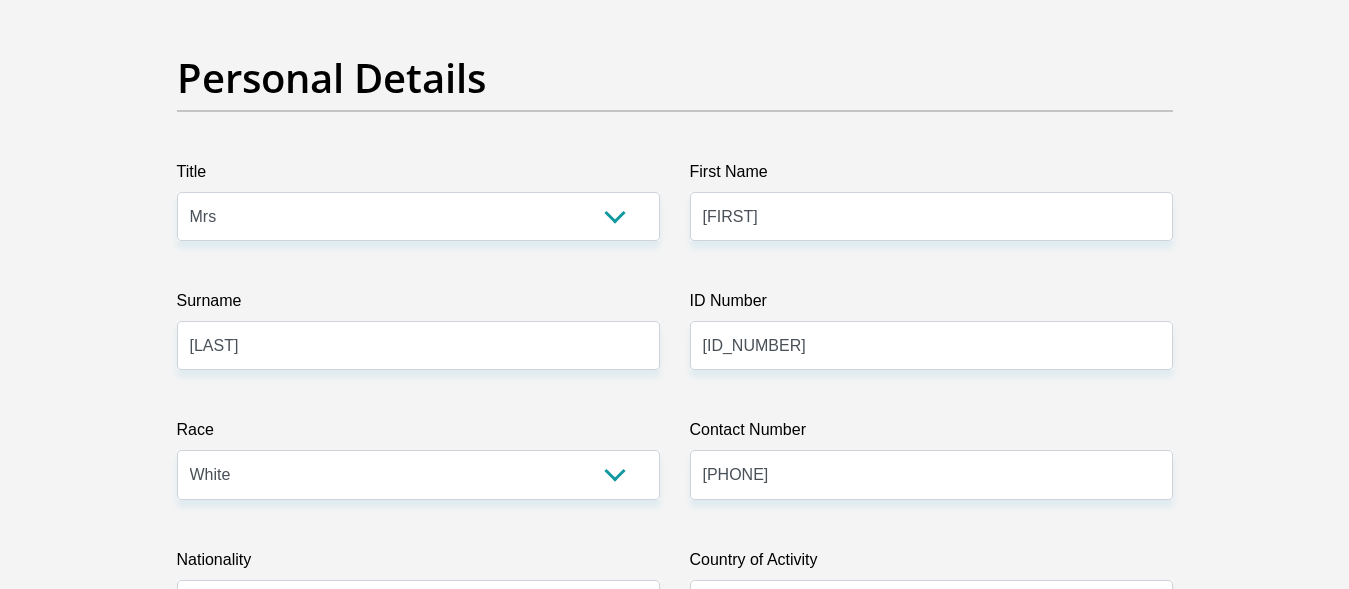 scroll, scrollTop: 128, scrollLeft: 0, axis: vertical 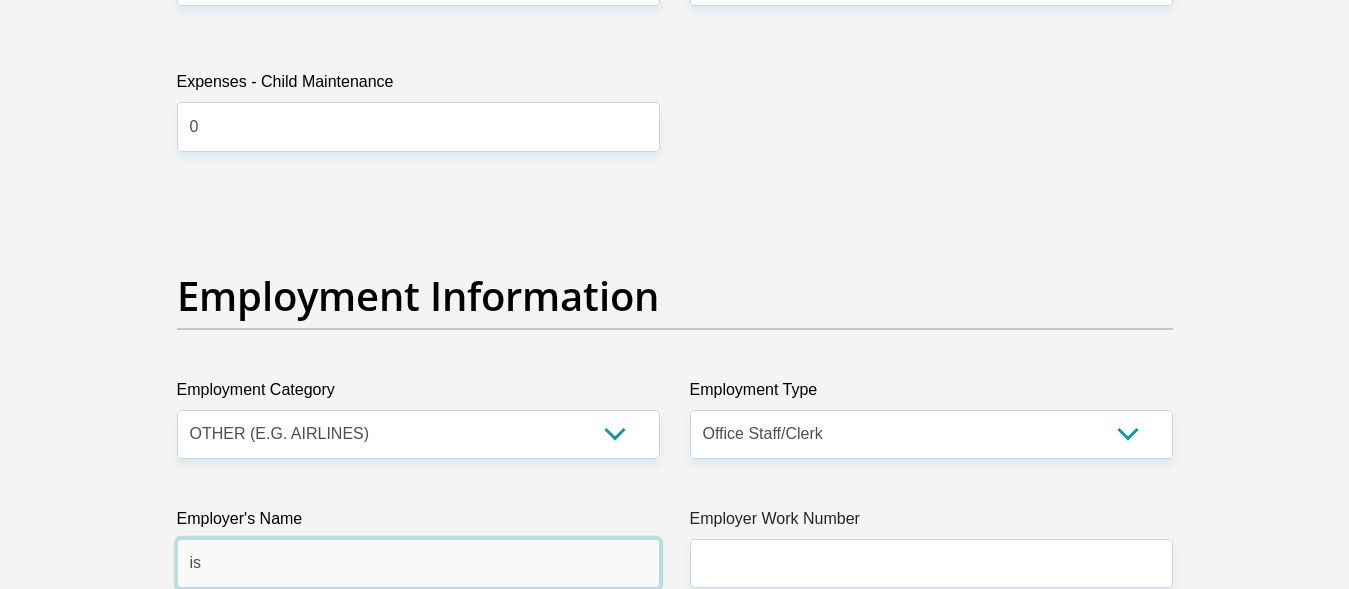 type on "i" 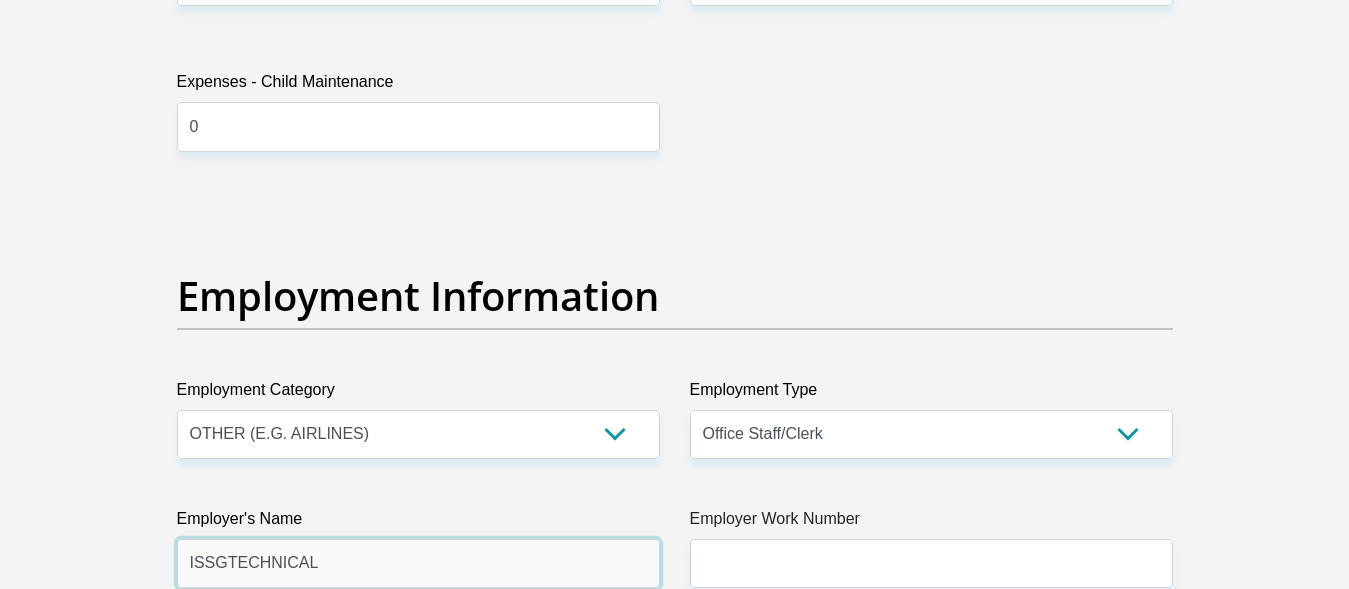 type on "ISSGTECHNICAL" 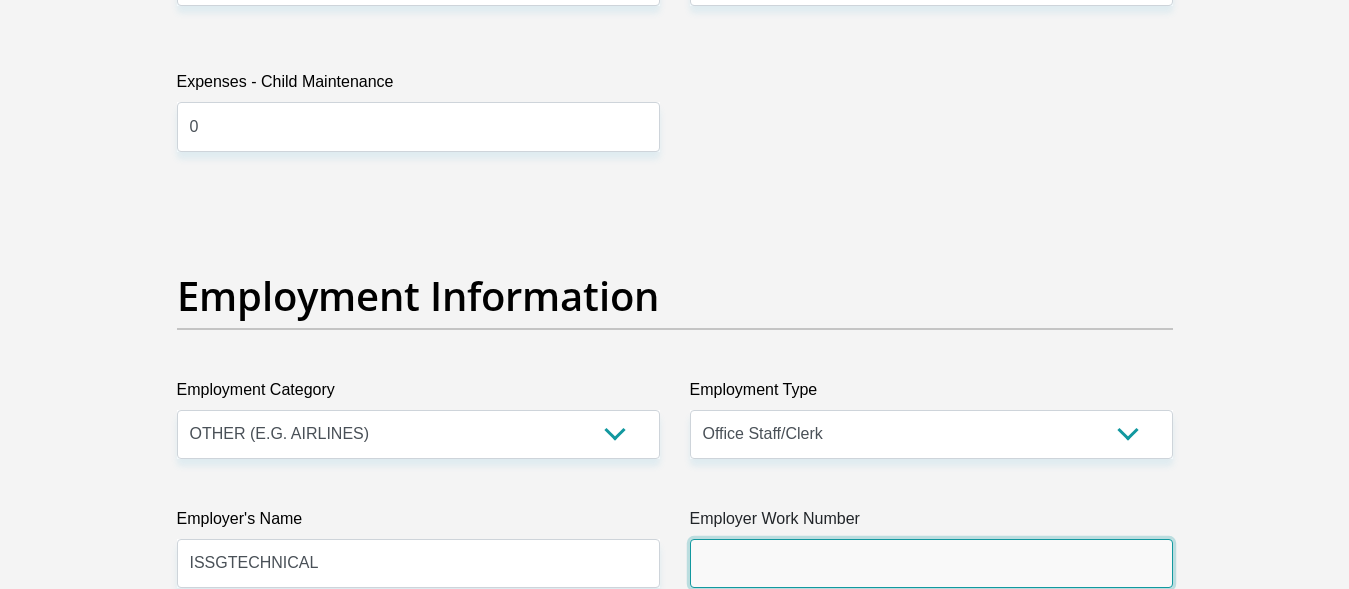 click on "Employer Work Number" at bounding box center (931, 563) 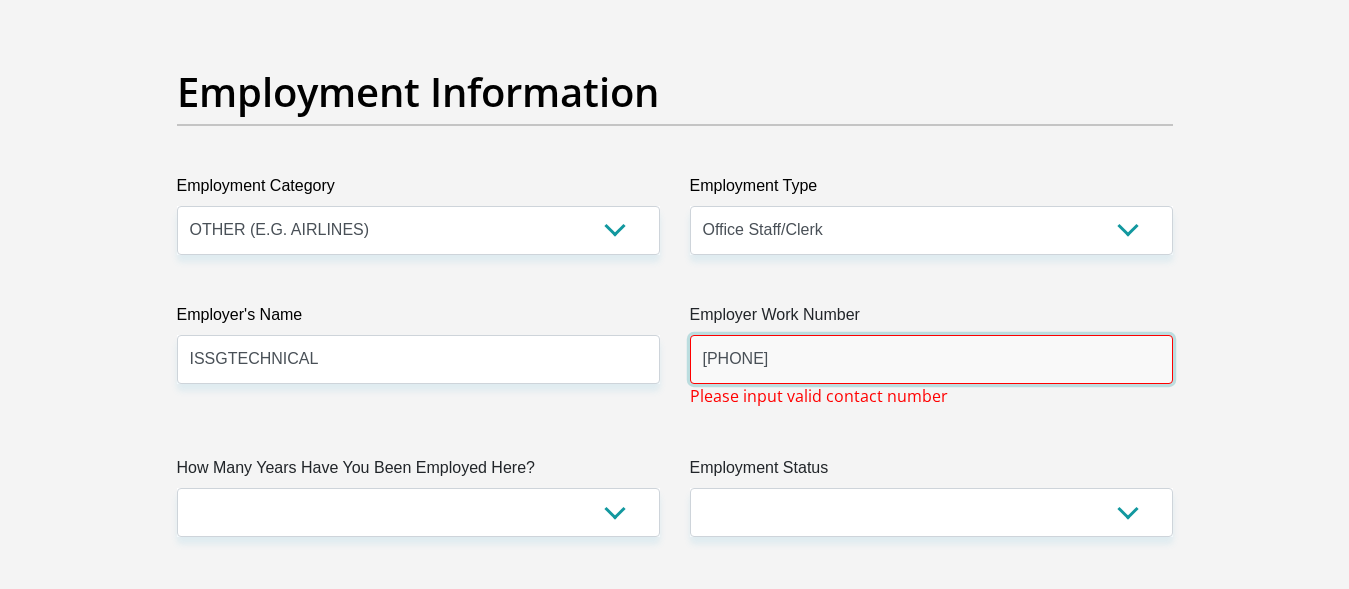 scroll, scrollTop: 3615, scrollLeft: 0, axis: vertical 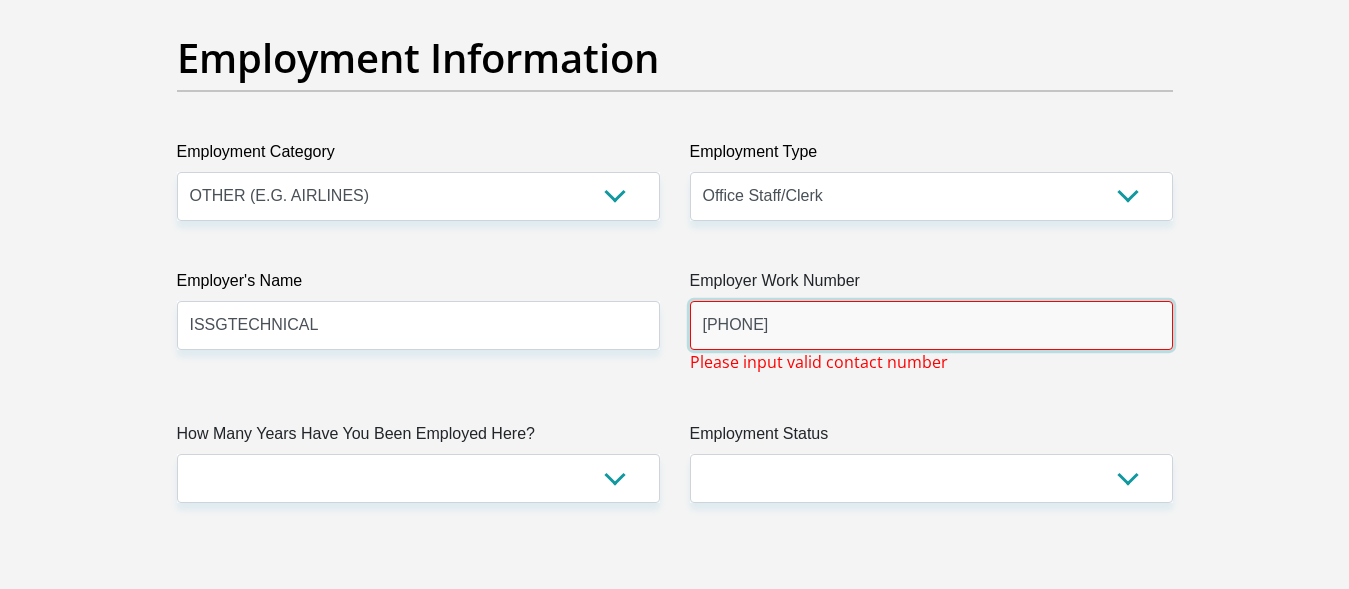 drag, startPoint x: 836, startPoint y: 344, endPoint x: 560, endPoint y: 339, distance: 276.0453 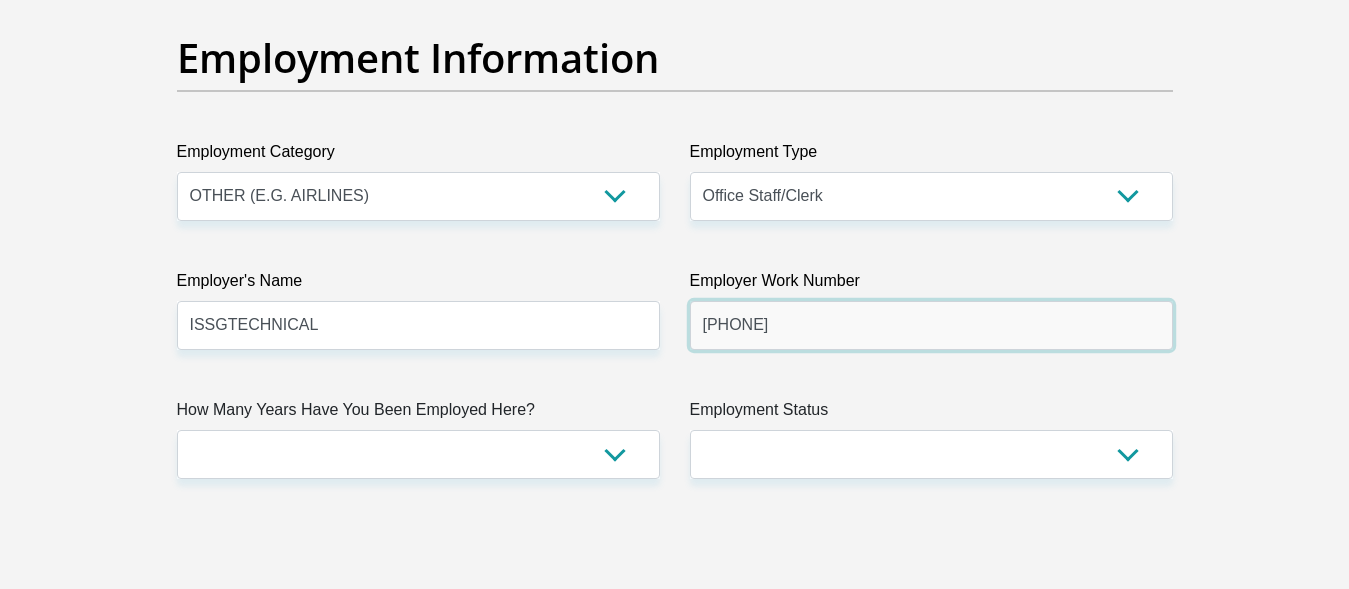 type on "[PHONE]" 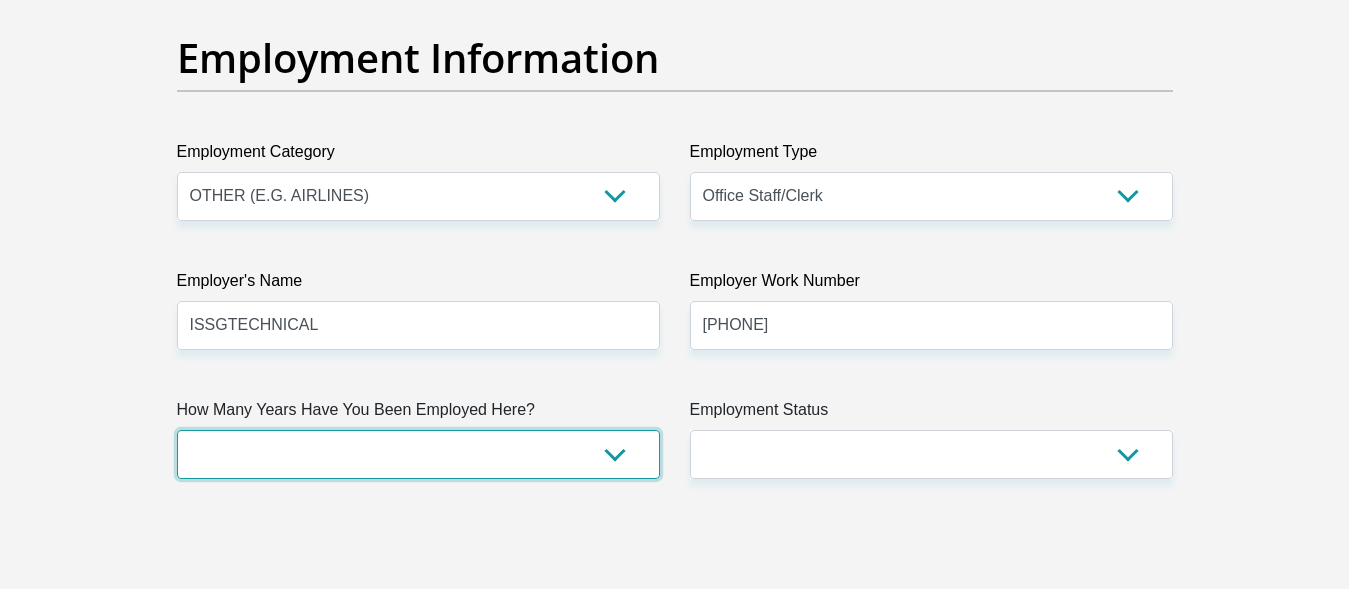 select on "24" 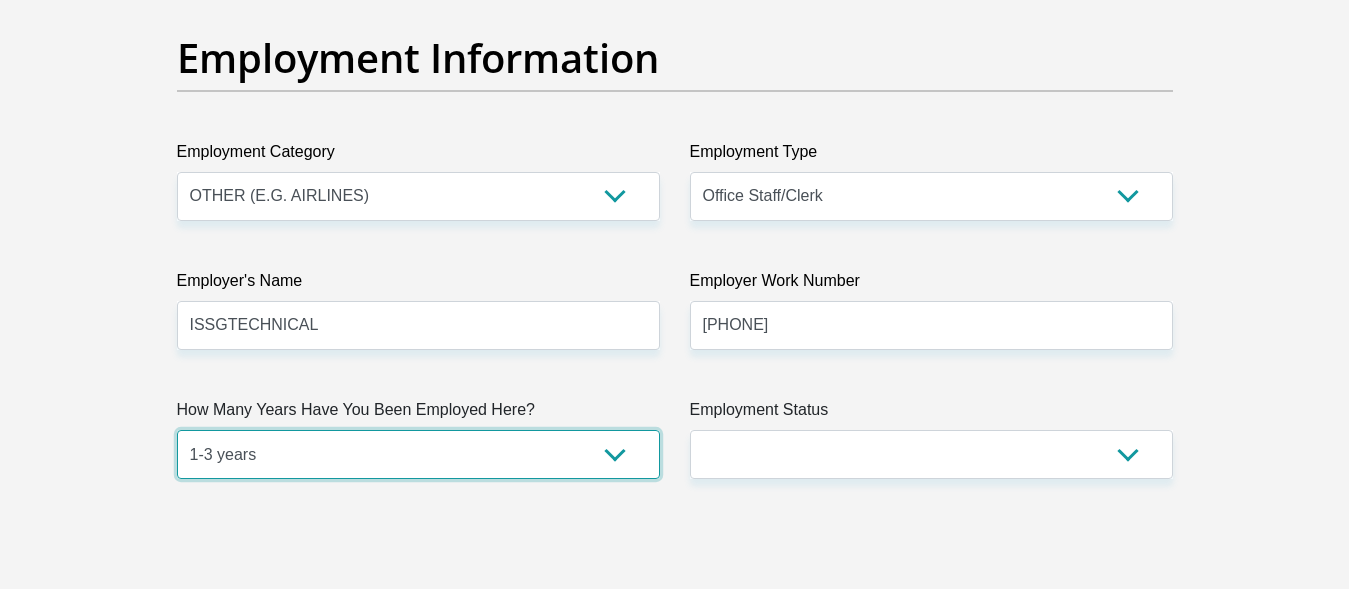 click on "1-3 years" at bounding box center (0, 0) 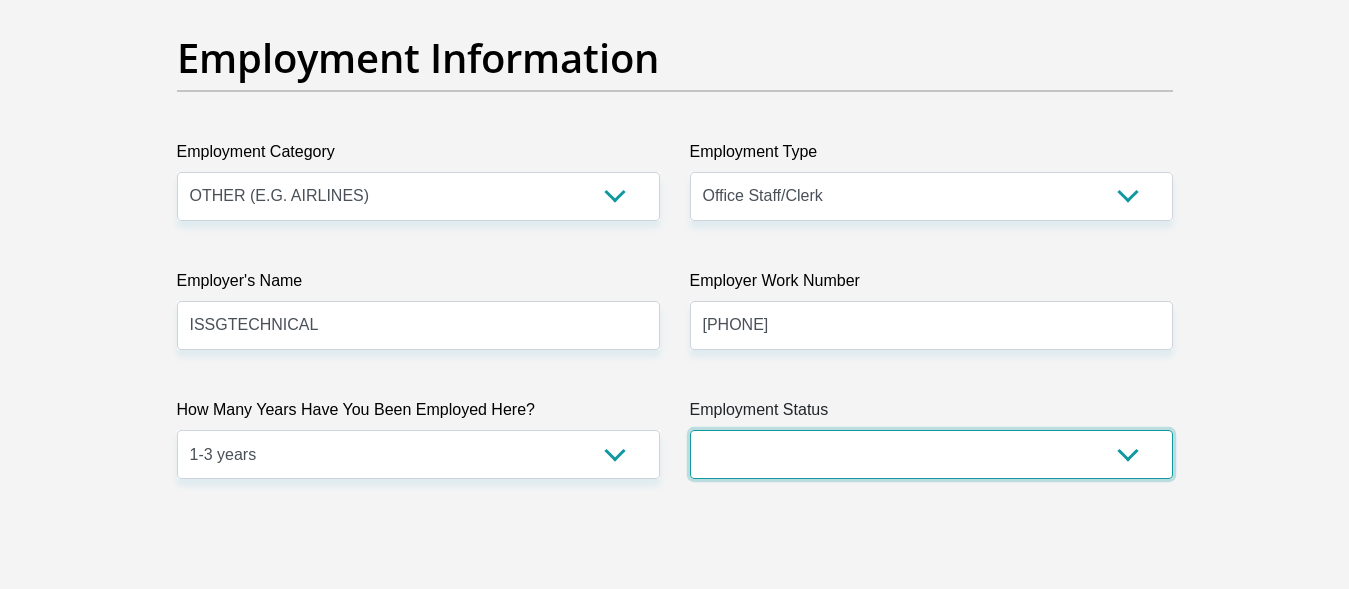 click on "Permanent/Full-time
Part-time/Casual
Contract Worker
Self-Employed
Housewife
Retired
Student
Medically Boarded
Disability
Unemployed" at bounding box center [931, 454] 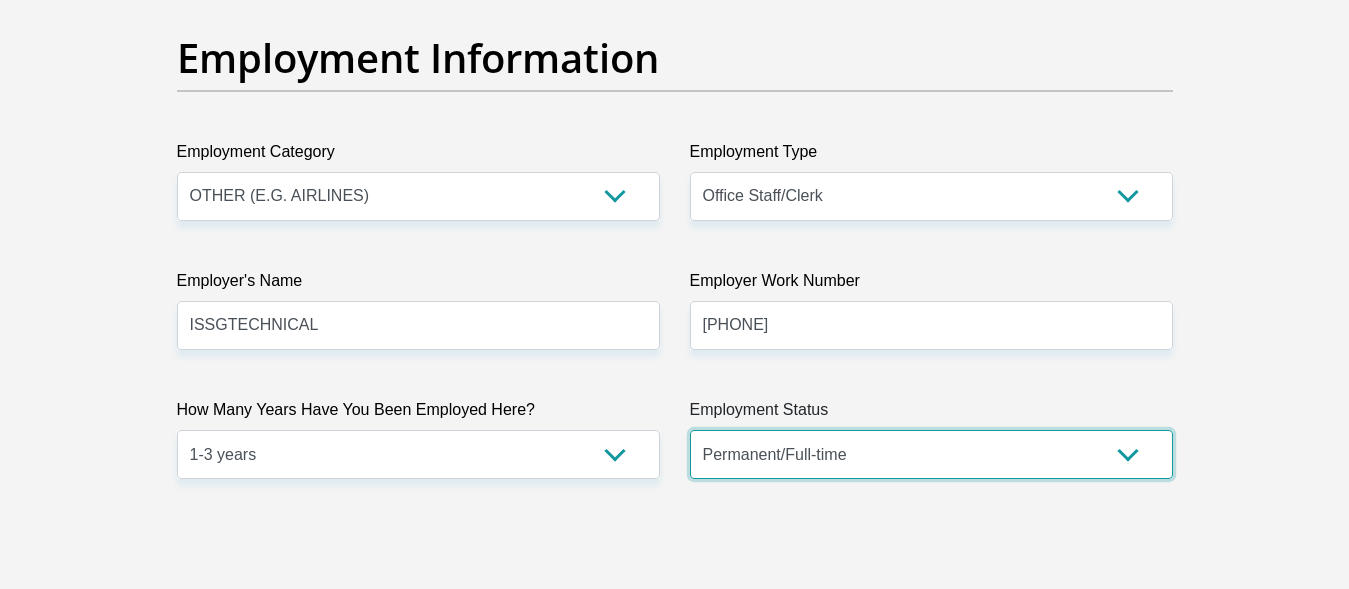 click on "Permanent/Full-time" at bounding box center (0, 0) 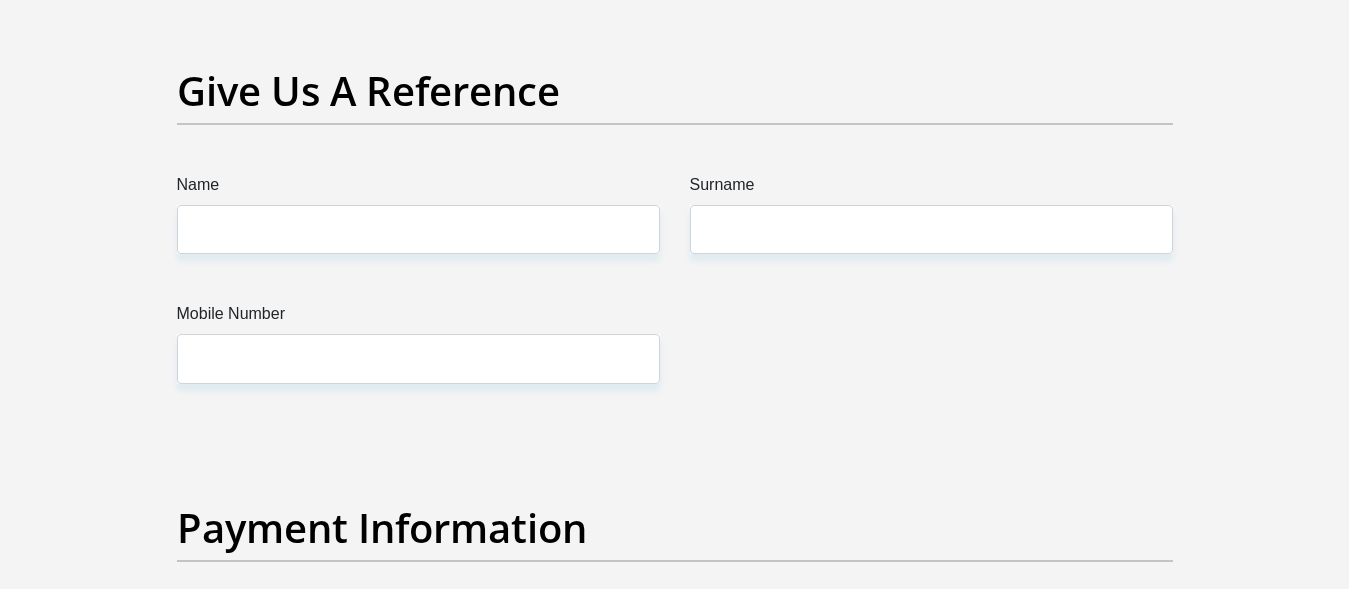 scroll, scrollTop: 4122, scrollLeft: 0, axis: vertical 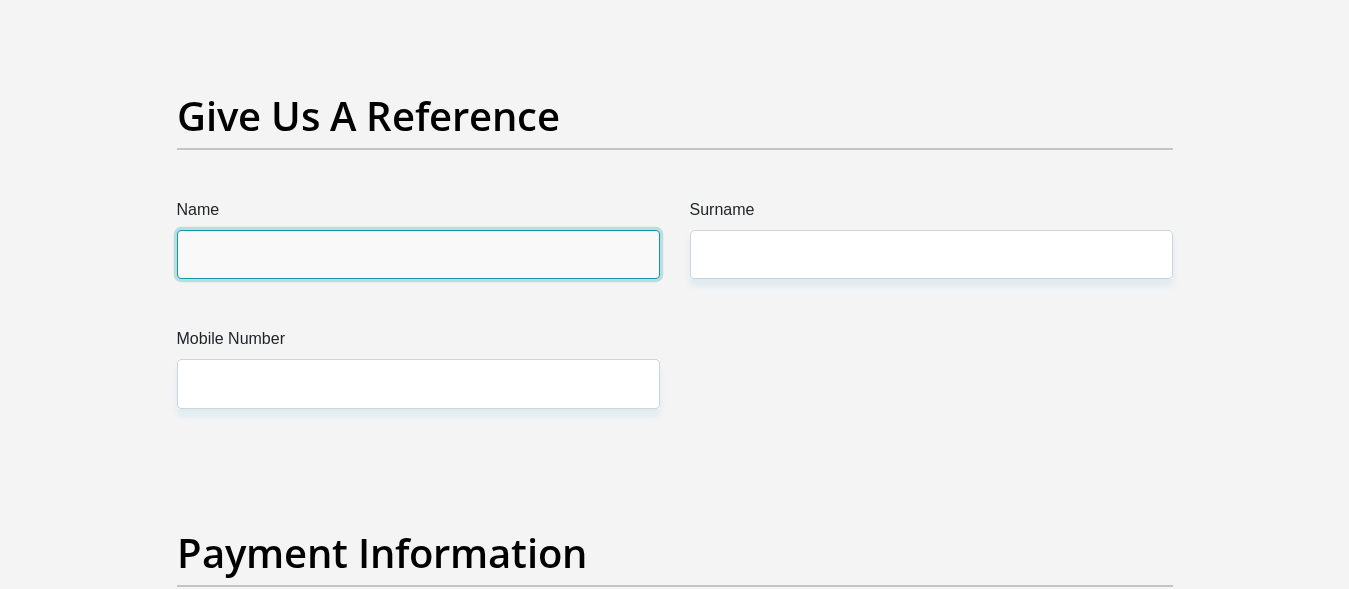 click on "Name" at bounding box center (418, 254) 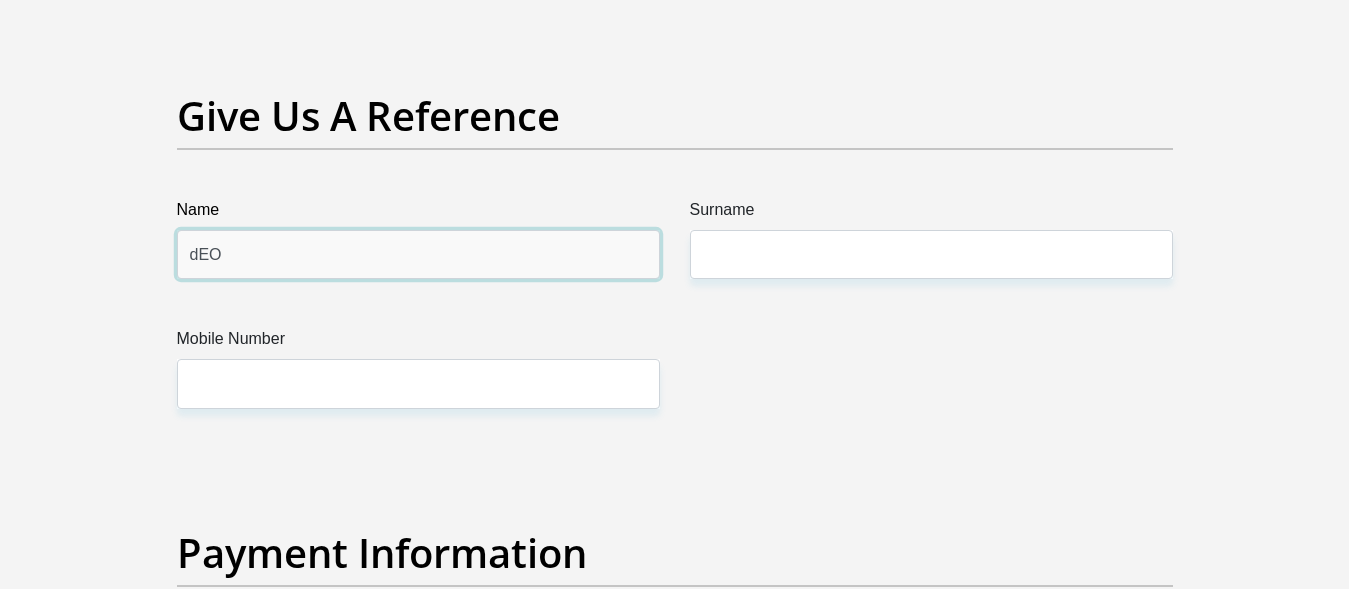 drag, startPoint x: 256, startPoint y: 266, endPoint x: 0, endPoint y: 261, distance: 256.04883 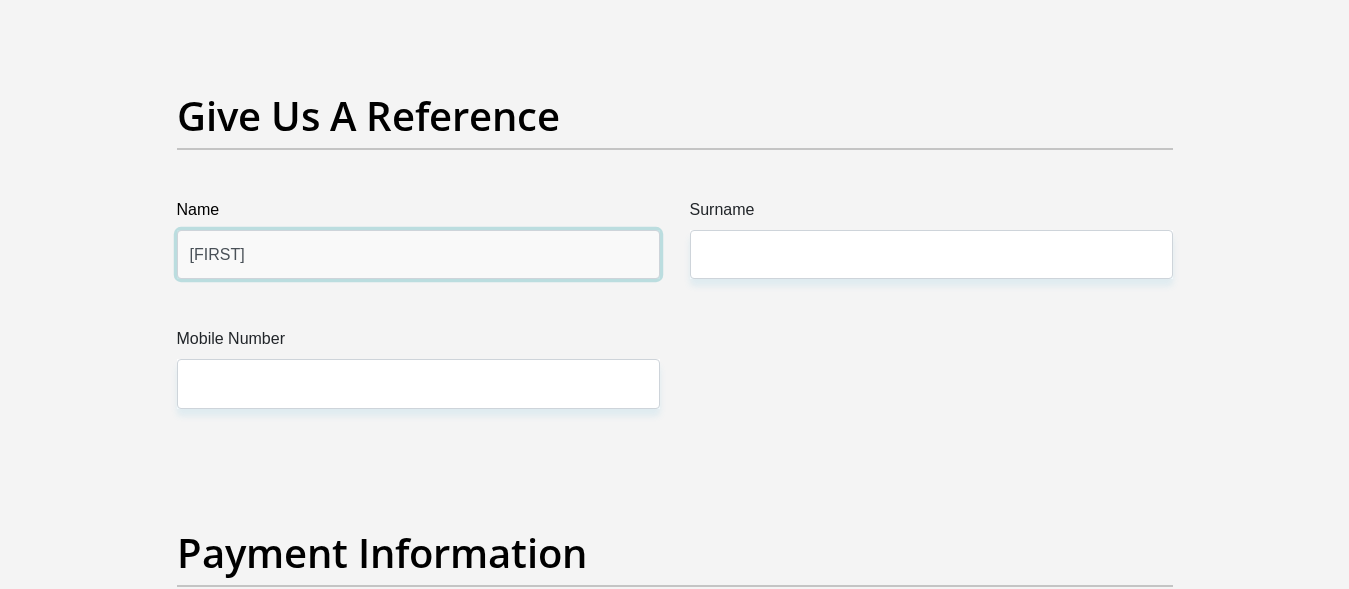 type on "[FIRST]" 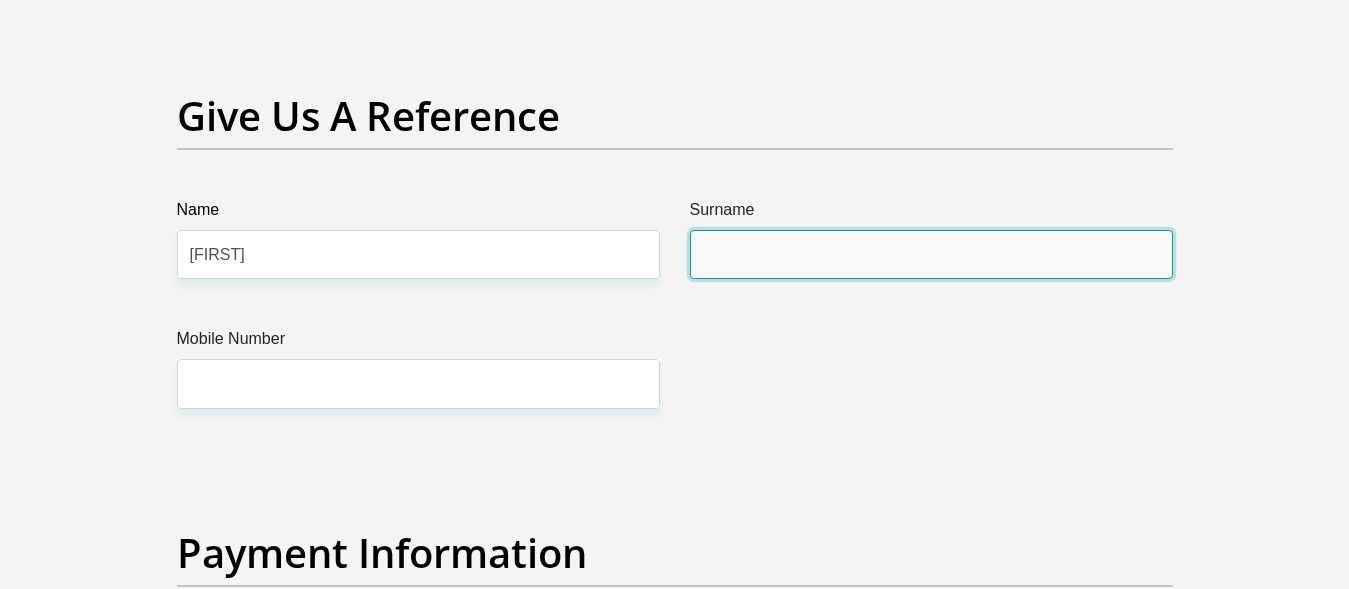 click on "Surname" at bounding box center [931, 254] 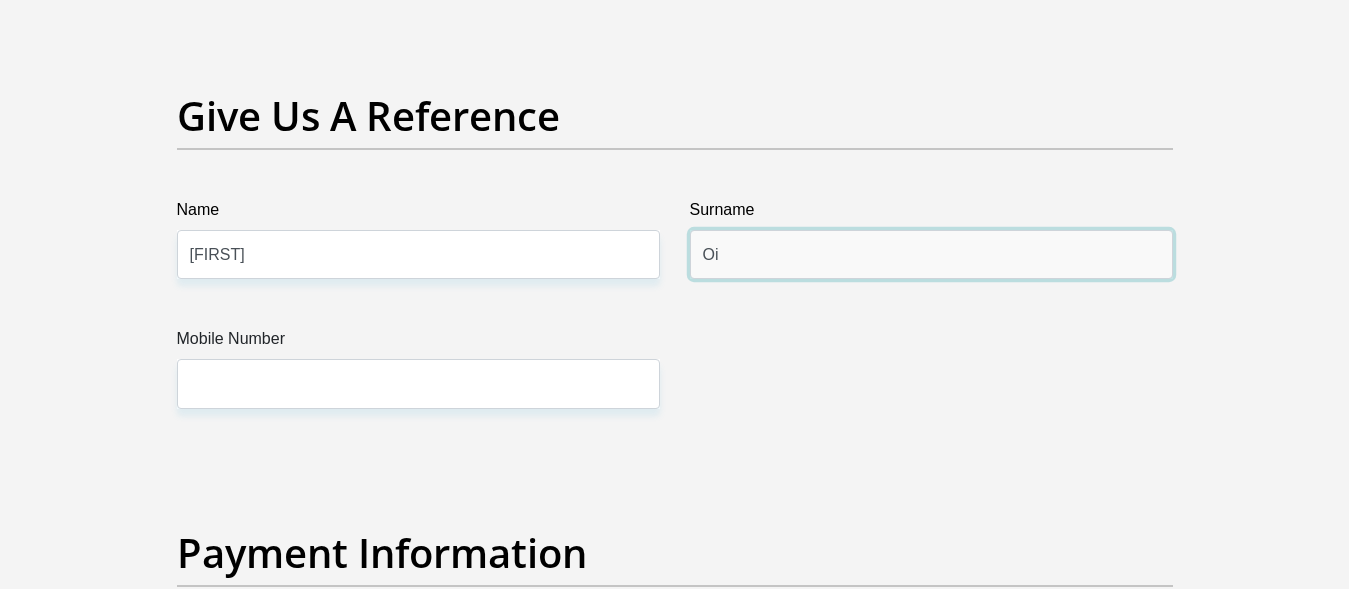 type on "O" 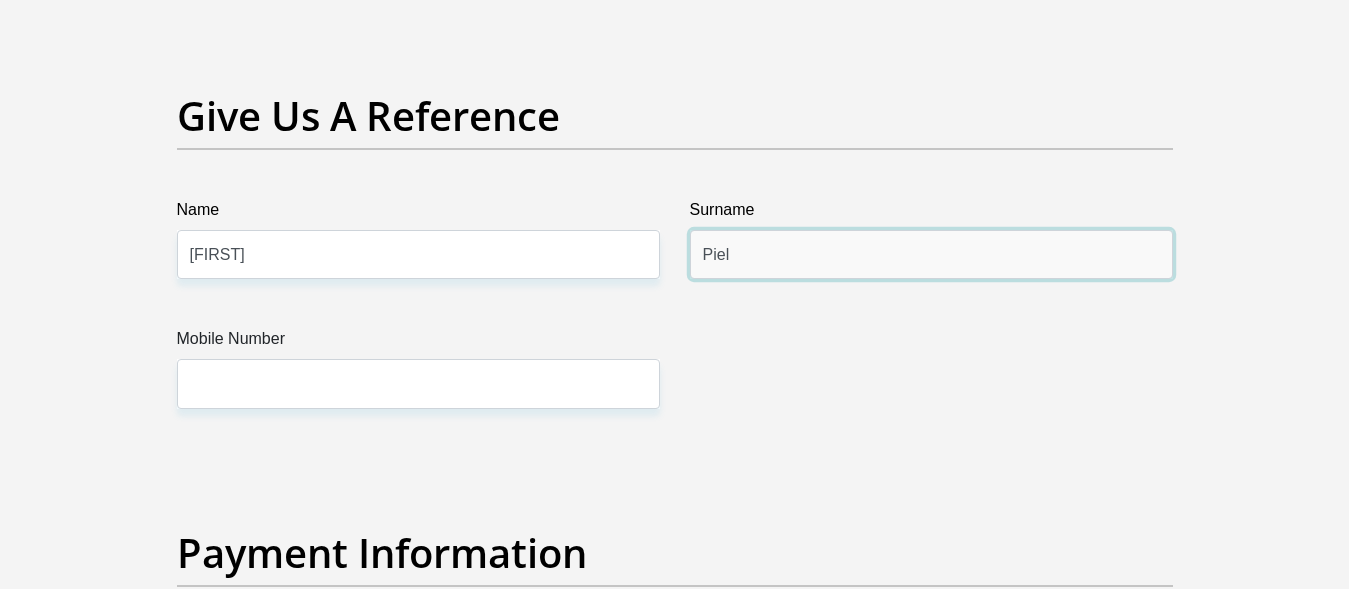 type on "Piel" 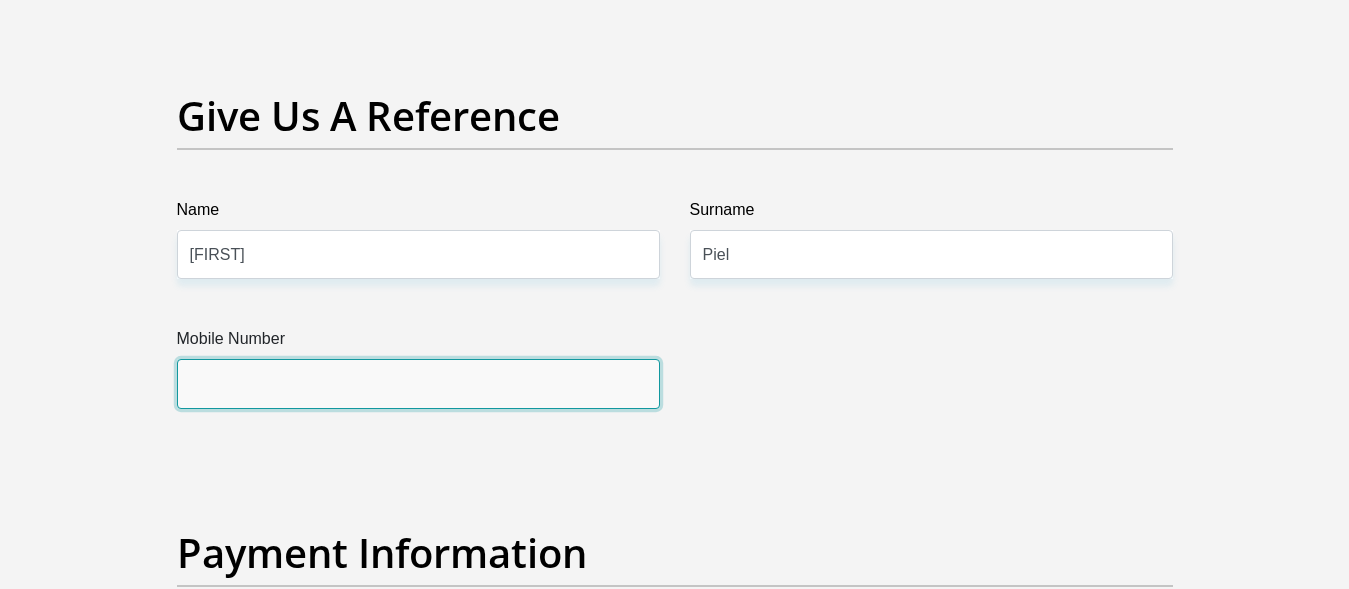 click on "Mobile Number" at bounding box center [418, 383] 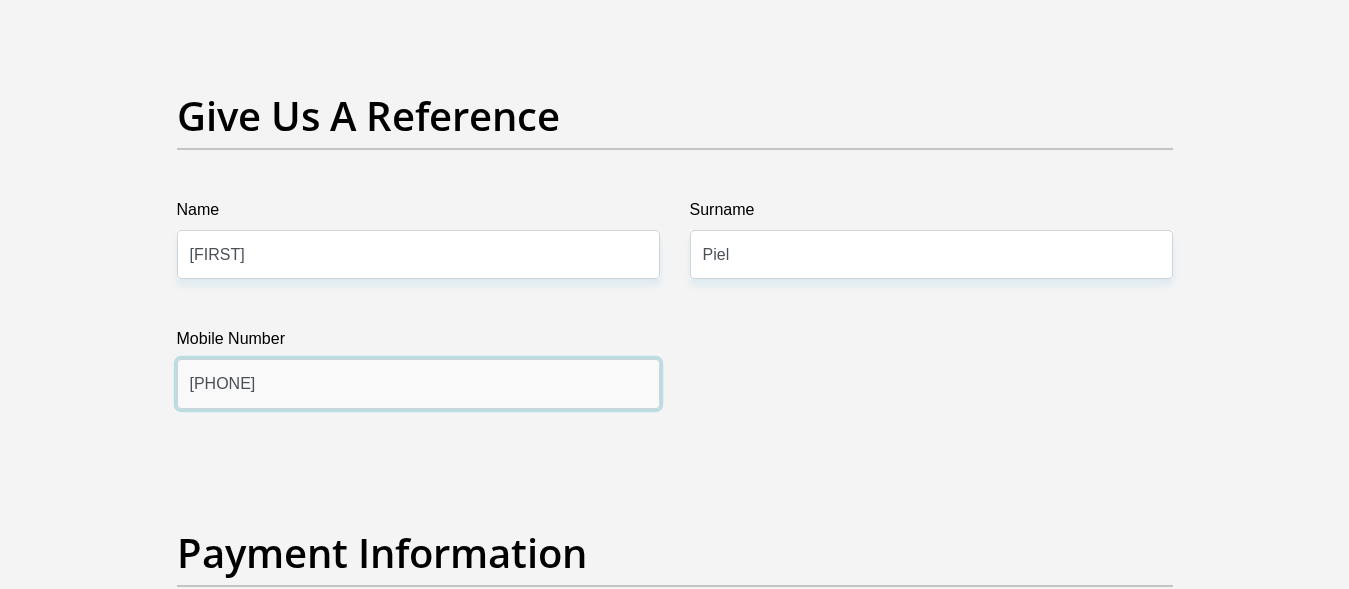type on "[PHONE]" 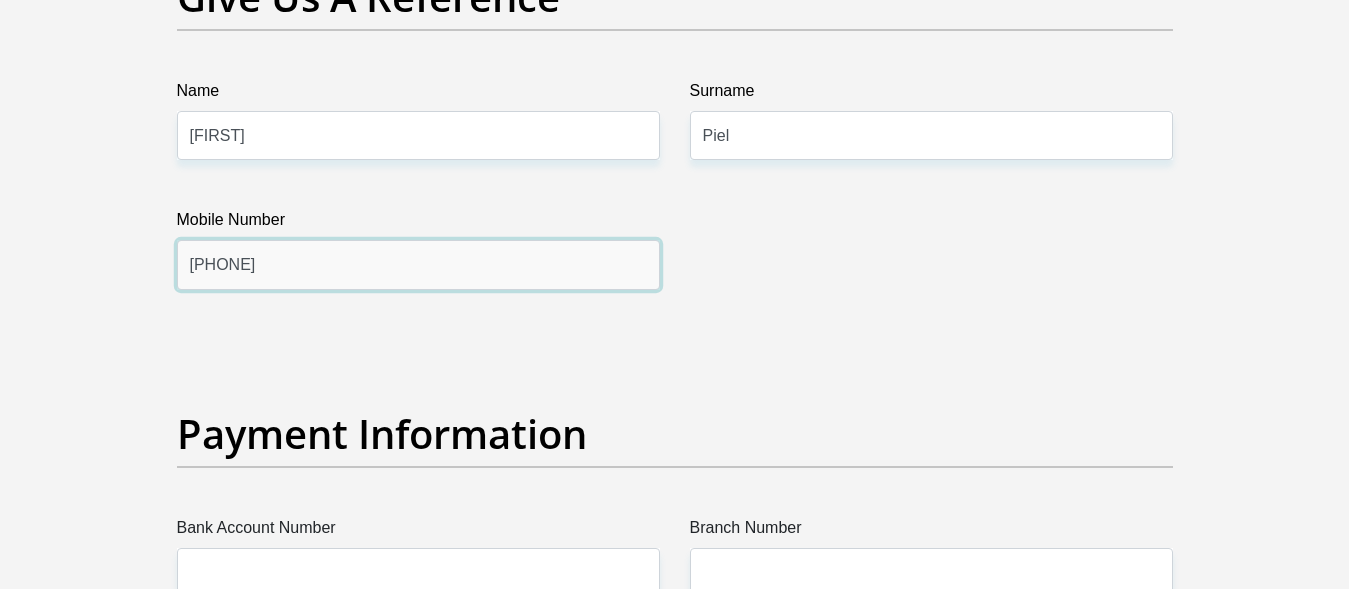 scroll, scrollTop: 4292, scrollLeft: 0, axis: vertical 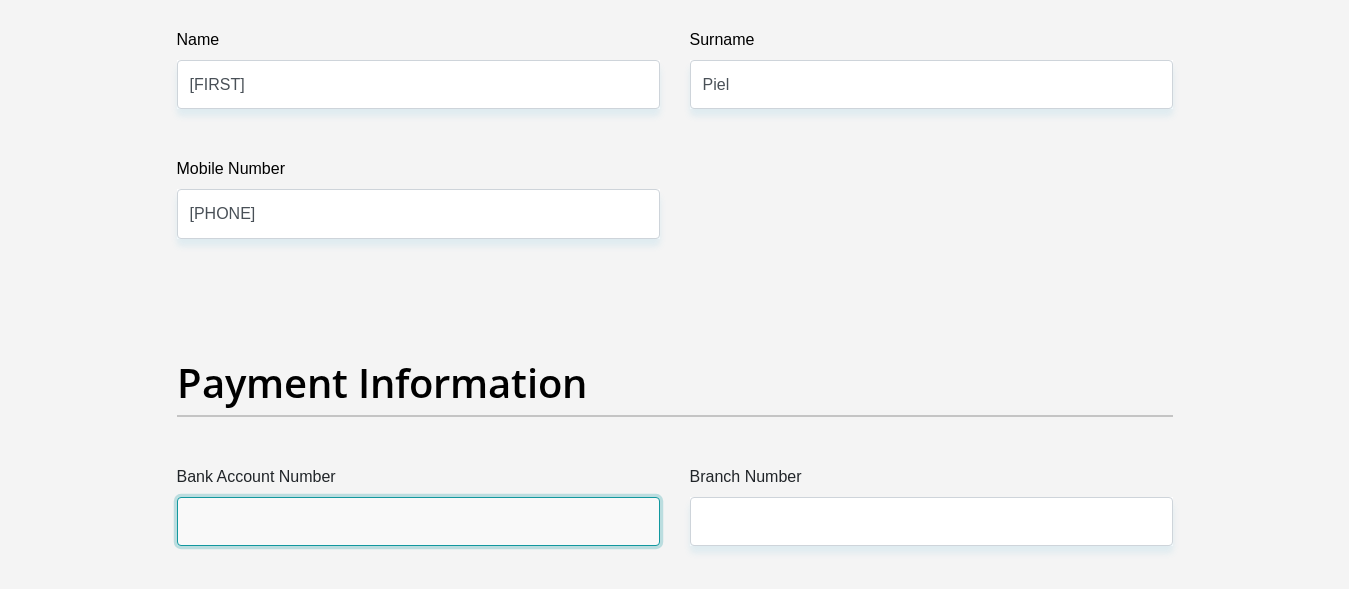 click on "Bank Account Number" at bounding box center [418, 521] 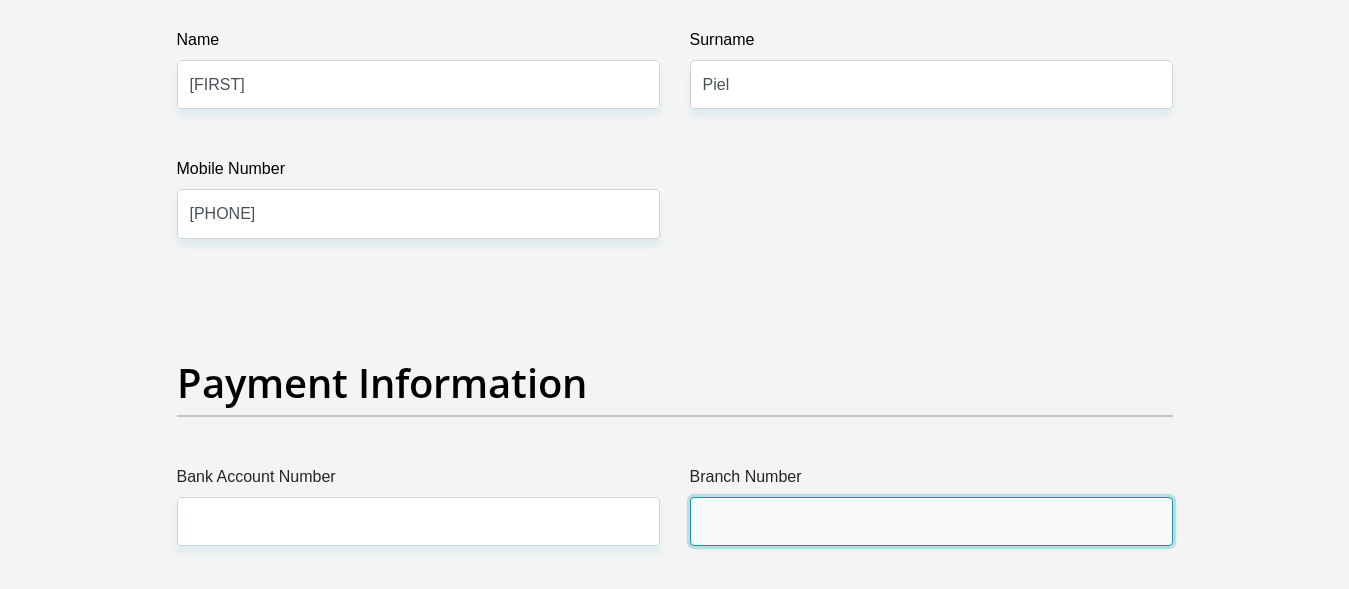 click on "Branch Number" at bounding box center [931, 521] 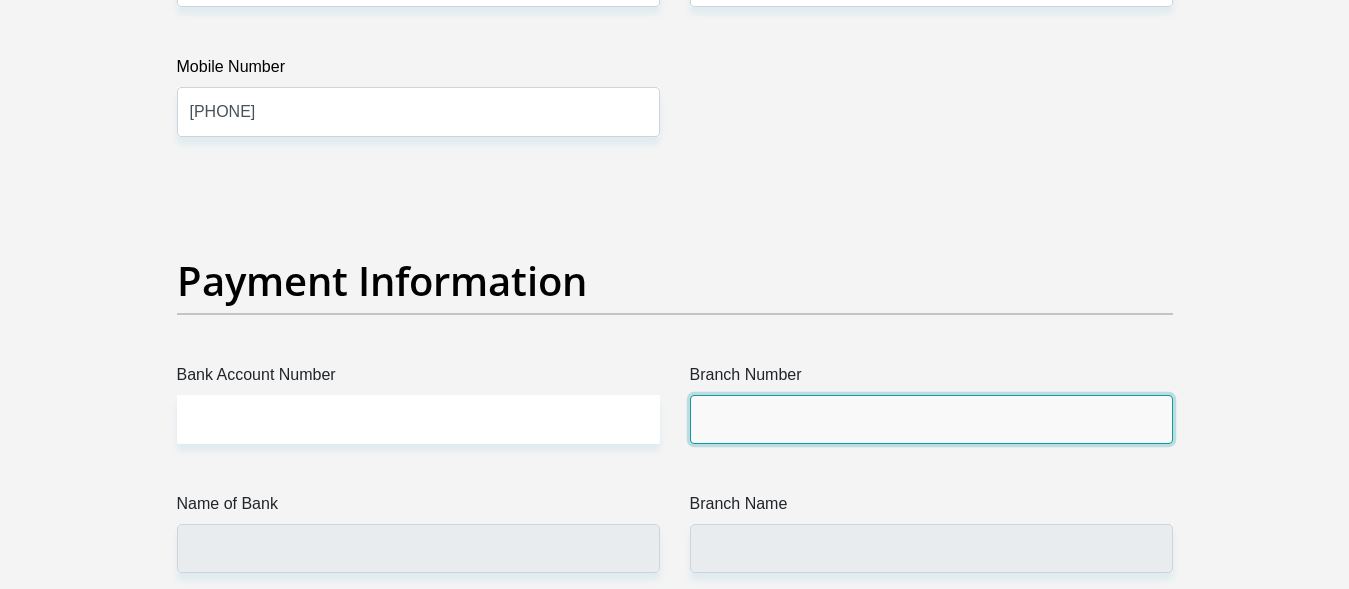 scroll, scrollTop: 4445, scrollLeft: 0, axis: vertical 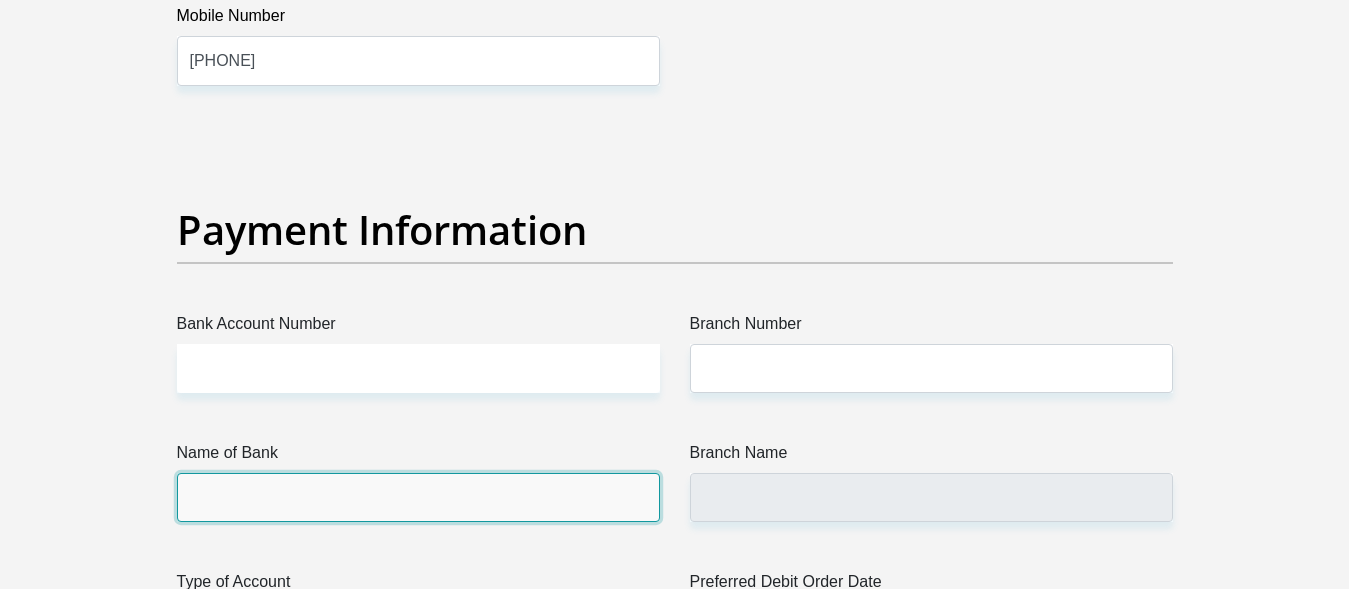 click on "Name of Bank" at bounding box center [418, 497] 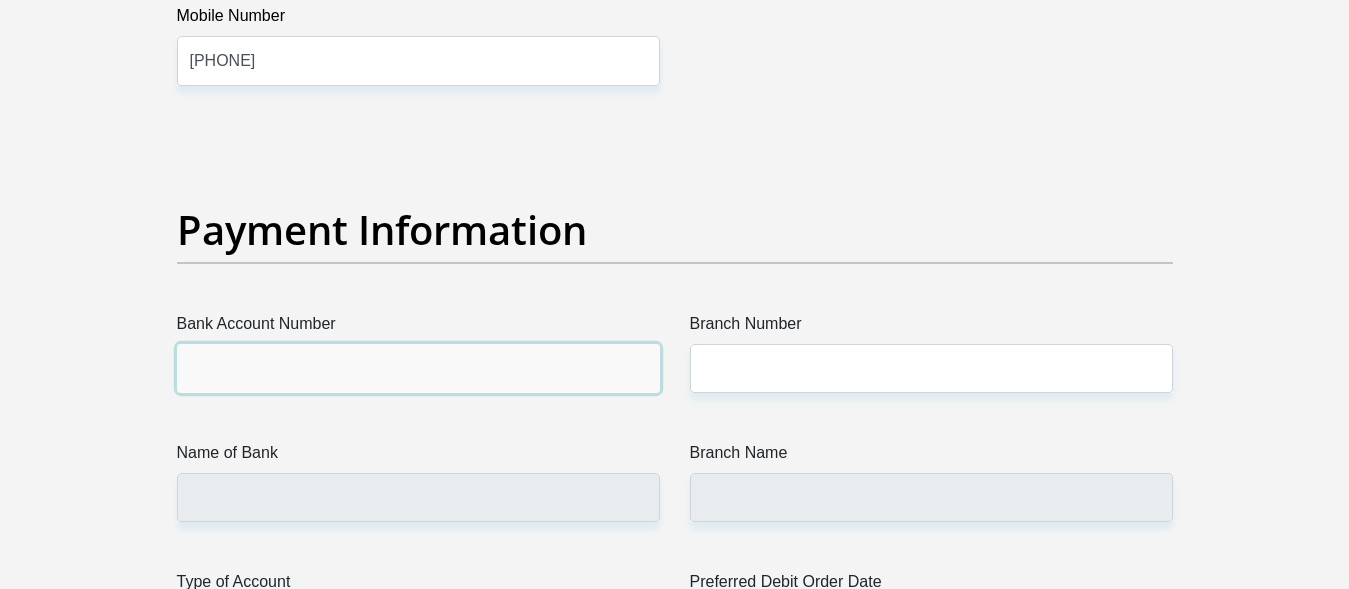 click on "Bank Account Number" at bounding box center (418, 368) 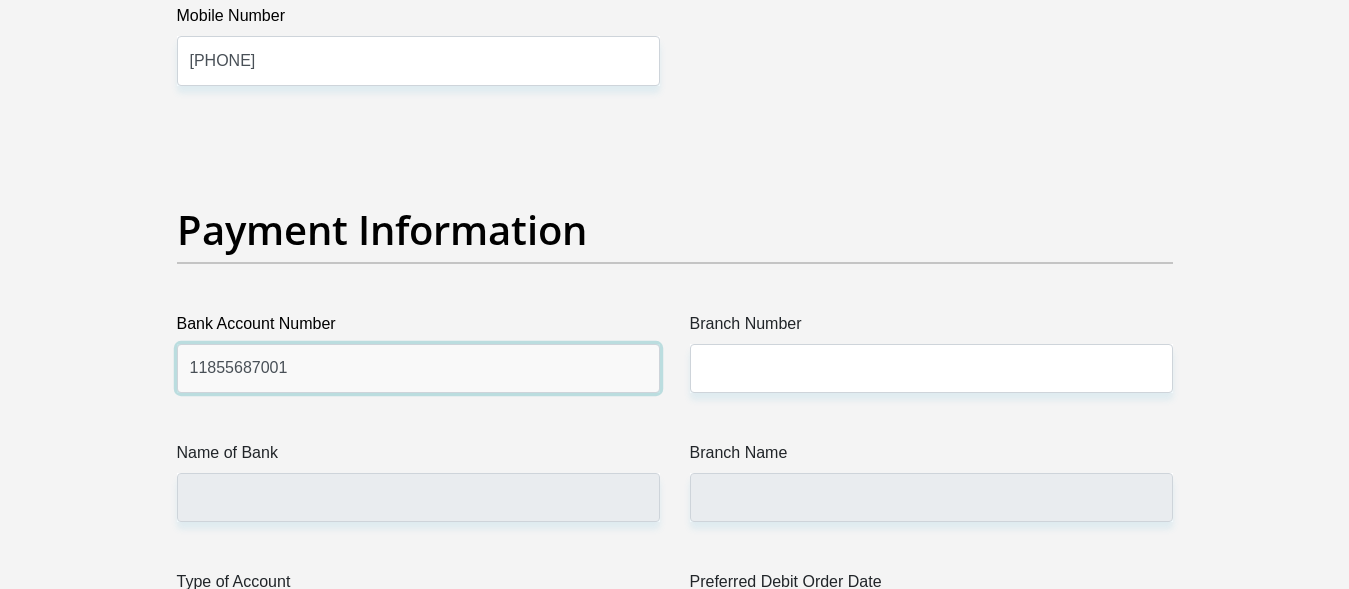 type on "11855687001" 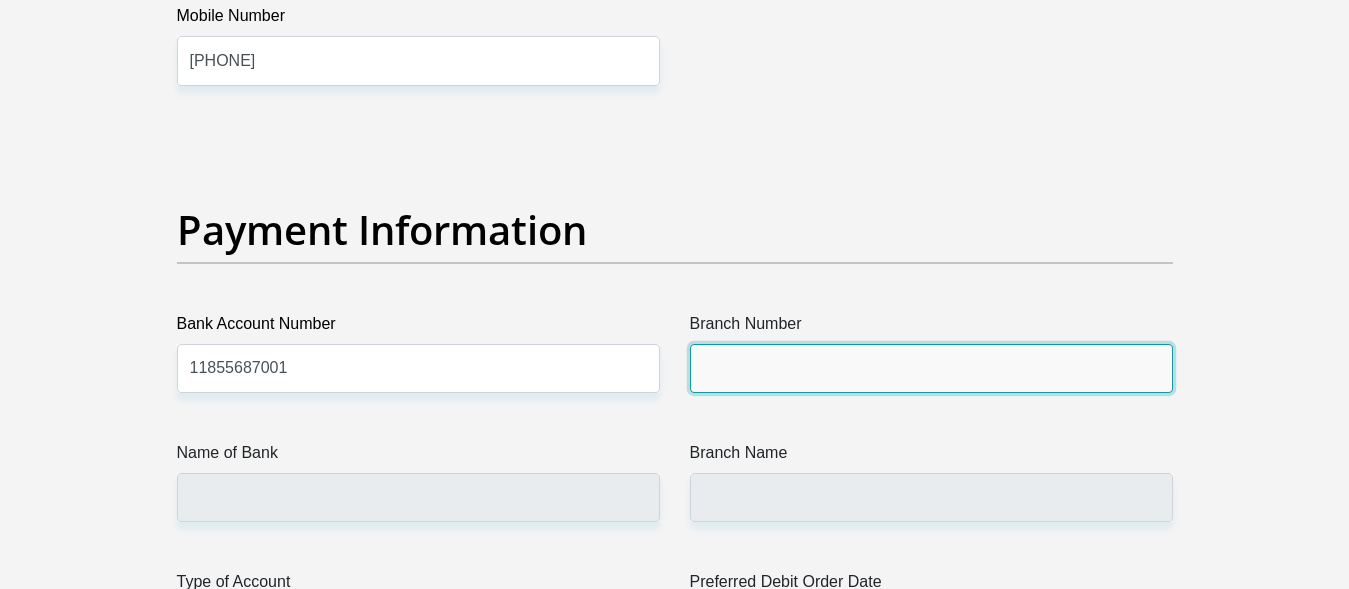 click on "Branch Number" at bounding box center (931, 368) 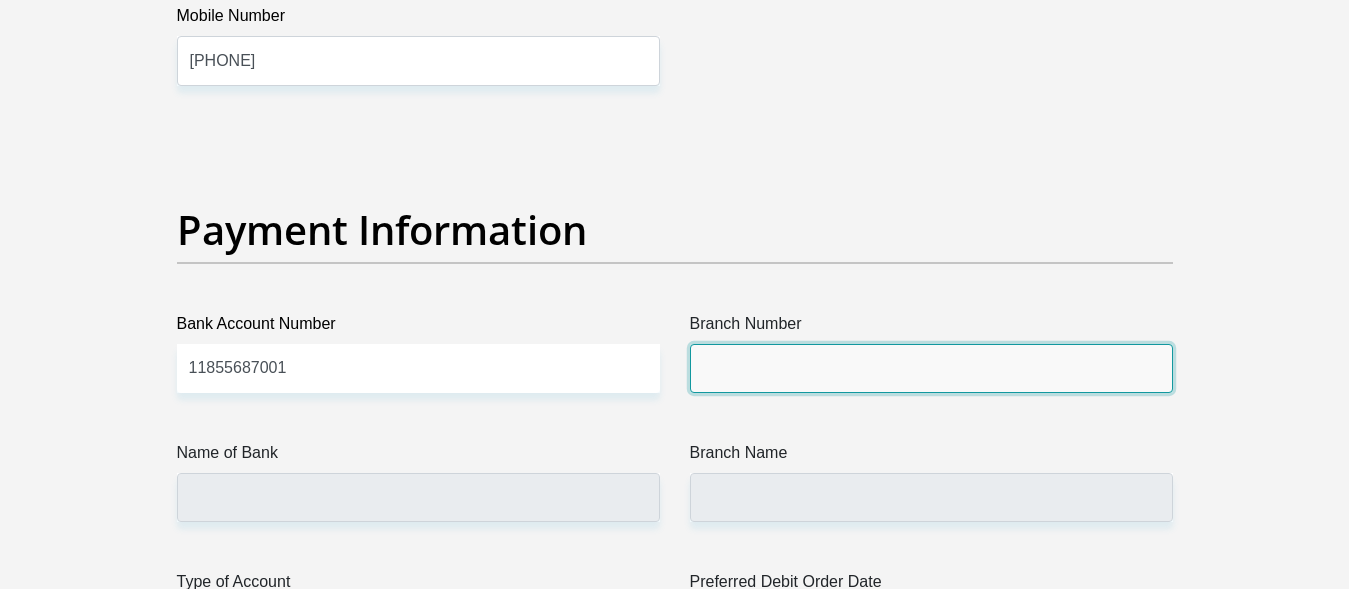 click on "Branch Number" at bounding box center (931, 368) 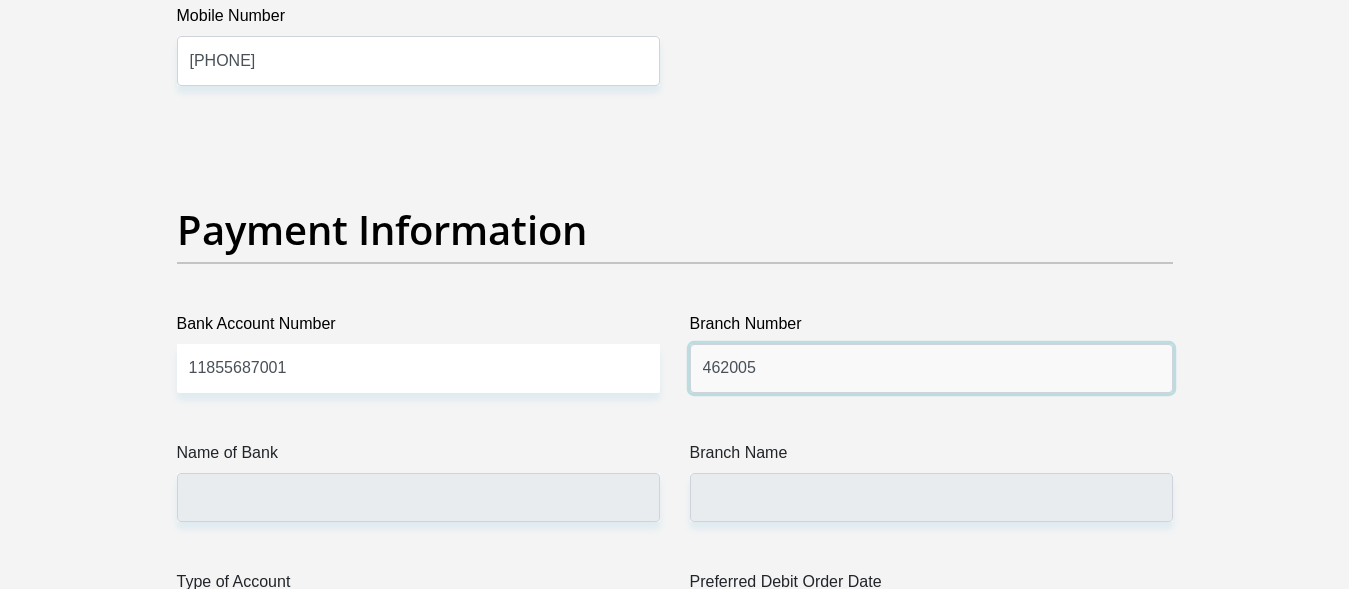 type on "462005" 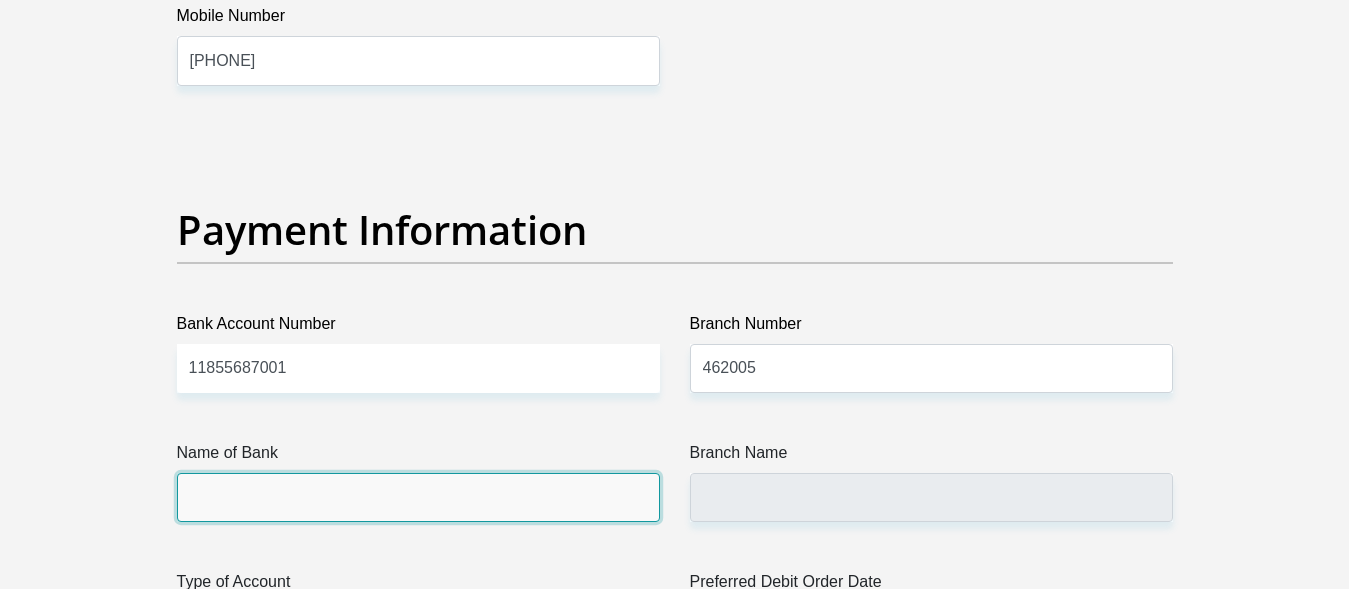 click on "Name of Bank" at bounding box center (418, 497) 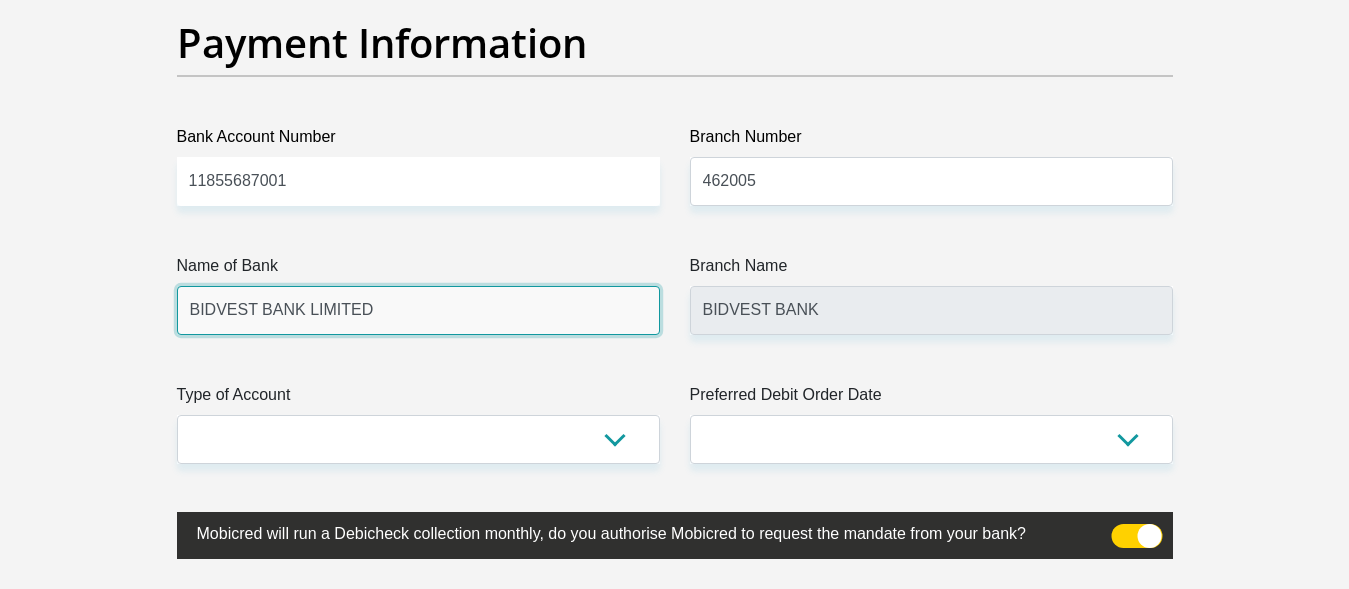 scroll, scrollTop: 4666, scrollLeft: 0, axis: vertical 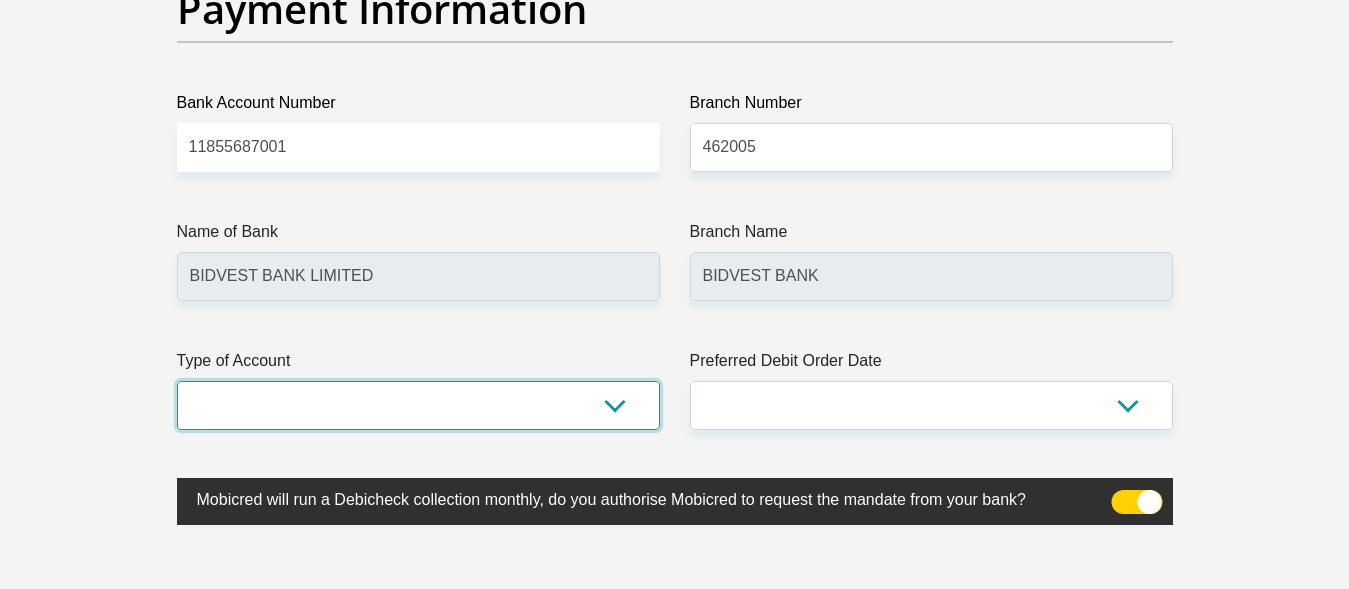 select on "SAV" 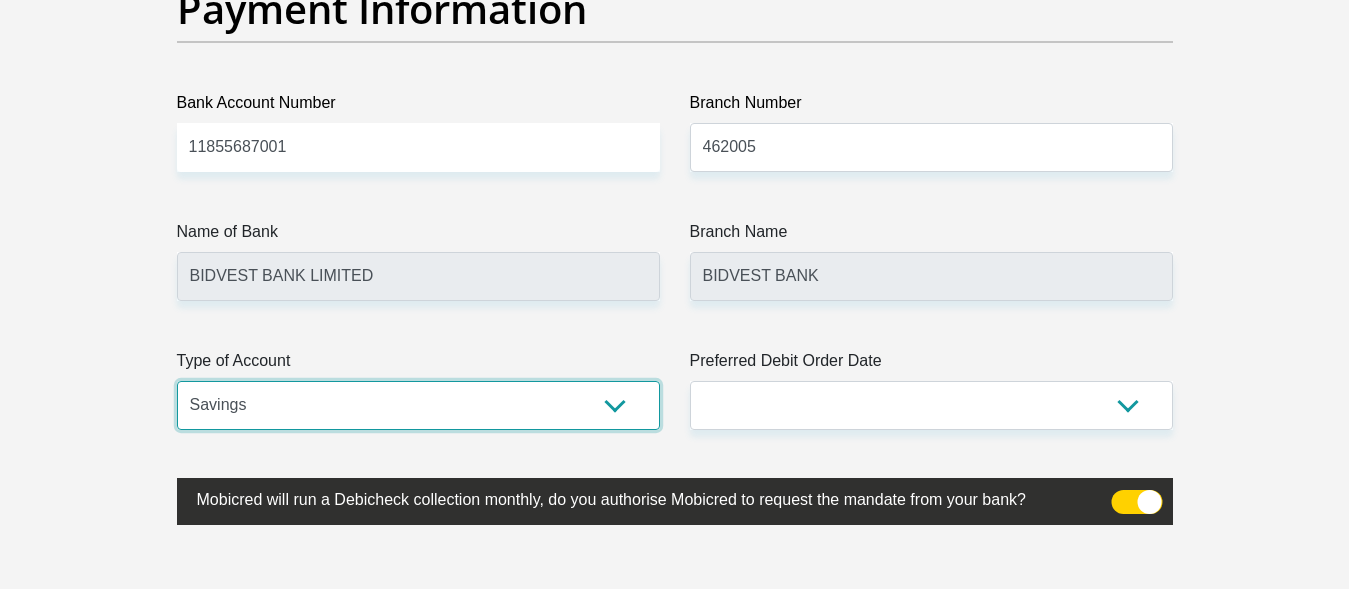 click on "Savings" at bounding box center [0, 0] 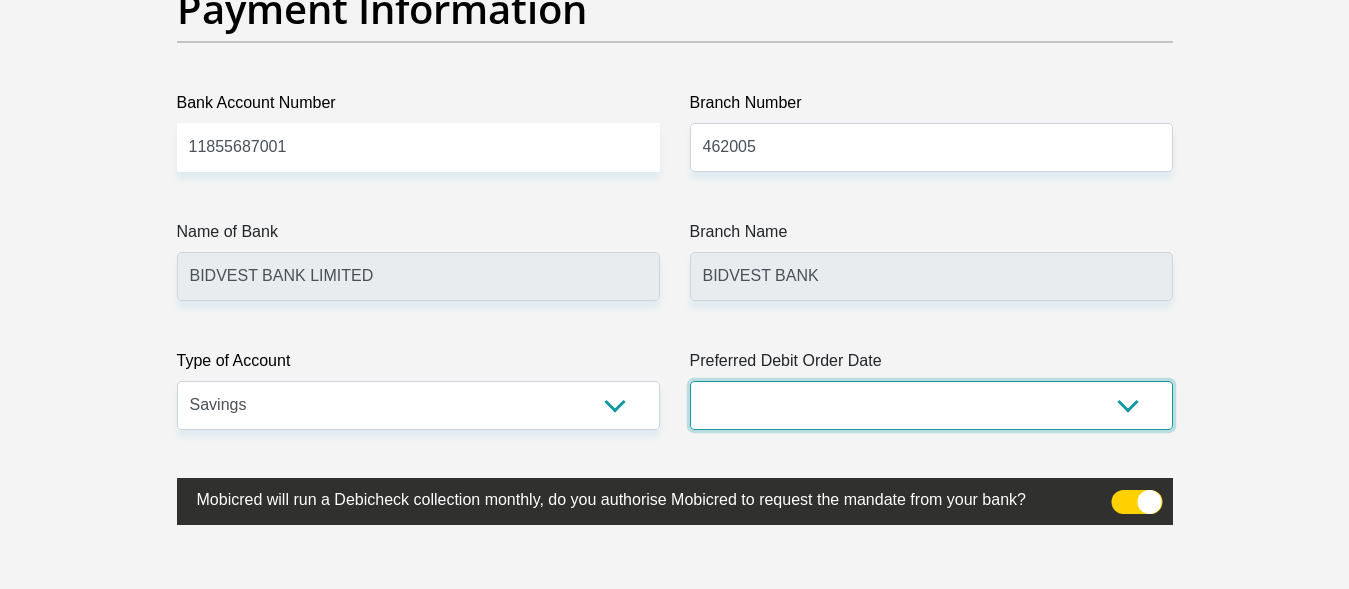 click on "1st
2nd
3rd
4th
5th
7th
18th
19th
20th
21st
22nd
23rd
24th
25th
26th
27th
28th
29th
30th" at bounding box center (931, 405) 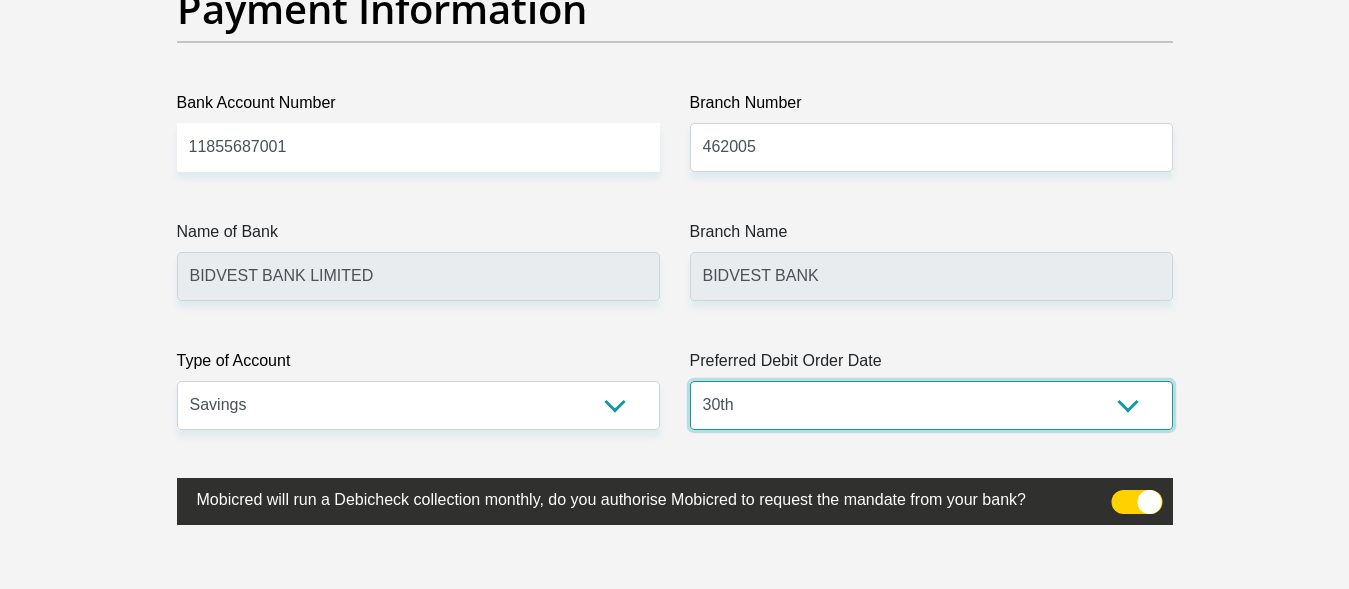 click on "30th" at bounding box center [0, 0] 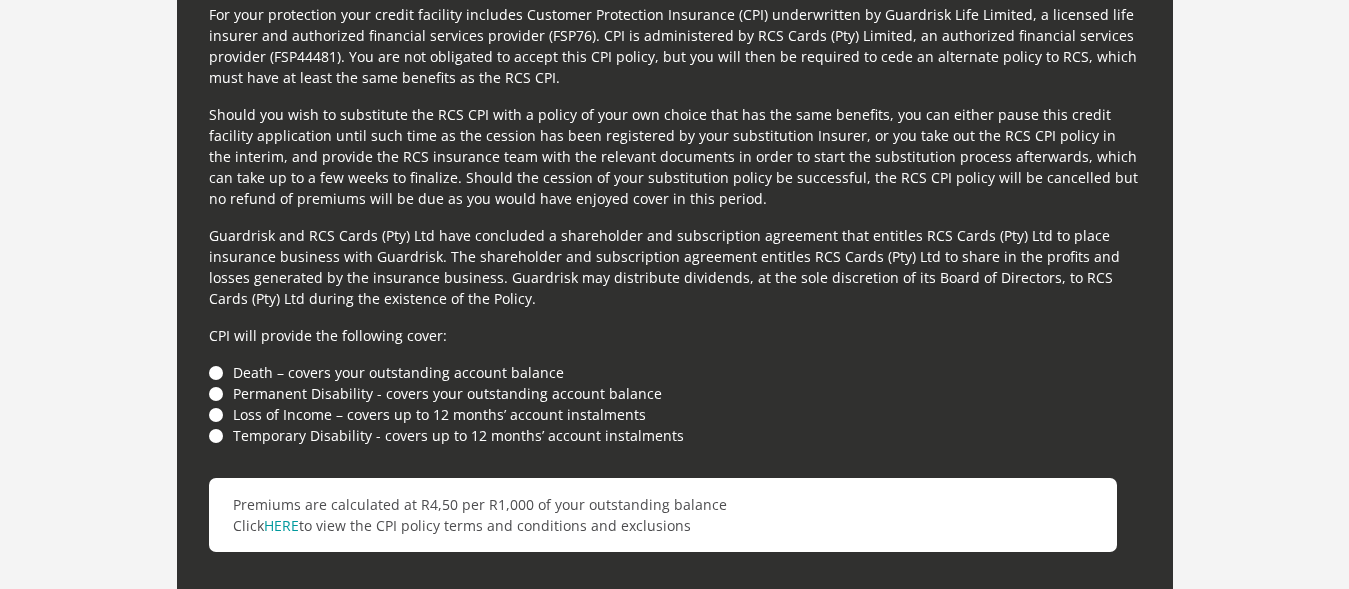 scroll, scrollTop: 5414, scrollLeft: 0, axis: vertical 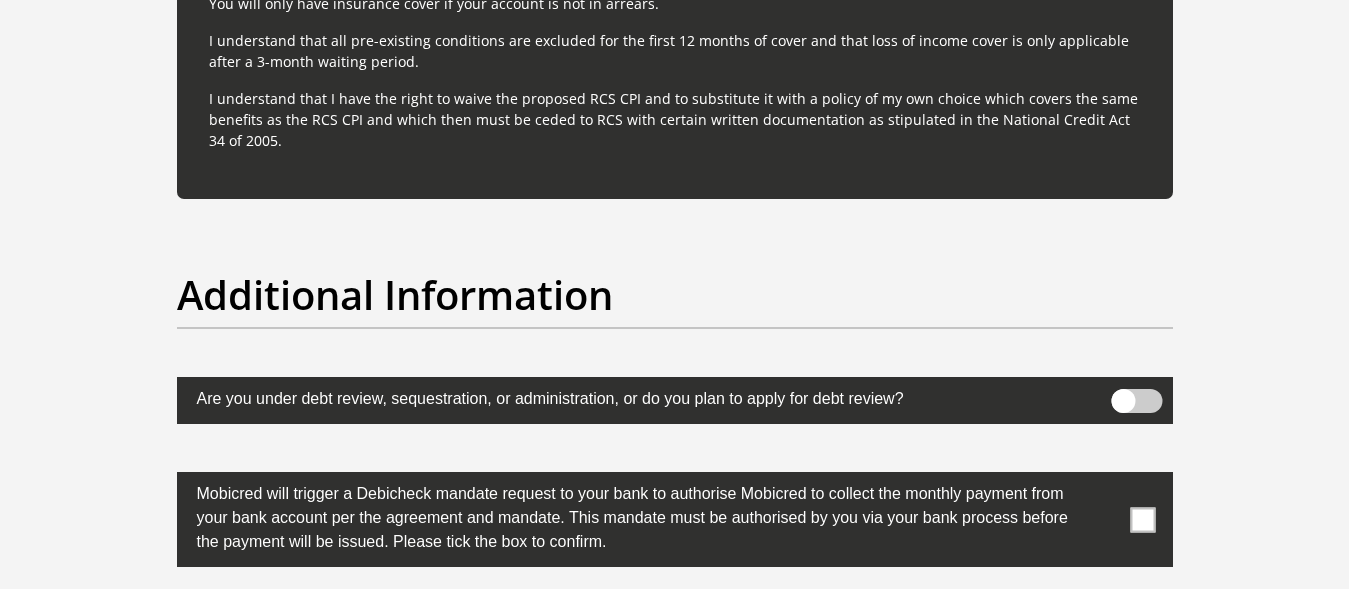 click on "Personal Details
Title
Mr
Ms
Mrs
Dr
Other
First Name
[FIRST]
Surname
[LAST]
ID Number
[ID_NUMBER]
Please input valid ID number
Race
Black
Coloured
Indian
White
Other
Contact Number
[PHONE]
Please input valid contact number
Angola" at bounding box center [674, -2436] 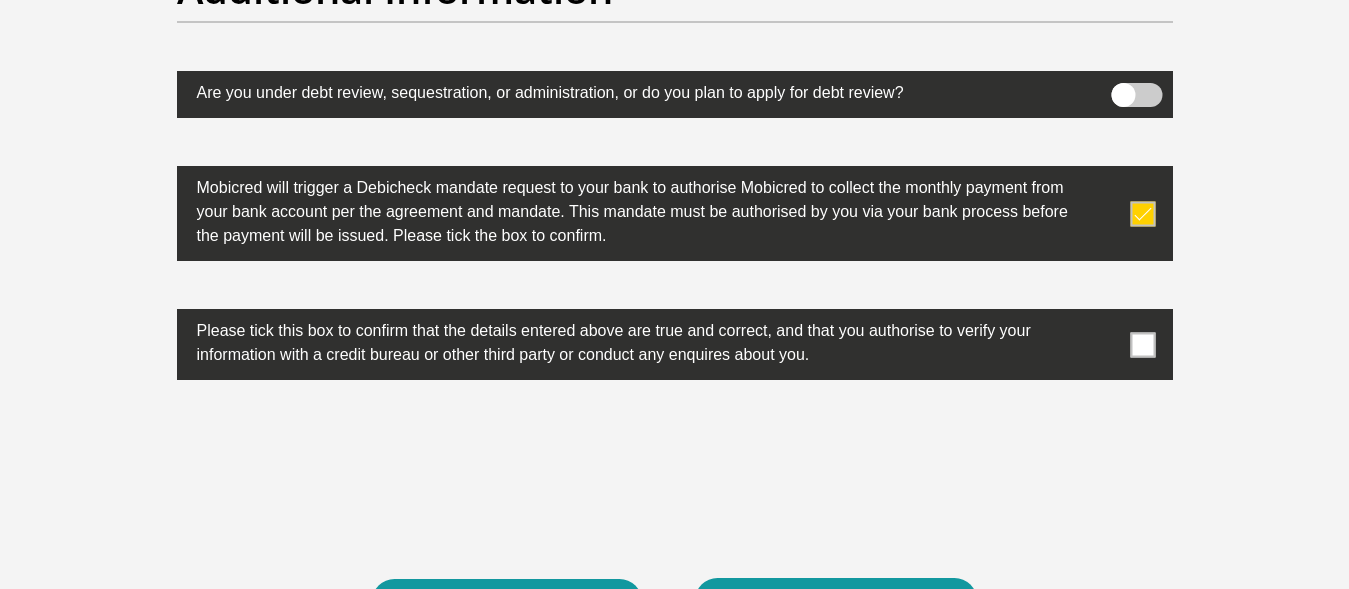 scroll, scrollTop: 6332, scrollLeft: 0, axis: vertical 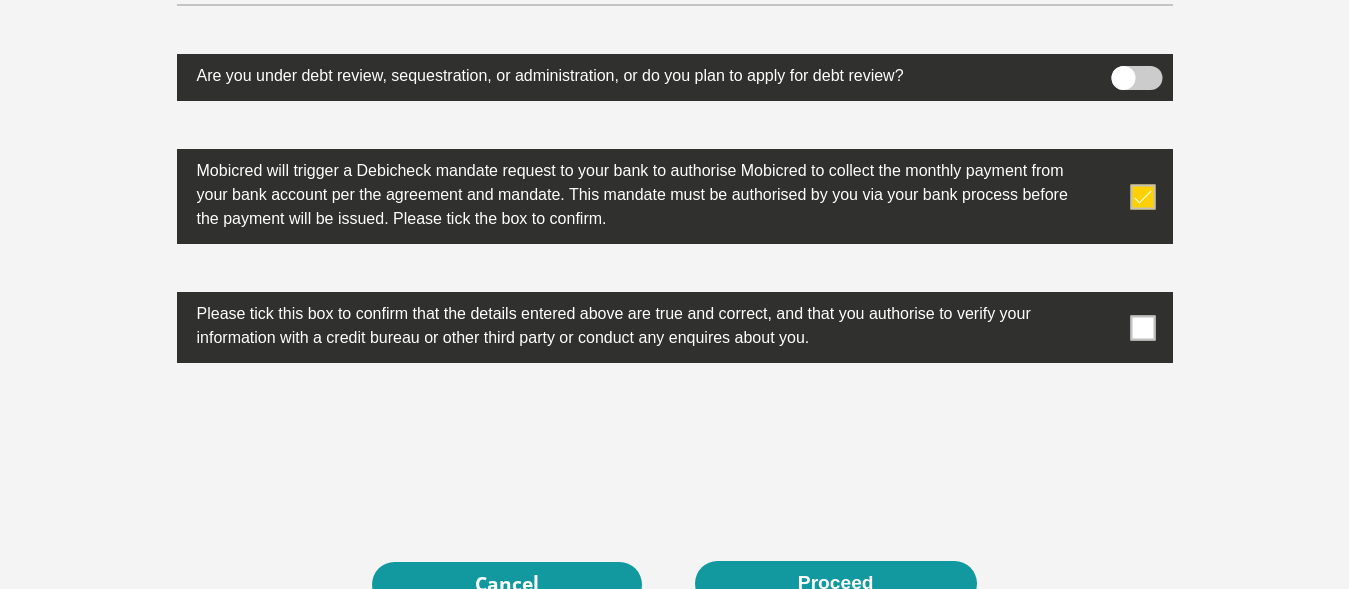 click at bounding box center [1142, 327] 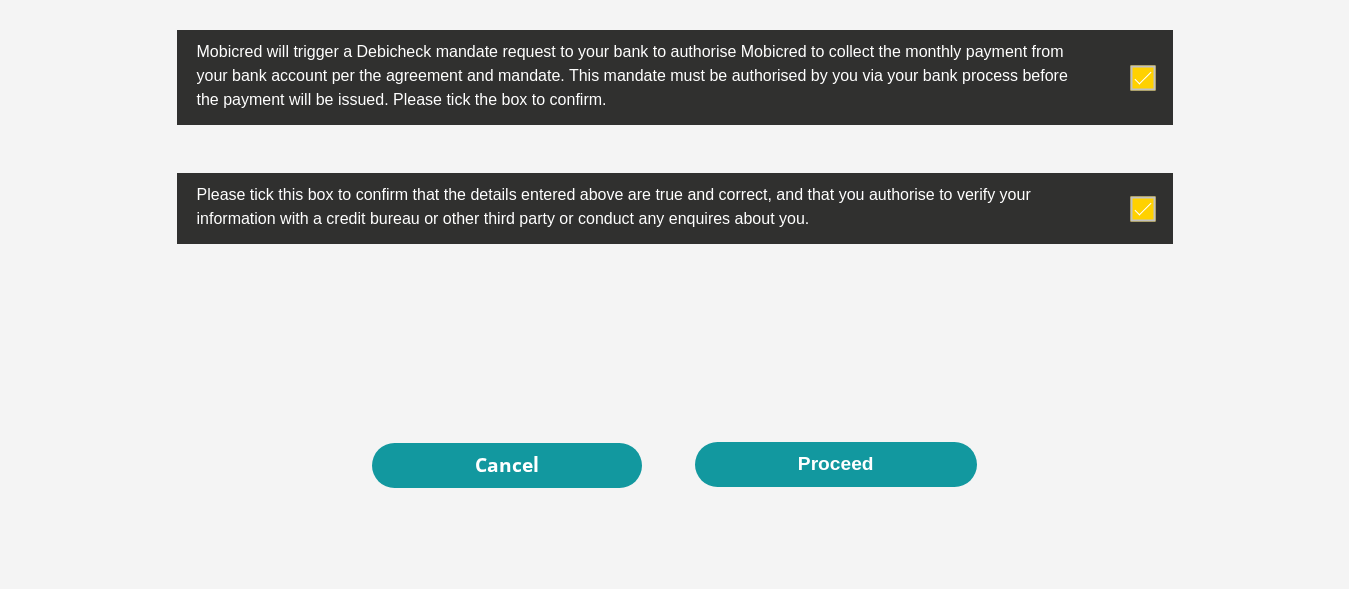scroll, scrollTop: 6485, scrollLeft: 0, axis: vertical 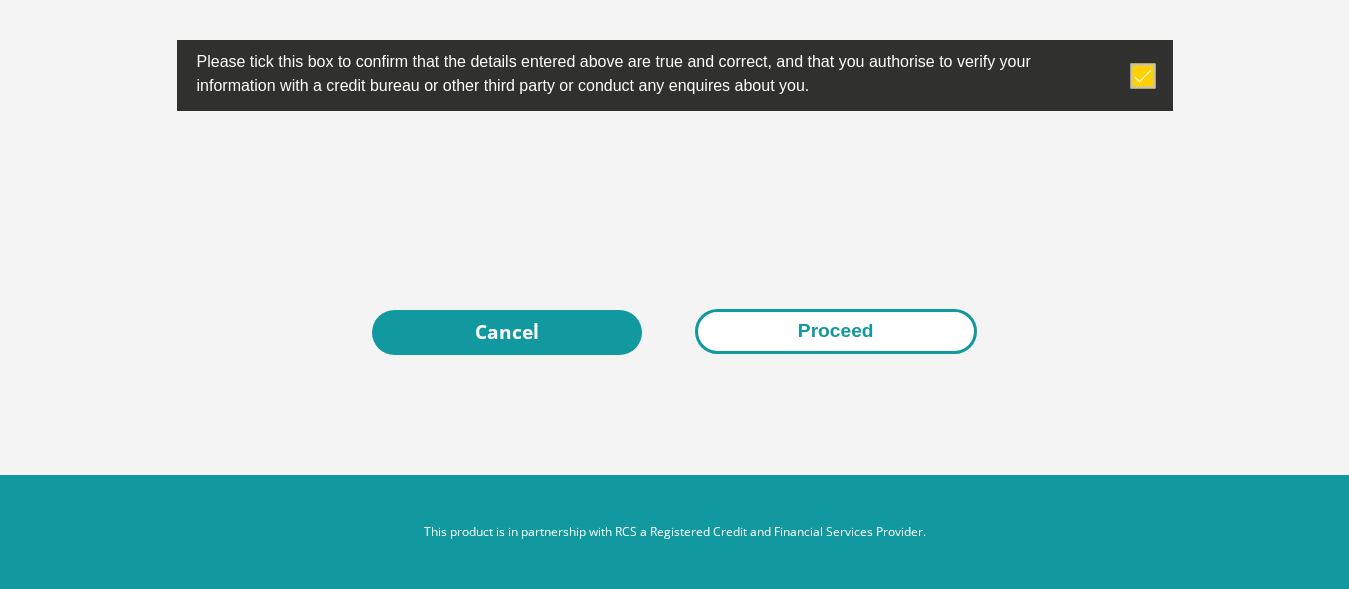 click on "Proceed" at bounding box center [836, 331] 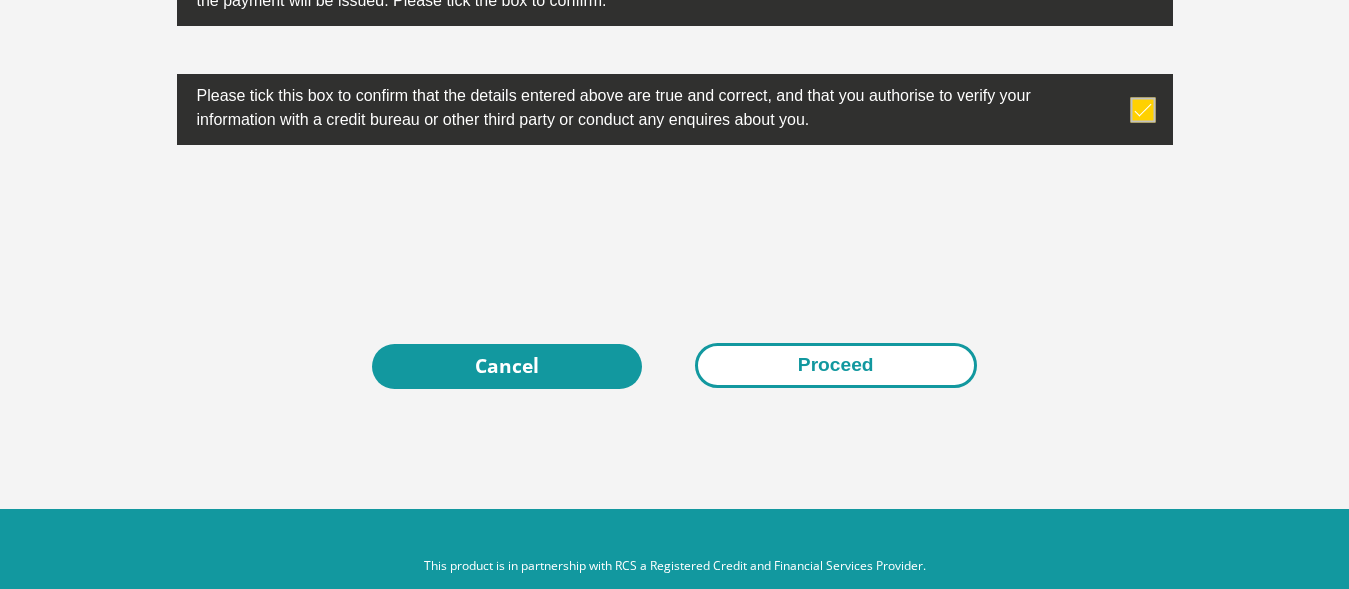 scroll, scrollTop: 6624, scrollLeft: 0, axis: vertical 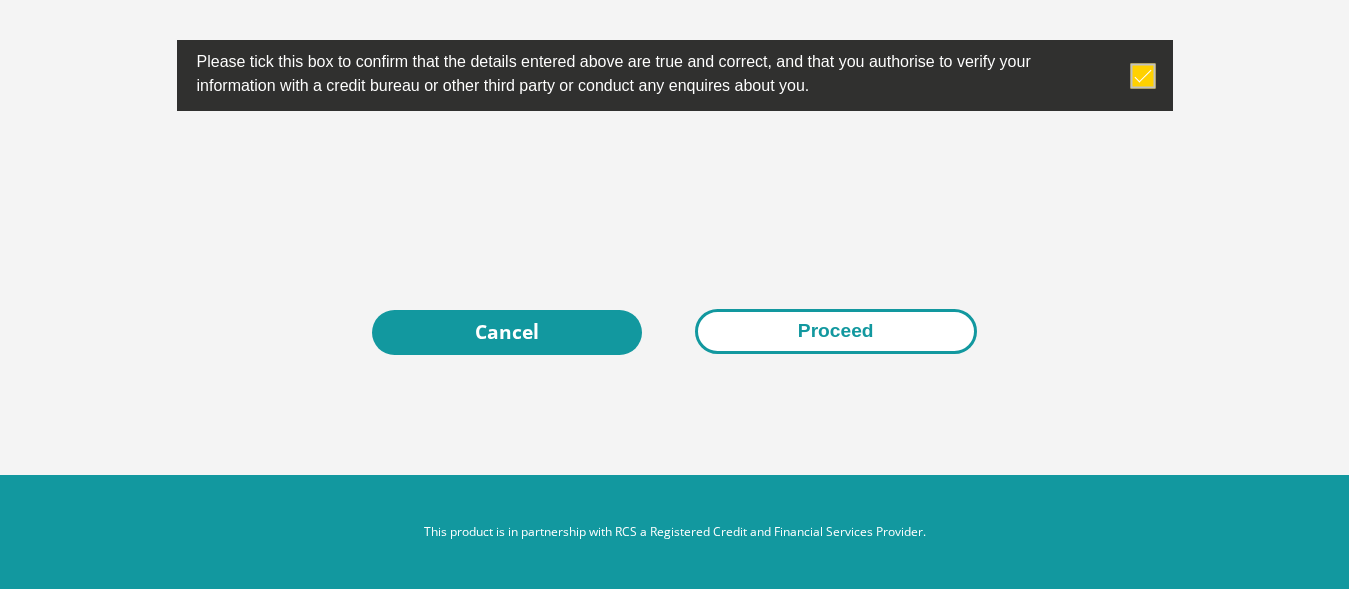 click on "Proceed" at bounding box center [836, 331] 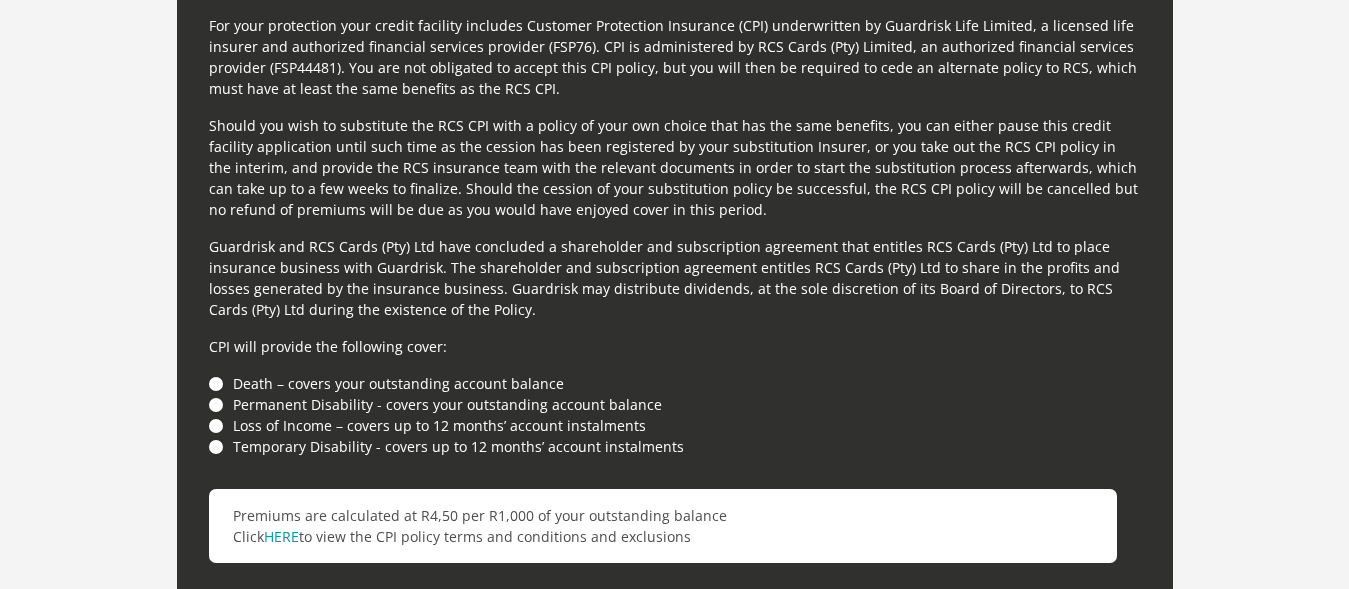 scroll, scrollTop: 5449, scrollLeft: 0, axis: vertical 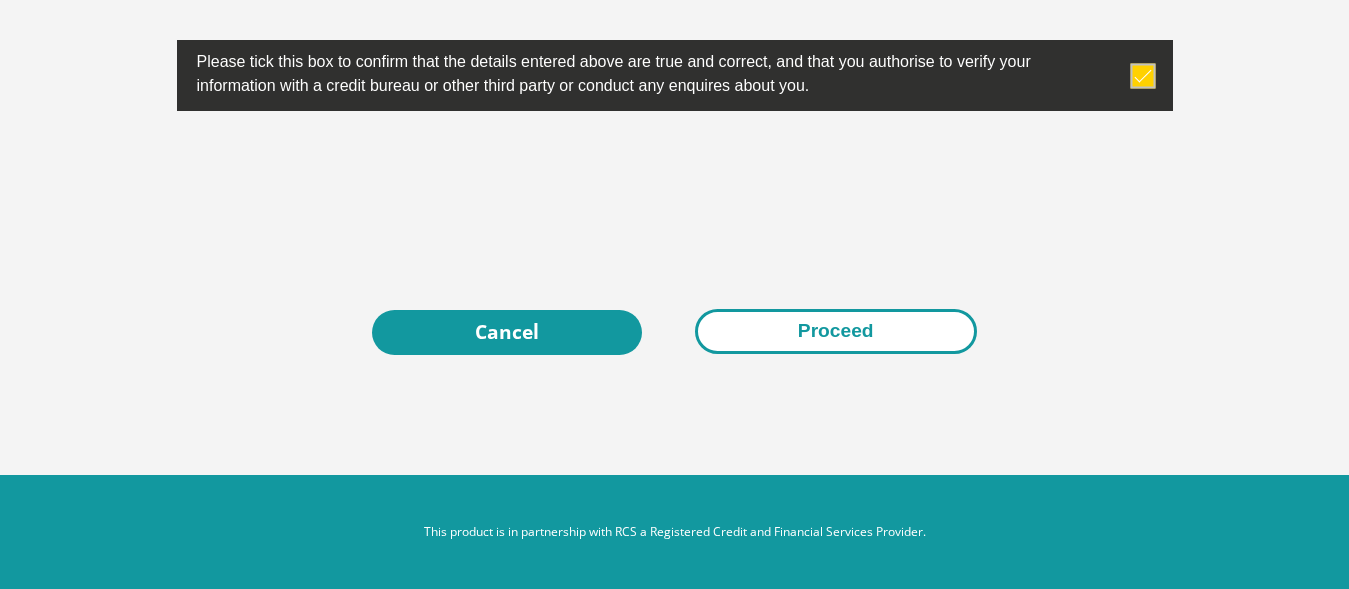 click on "Proceed" at bounding box center [836, 331] 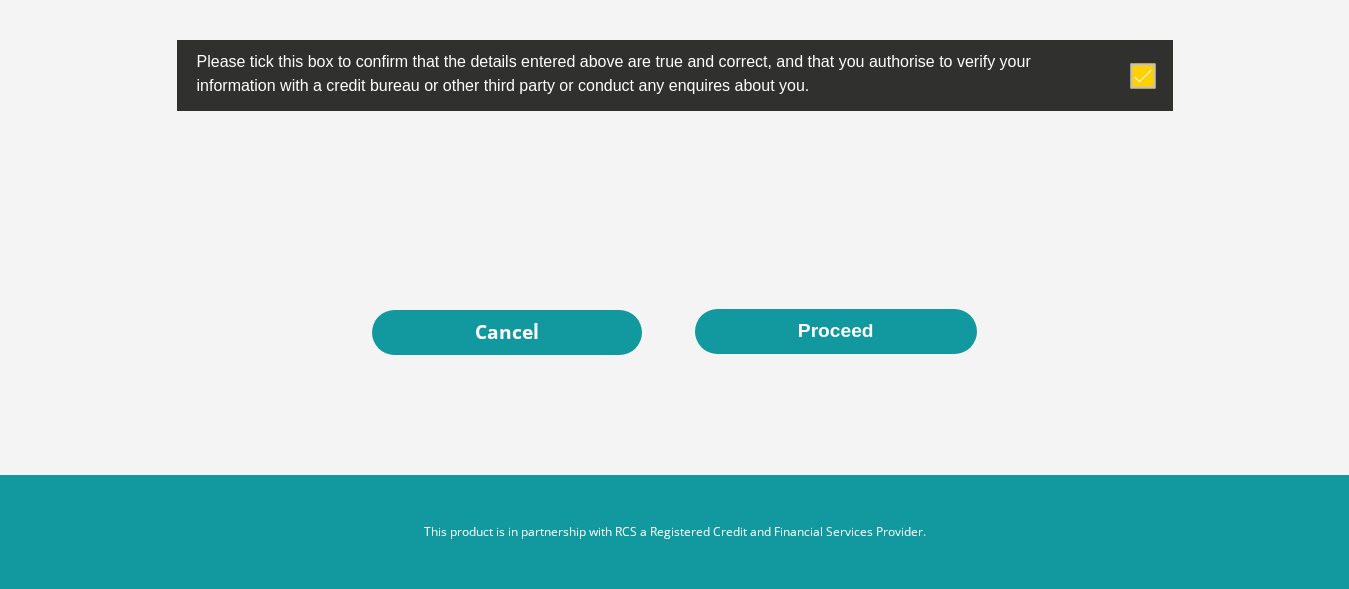 click at bounding box center [1142, 75] 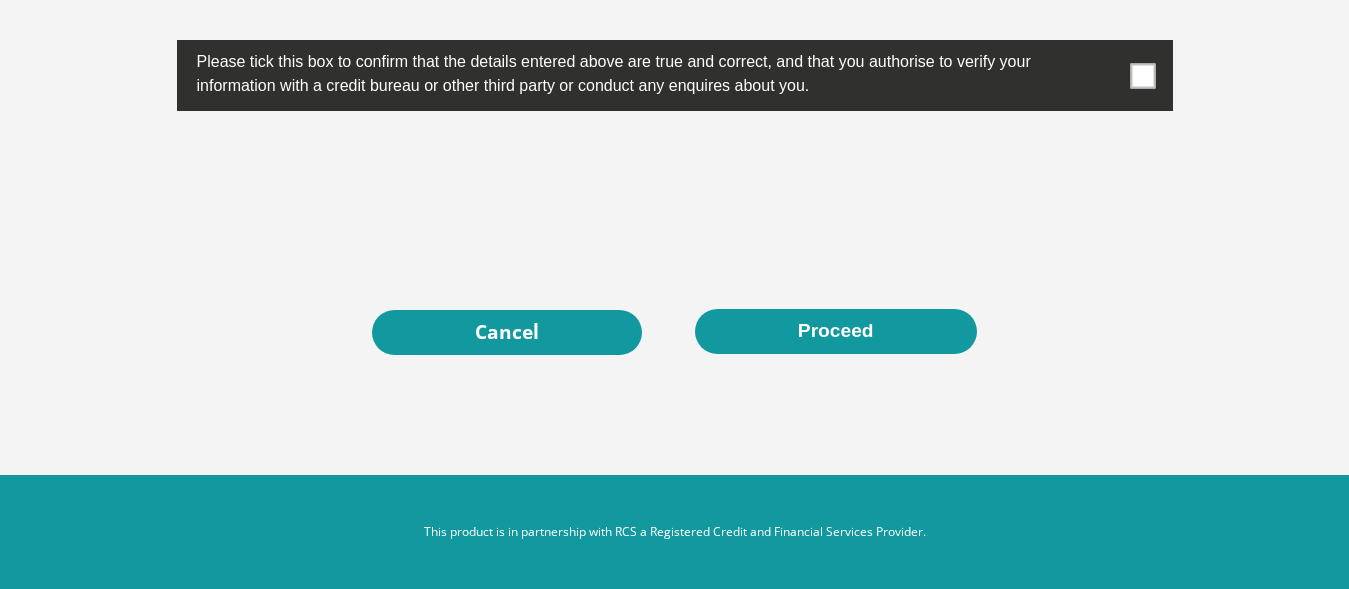 click at bounding box center (1142, 75) 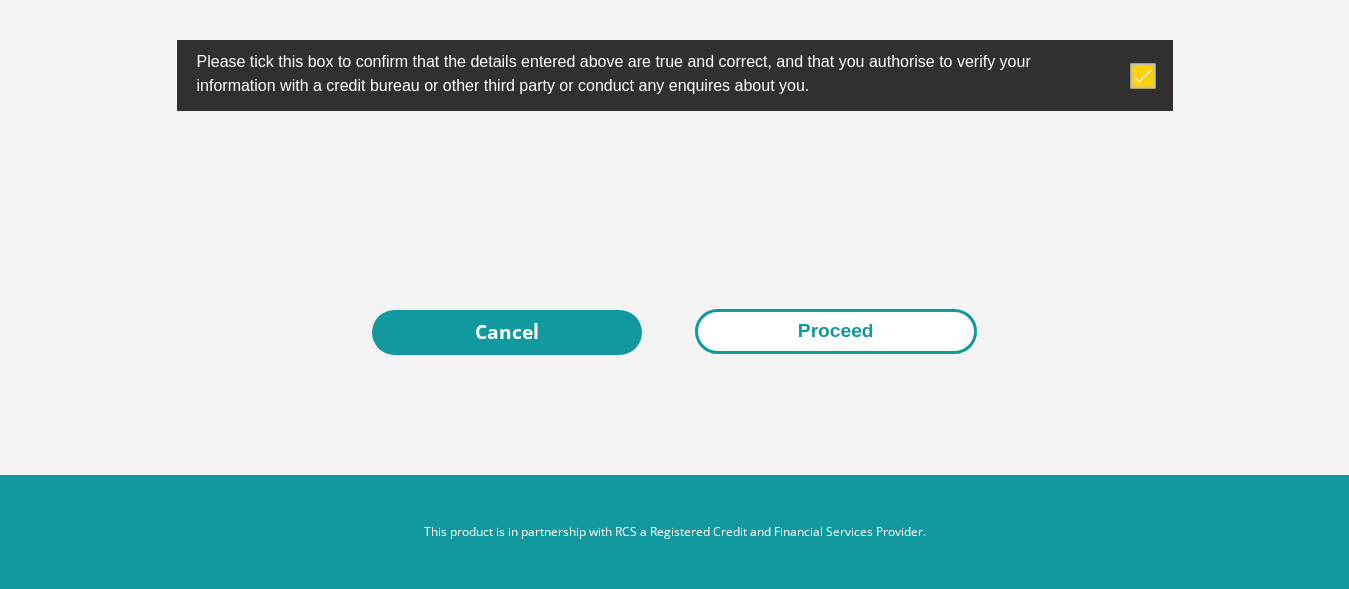 click on "Proceed" at bounding box center [836, 331] 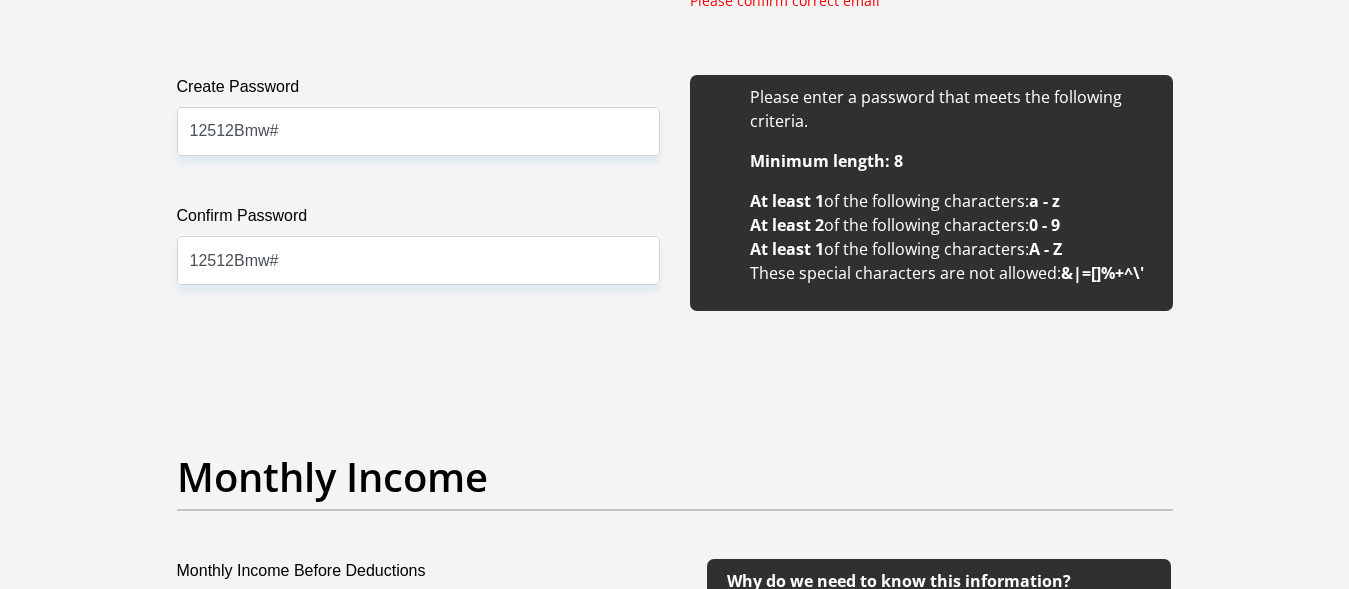 scroll, scrollTop: 1988, scrollLeft: 0, axis: vertical 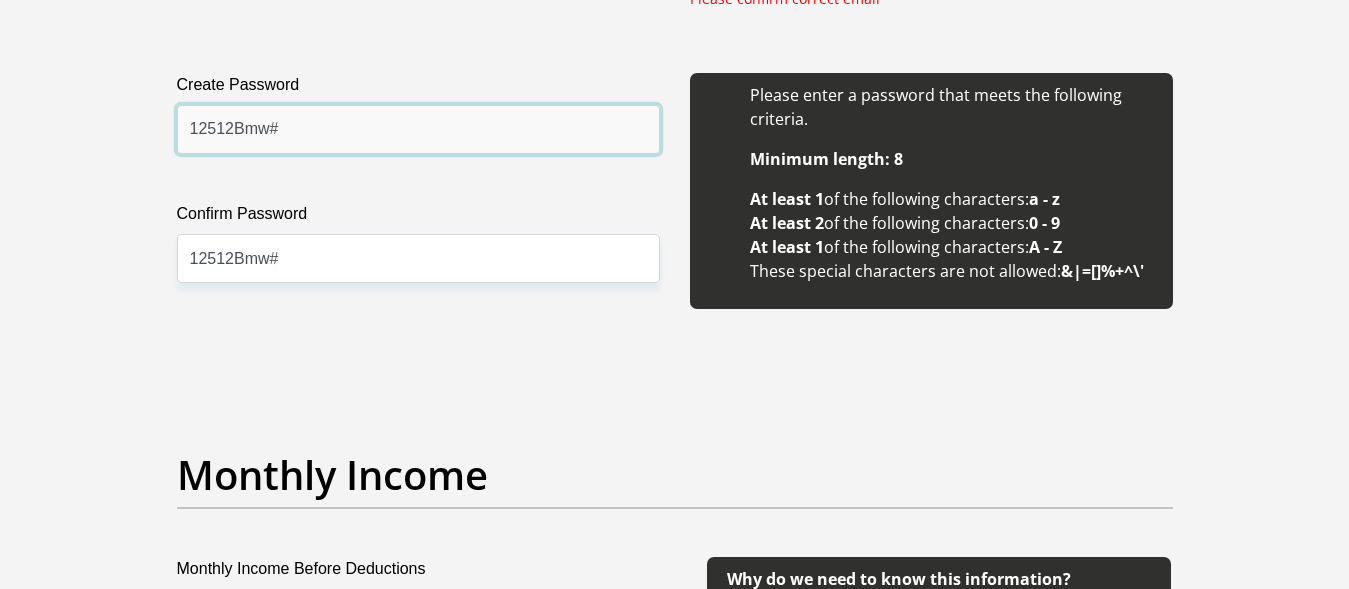 click on "12512Bmw#" at bounding box center [418, 129] 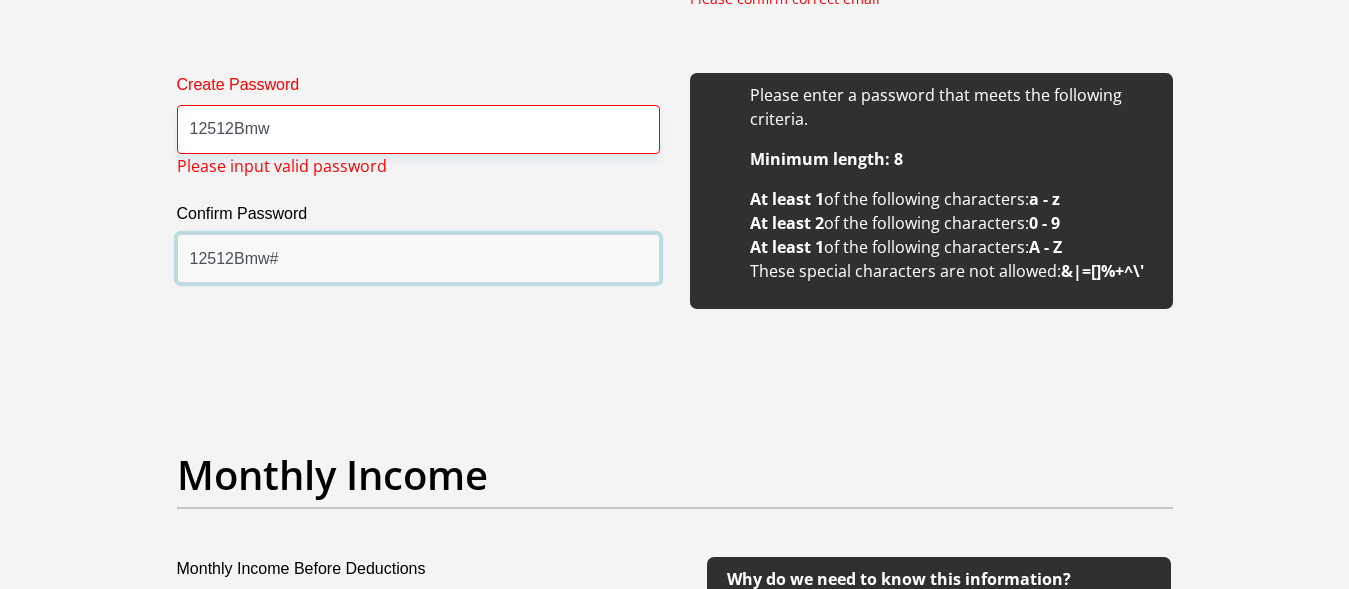 click on "12512Bmw#" at bounding box center [418, 258] 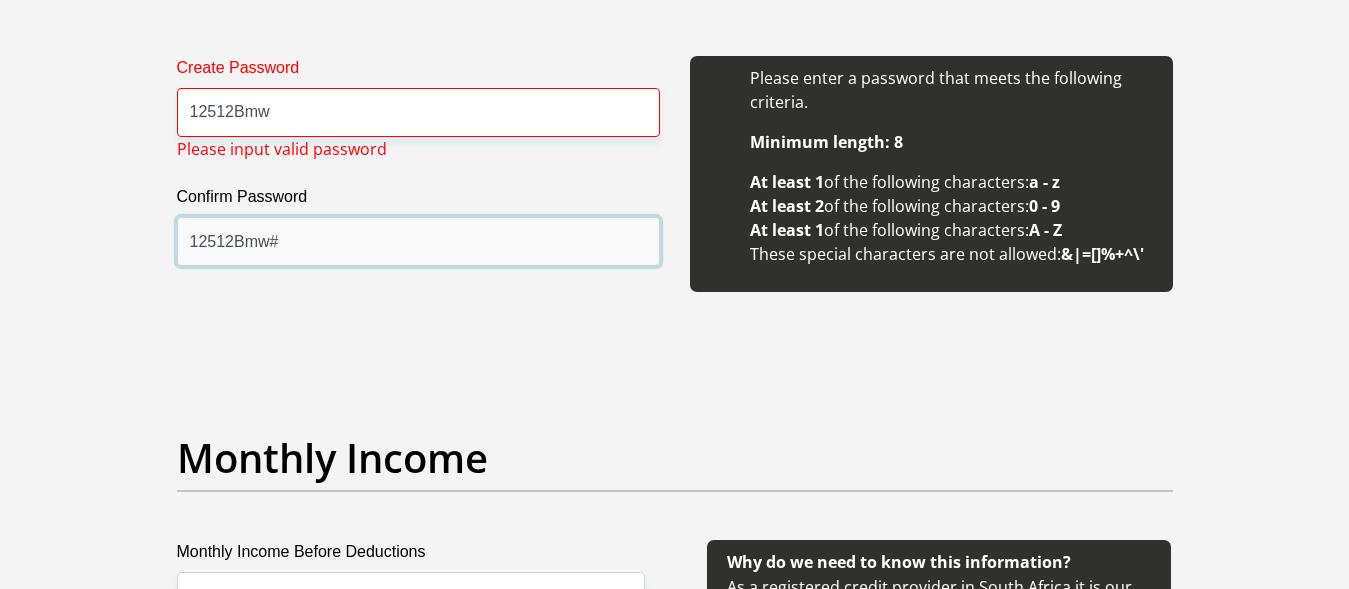 scroll, scrollTop: 1936, scrollLeft: 0, axis: vertical 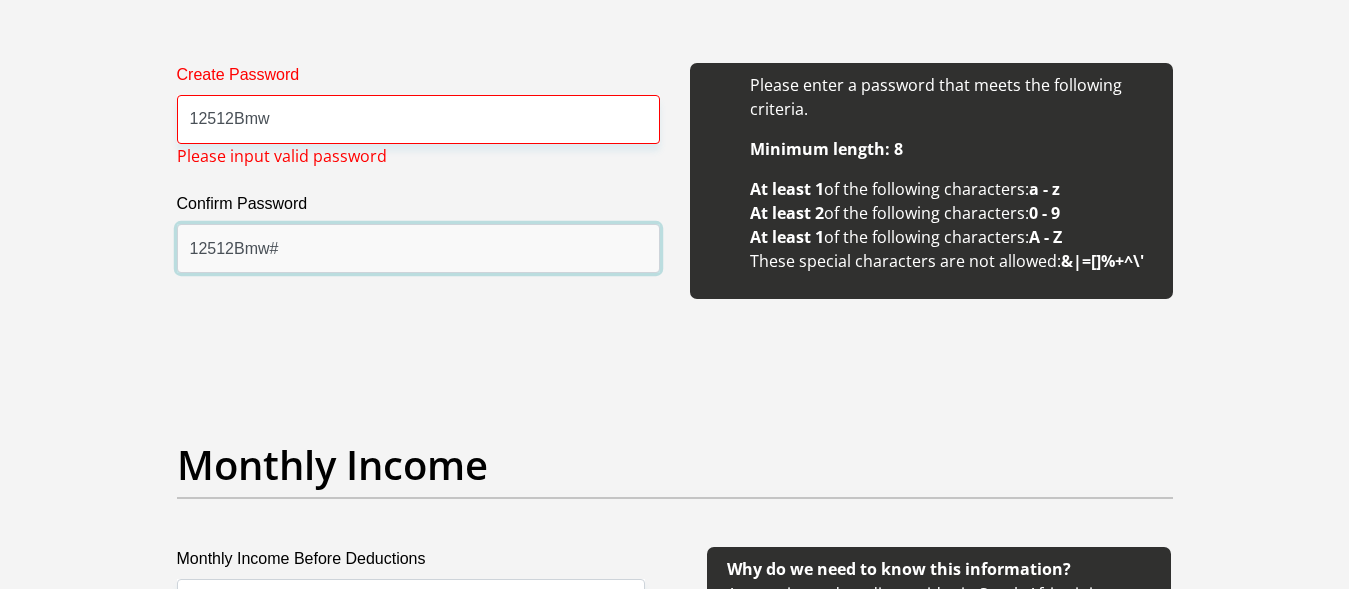 drag, startPoint x: 288, startPoint y: 250, endPoint x: 97, endPoint y: 242, distance: 191.16747 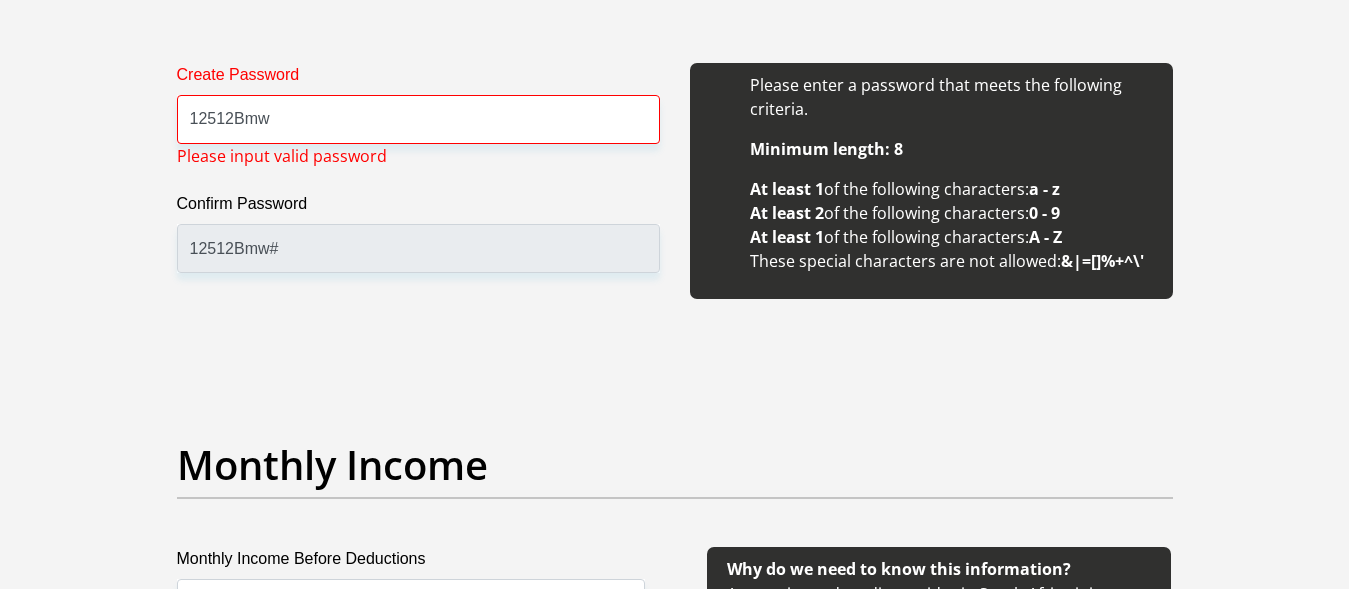 click on "Create Password" at bounding box center [418, 79] 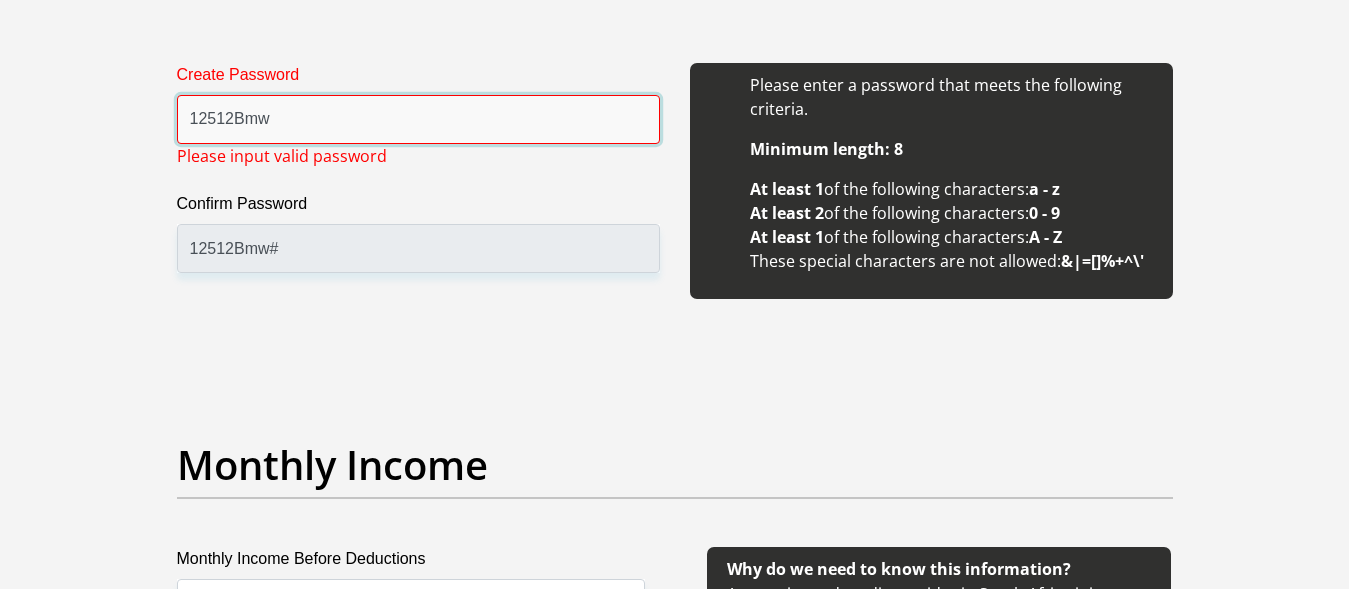 click on "12512Bmw" at bounding box center [418, 119] 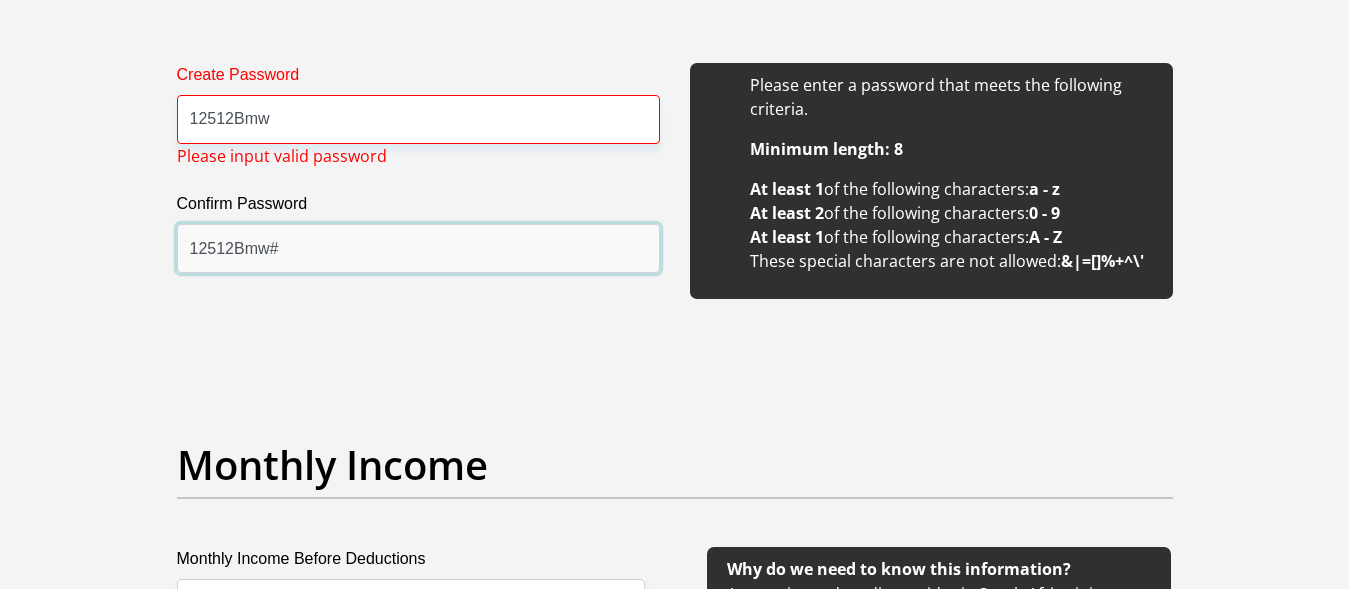 drag, startPoint x: 300, startPoint y: 251, endPoint x: 124, endPoint y: 244, distance: 176.13914 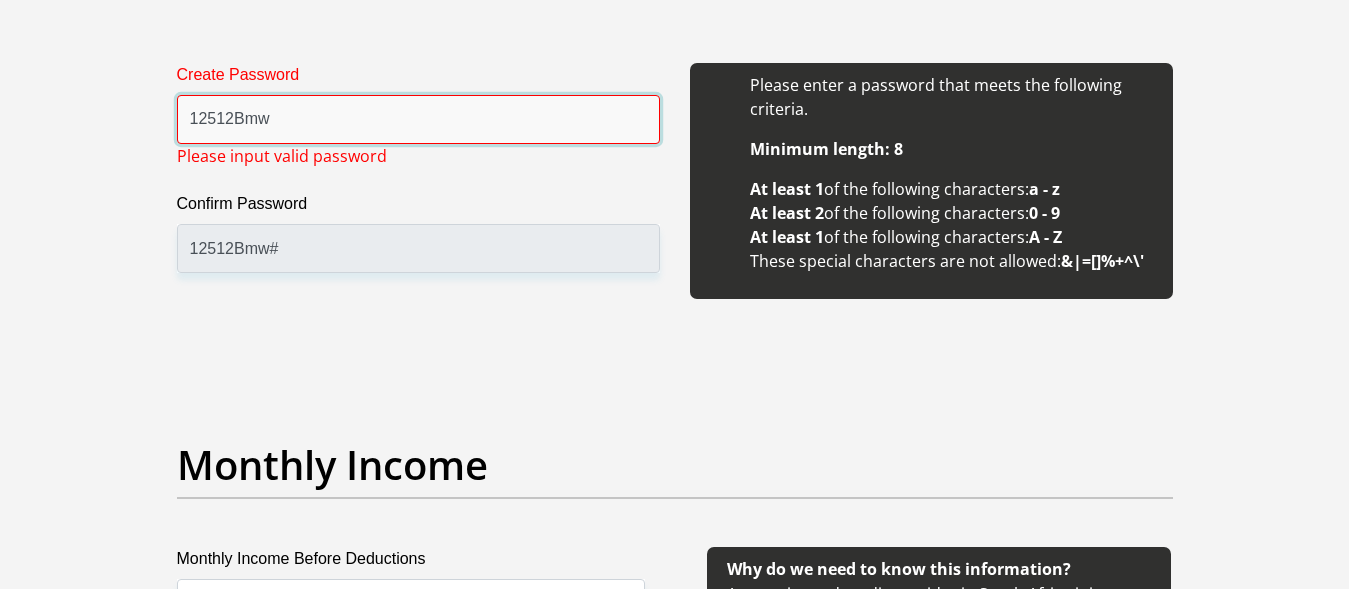 click on "12512Bmw" at bounding box center [418, 119] 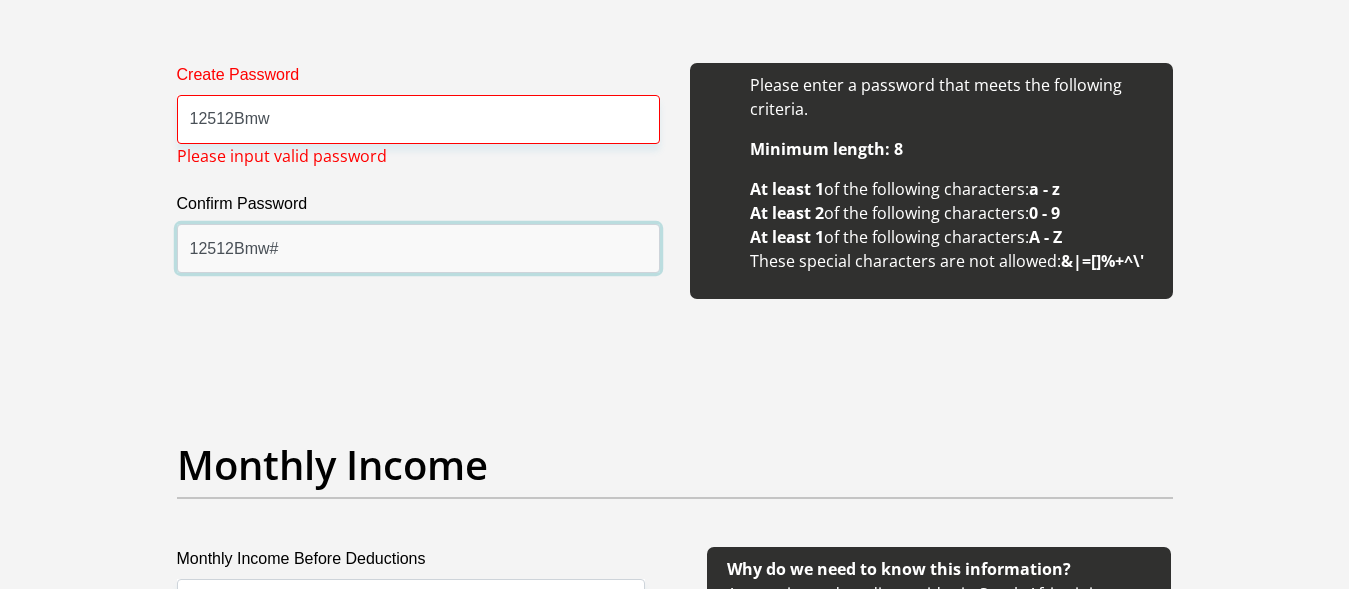 drag, startPoint x: 293, startPoint y: 242, endPoint x: 60, endPoint y: 227, distance: 233.48233 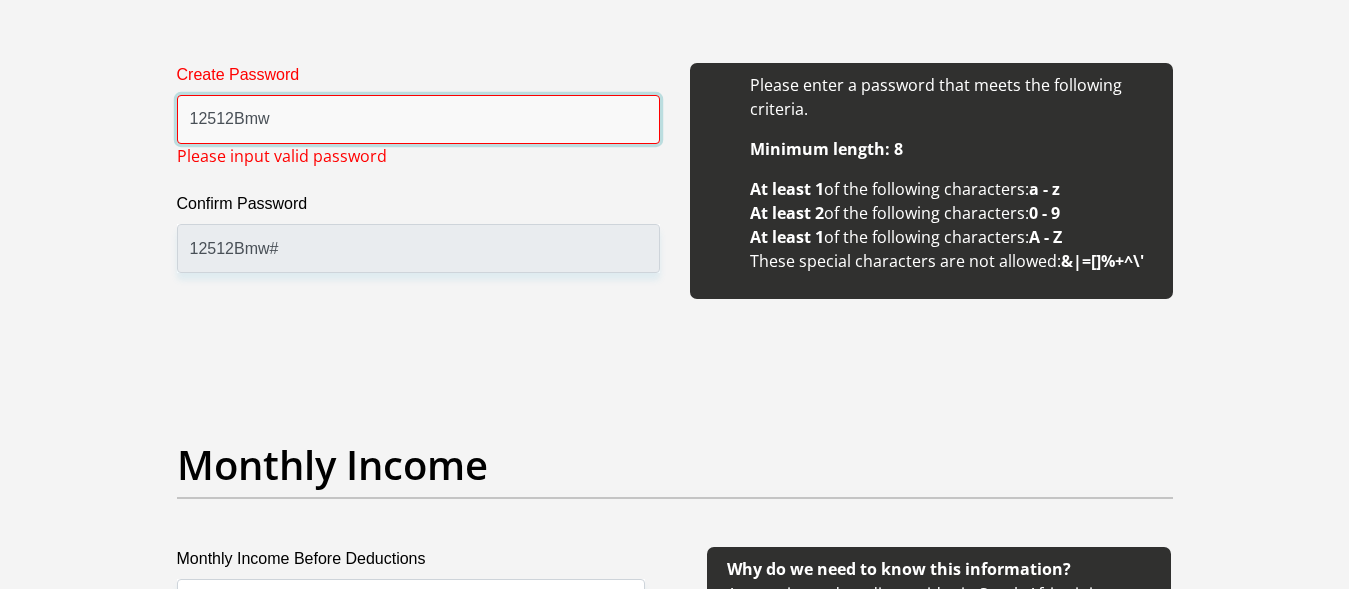 drag, startPoint x: 288, startPoint y: 129, endPoint x: 88, endPoint y: 115, distance: 200.4894 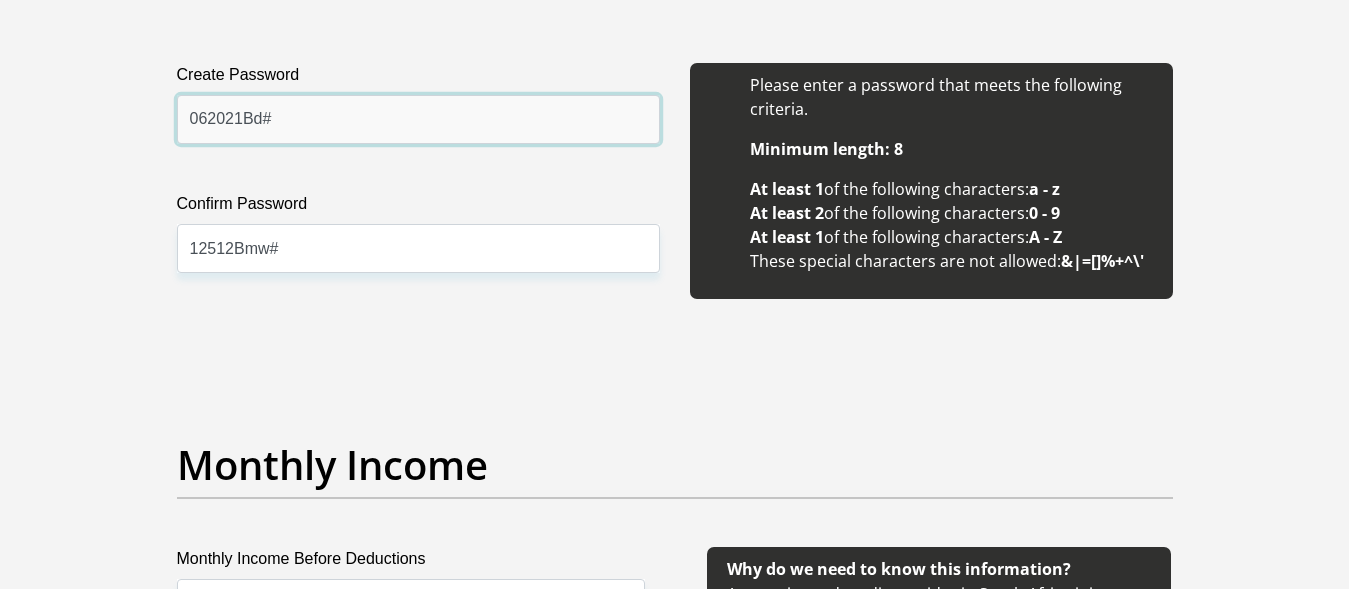 type on "062021Bd#" 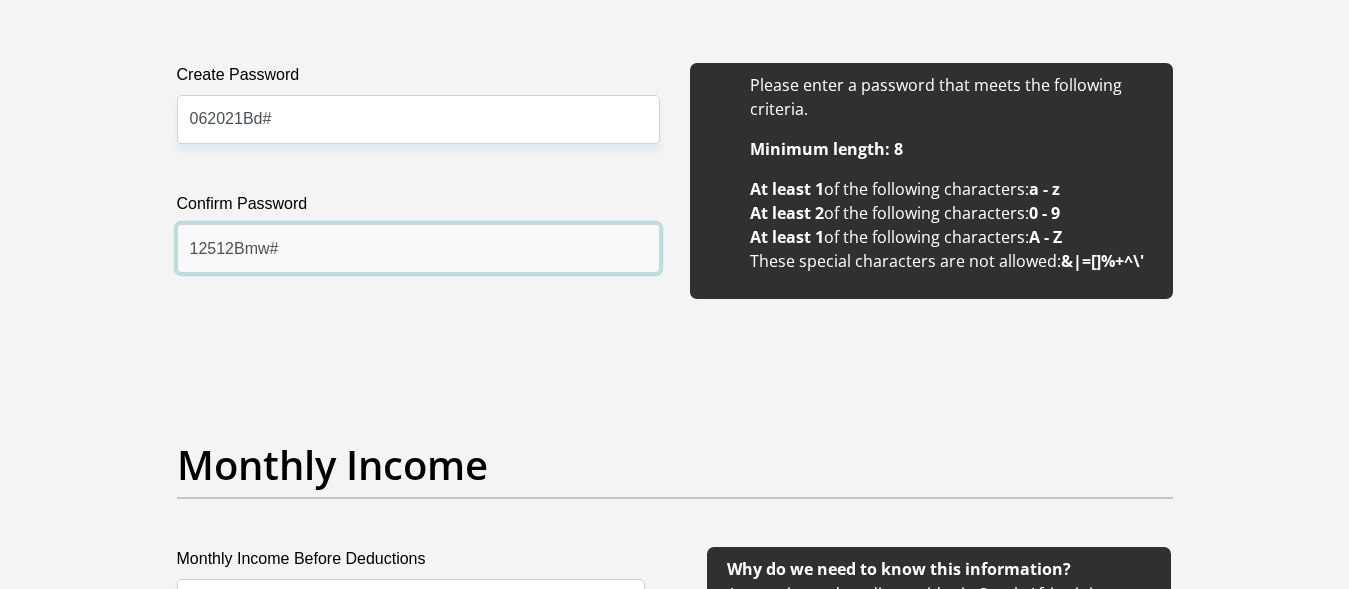 drag, startPoint x: 300, startPoint y: 248, endPoint x: 59, endPoint y: 220, distance: 242.62111 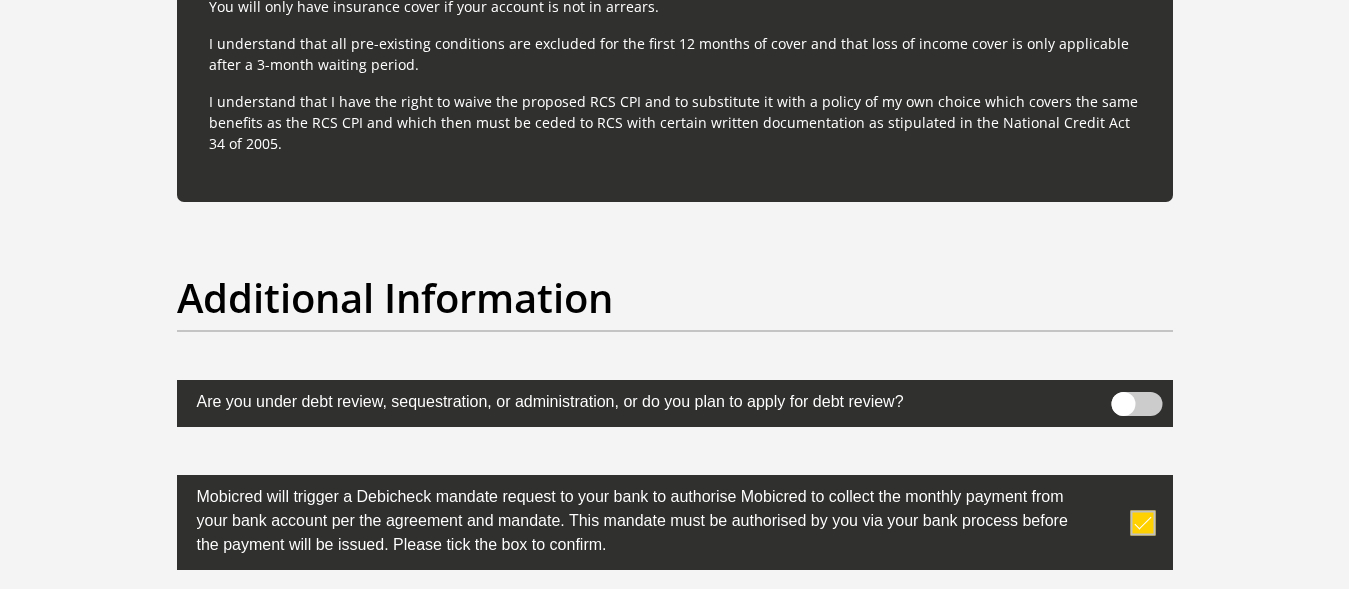 scroll, scrollTop: 6624, scrollLeft: 0, axis: vertical 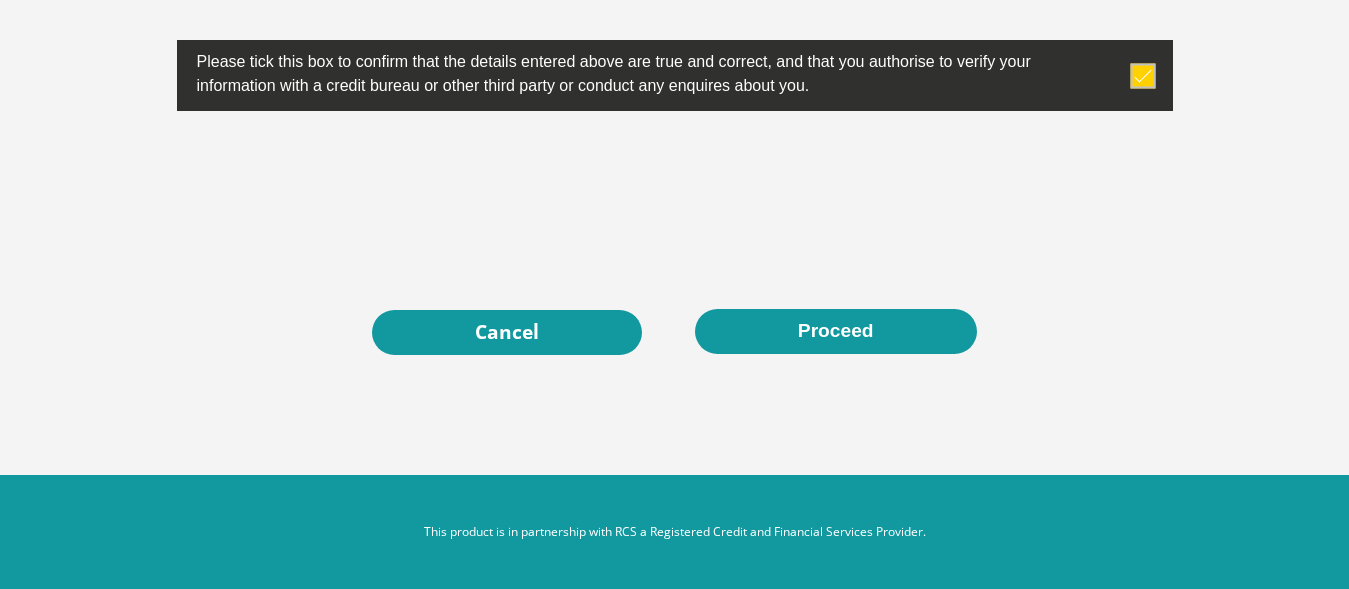 type on "062021Bd#" 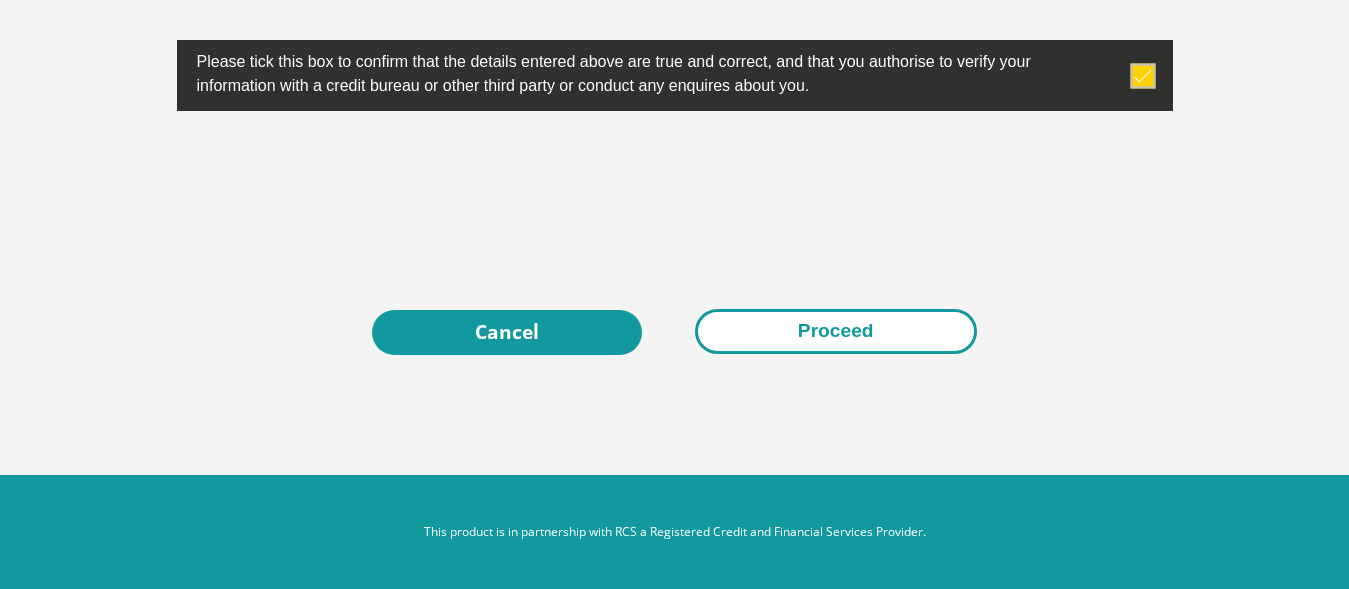 click on "Proceed" at bounding box center [836, 331] 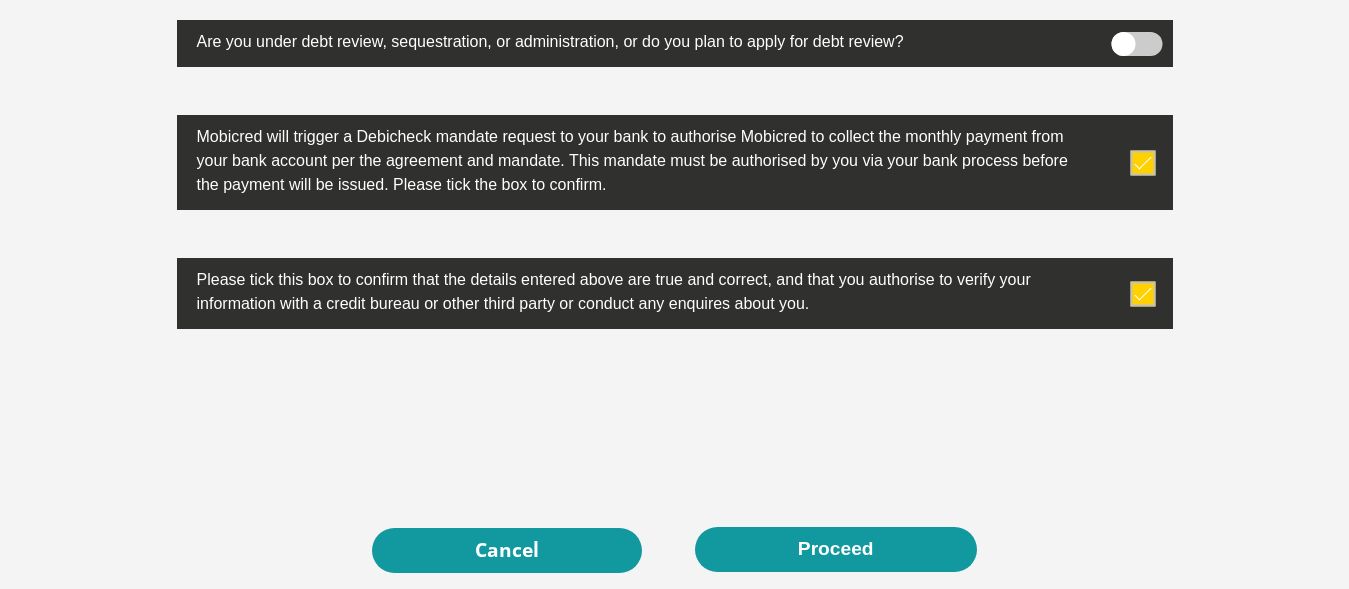scroll, scrollTop: 6352, scrollLeft: 0, axis: vertical 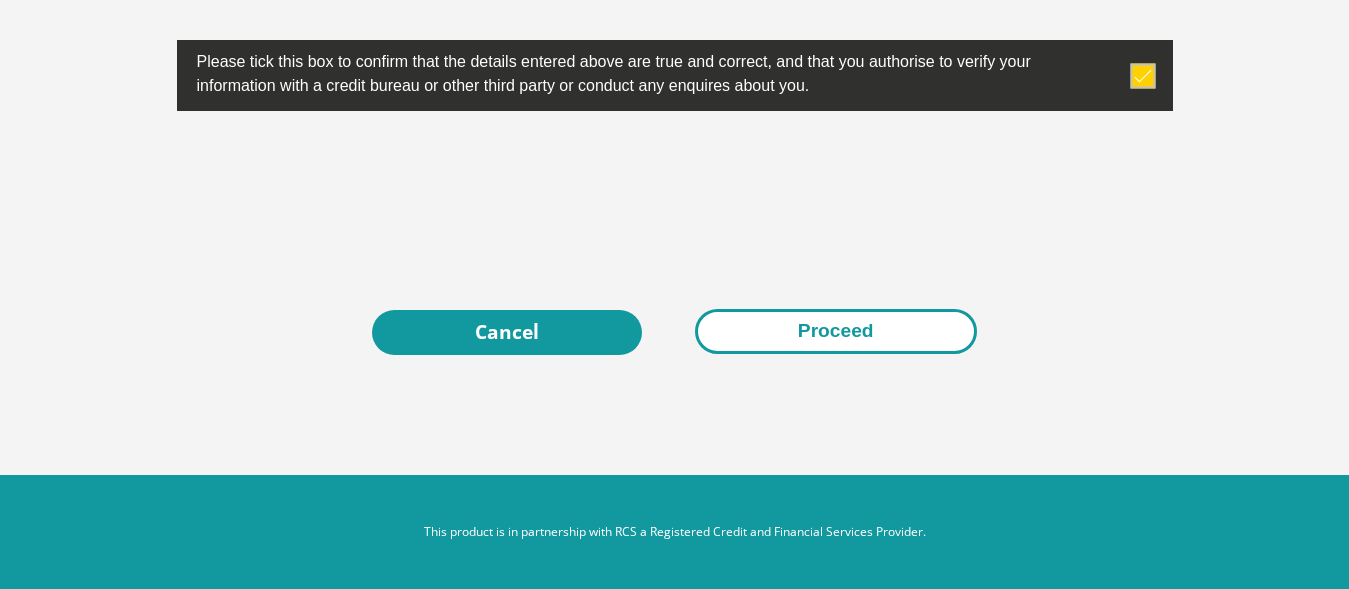 type 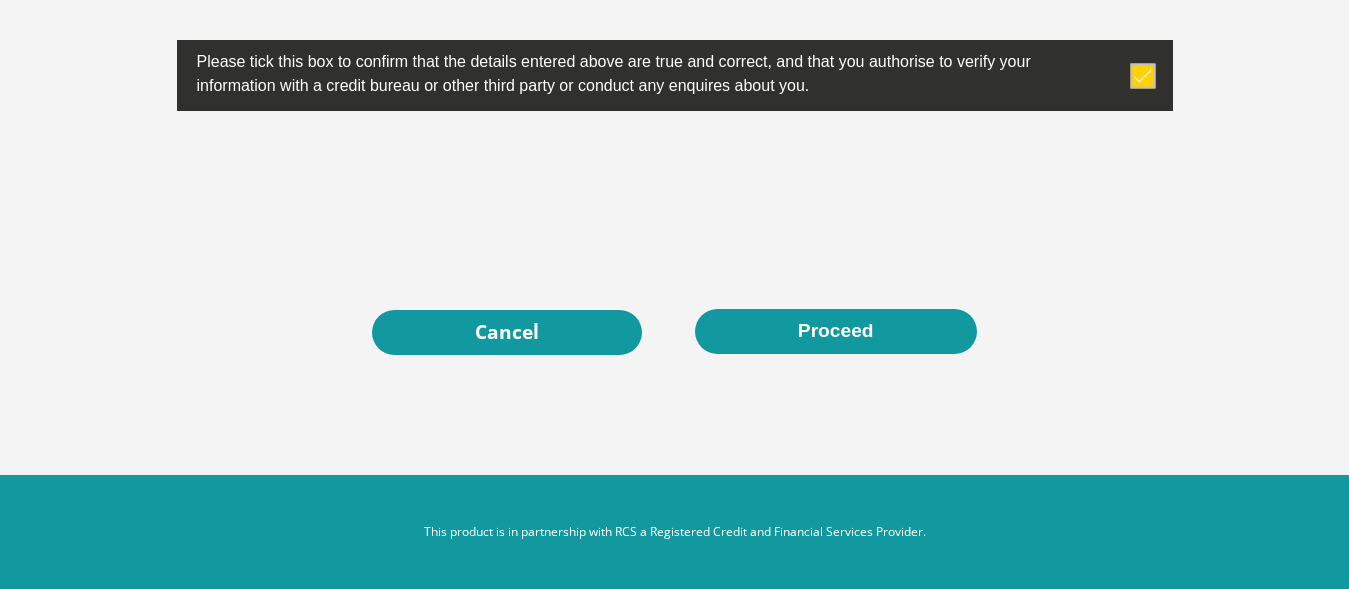 scroll, scrollTop: 6069, scrollLeft: 0, axis: vertical 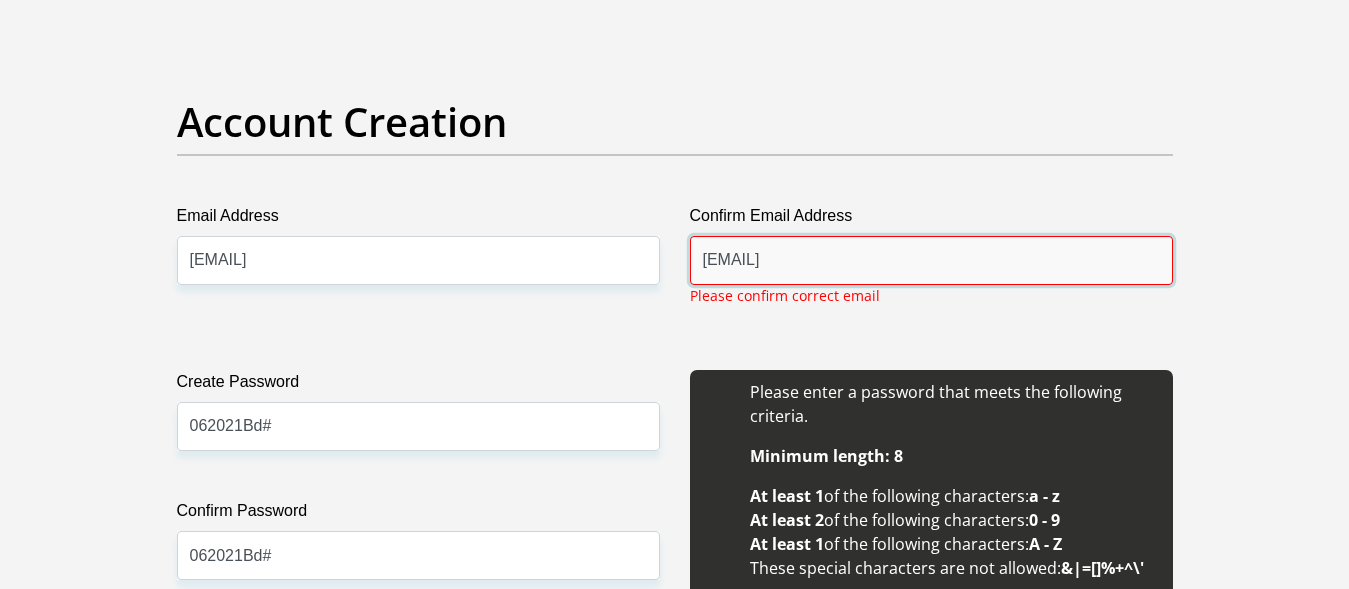 click on "[EMAIL]" at bounding box center [931, 260] 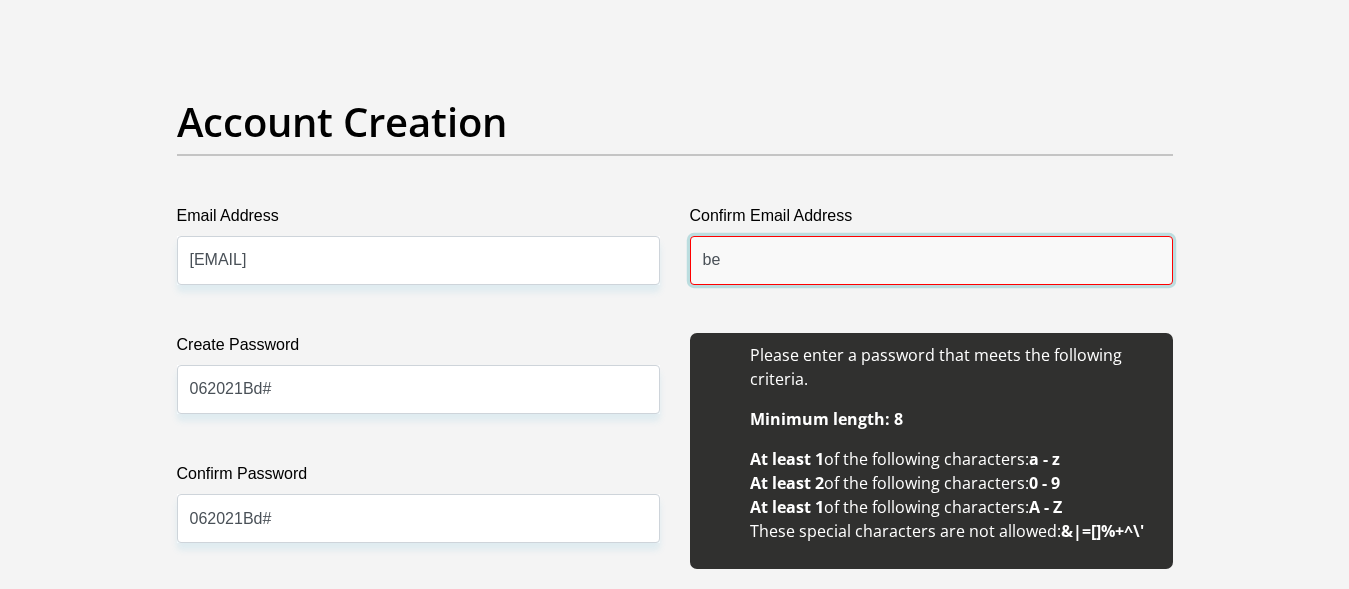 type on "b" 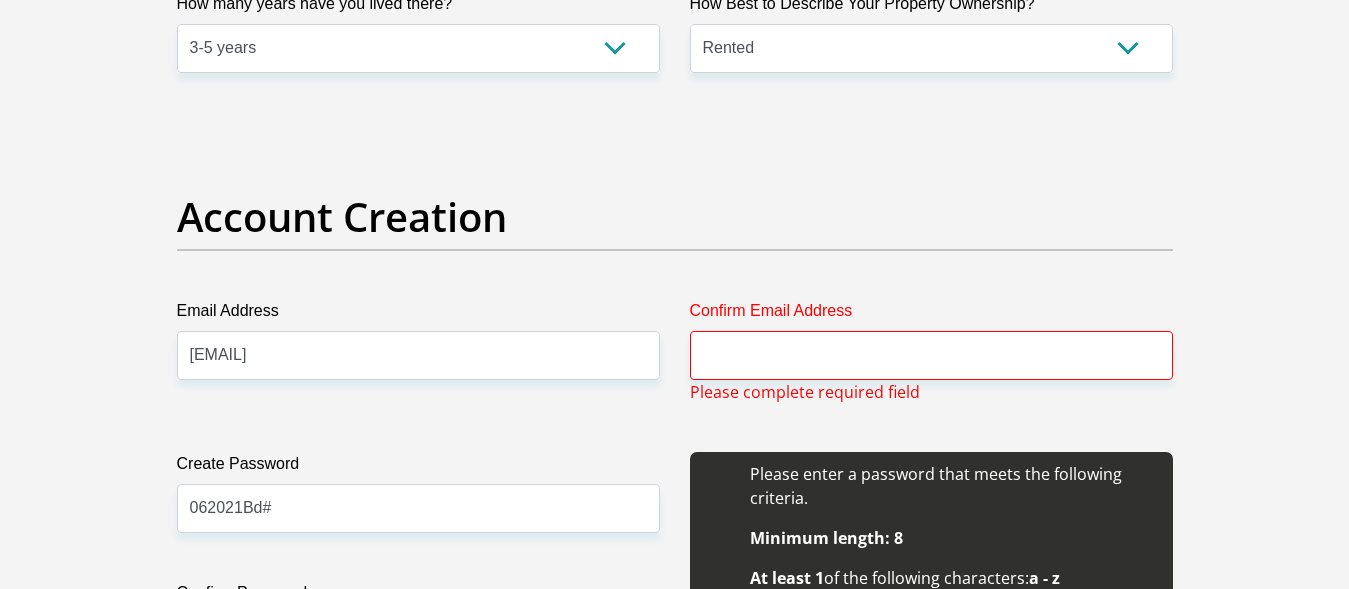 scroll, scrollTop: 1546, scrollLeft: 0, axis: vertical 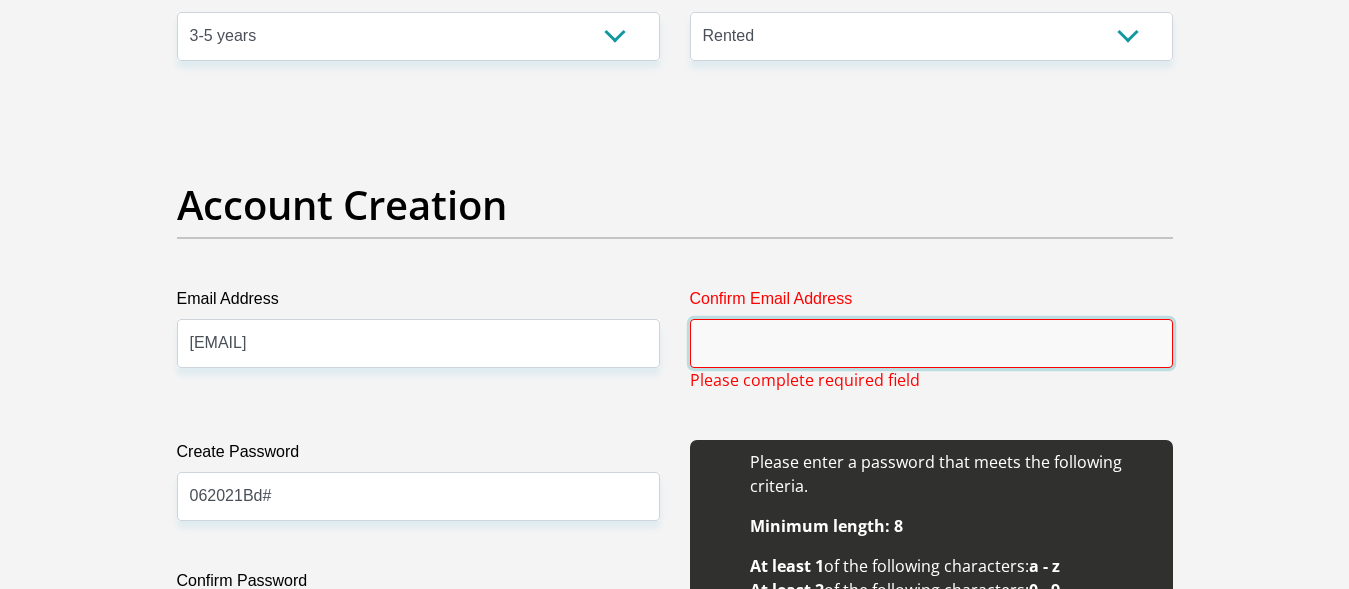 click on "Confirm Email Address" at bounding box center (931, 343) 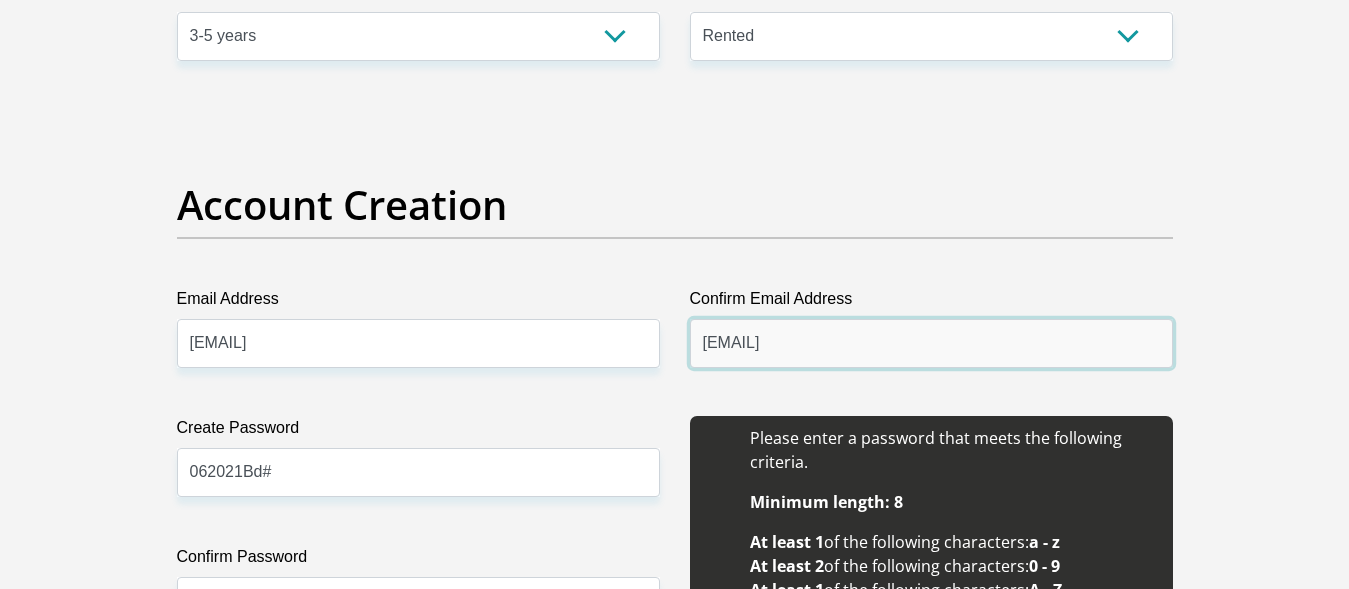 type on "[EMAIL]" 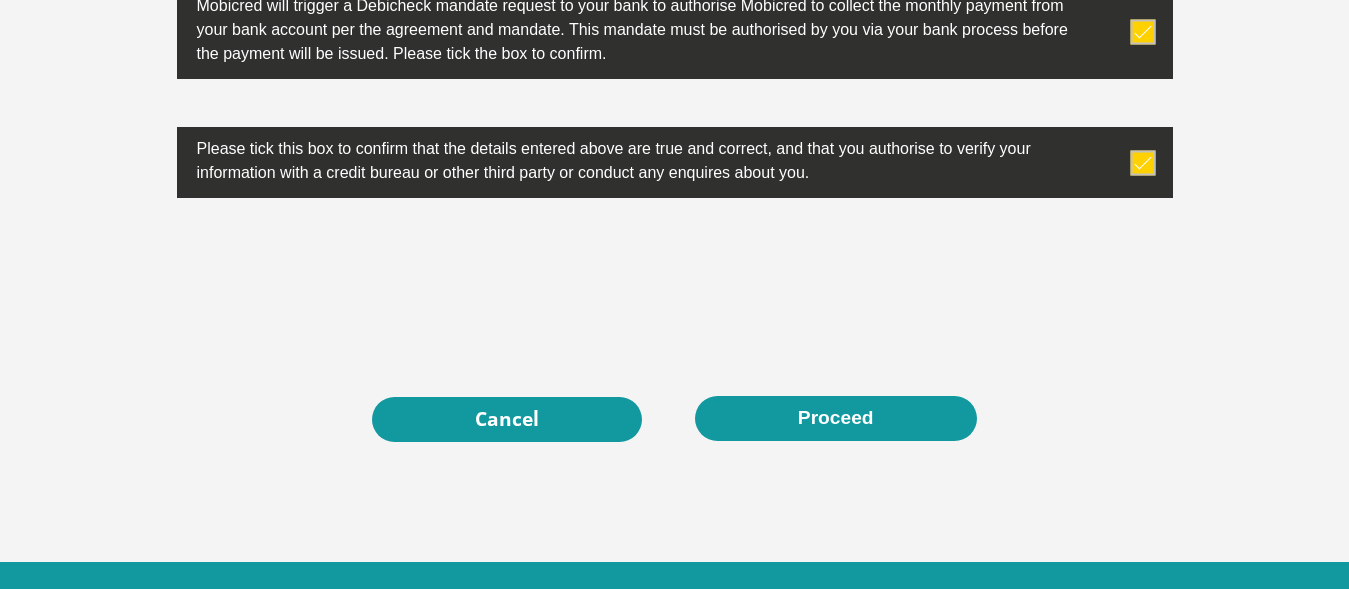 scroll, scrollTop: 6587, scrollLeft: 0, axis: vertical 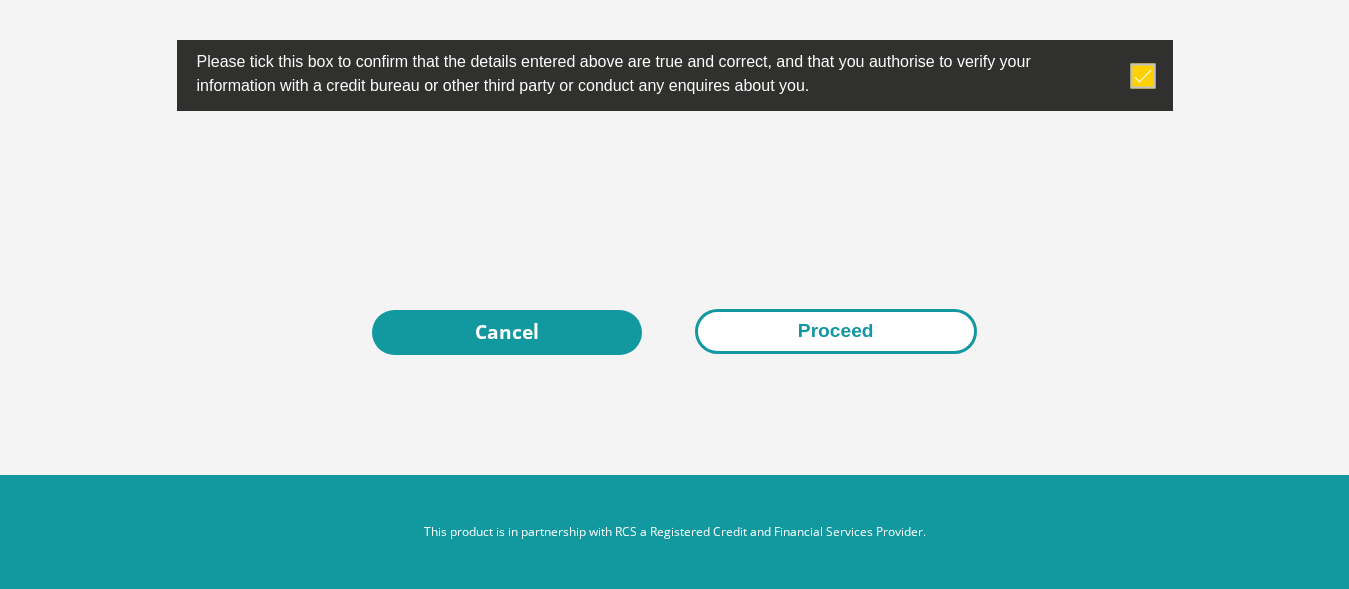 click on "Proceed" at bounding box center [836, 331] 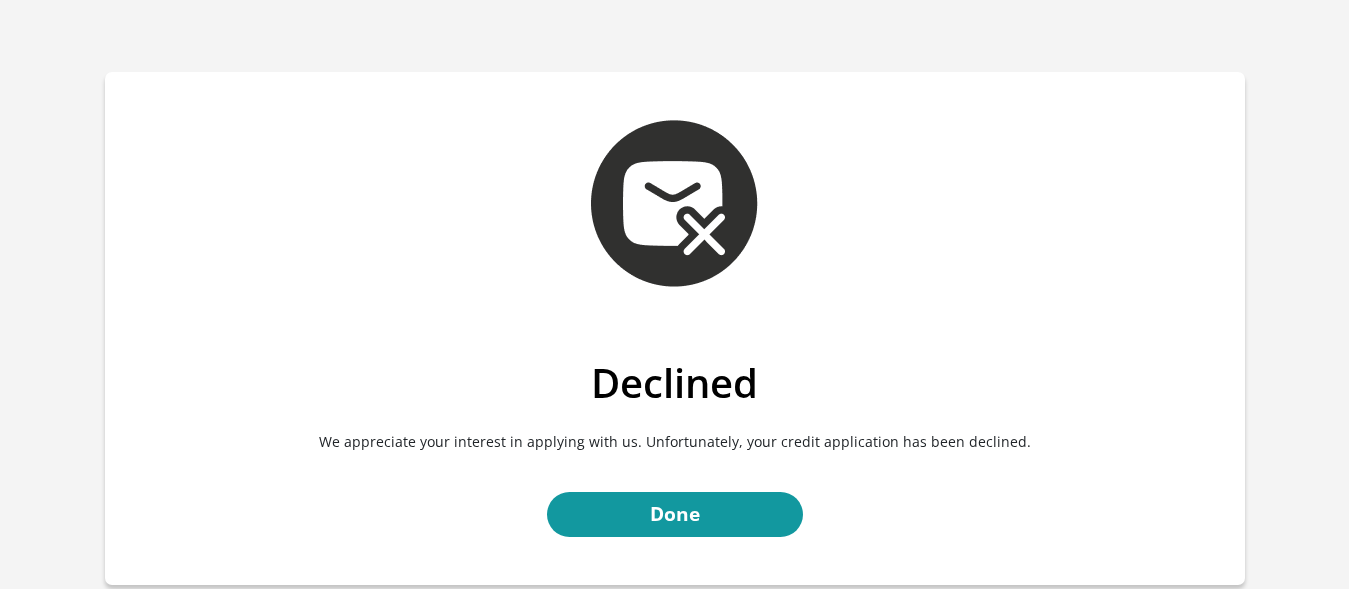 scroll, scrollTop: 0, scrollLeft: 0, axis: both 